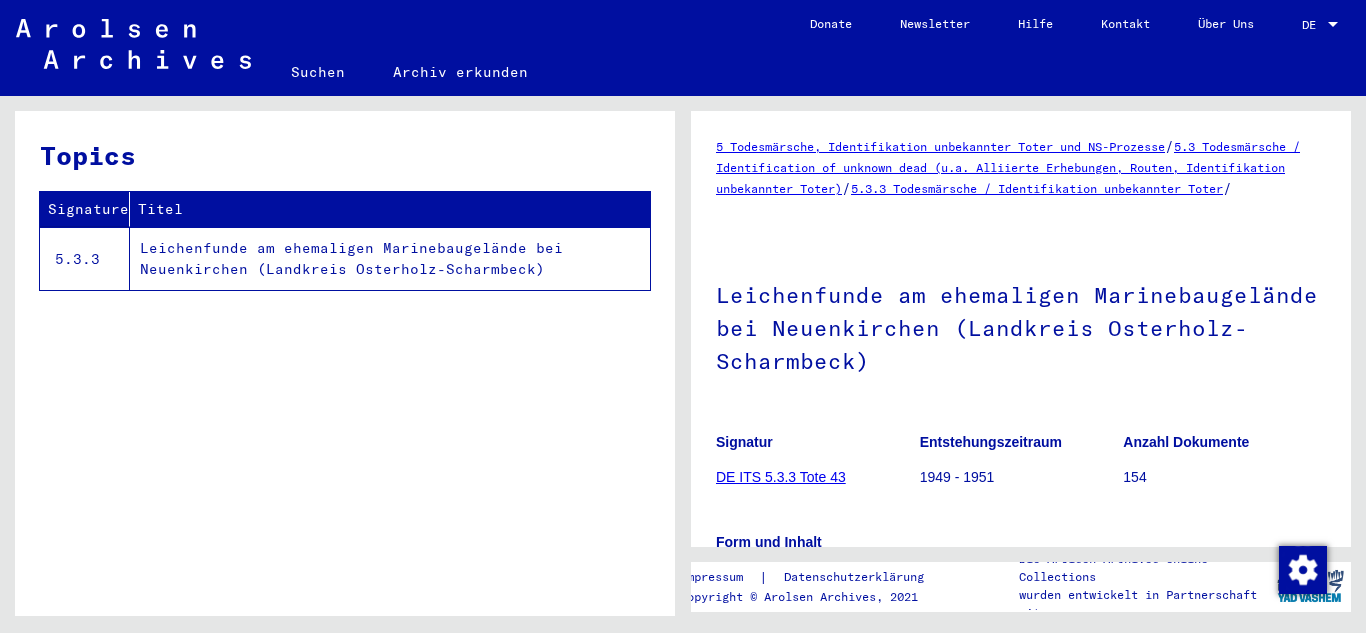 scroll, scrollTop: 0, scrollLeft: 0, axis: both 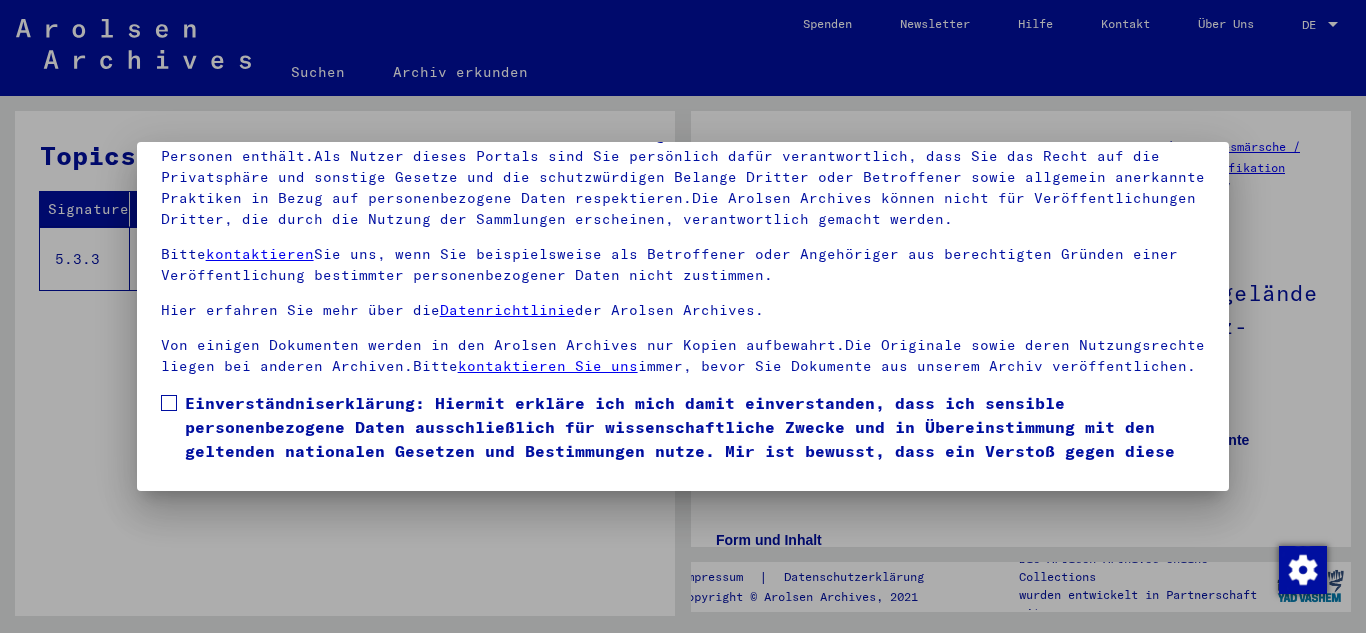 click at bounding box center (169, 403) 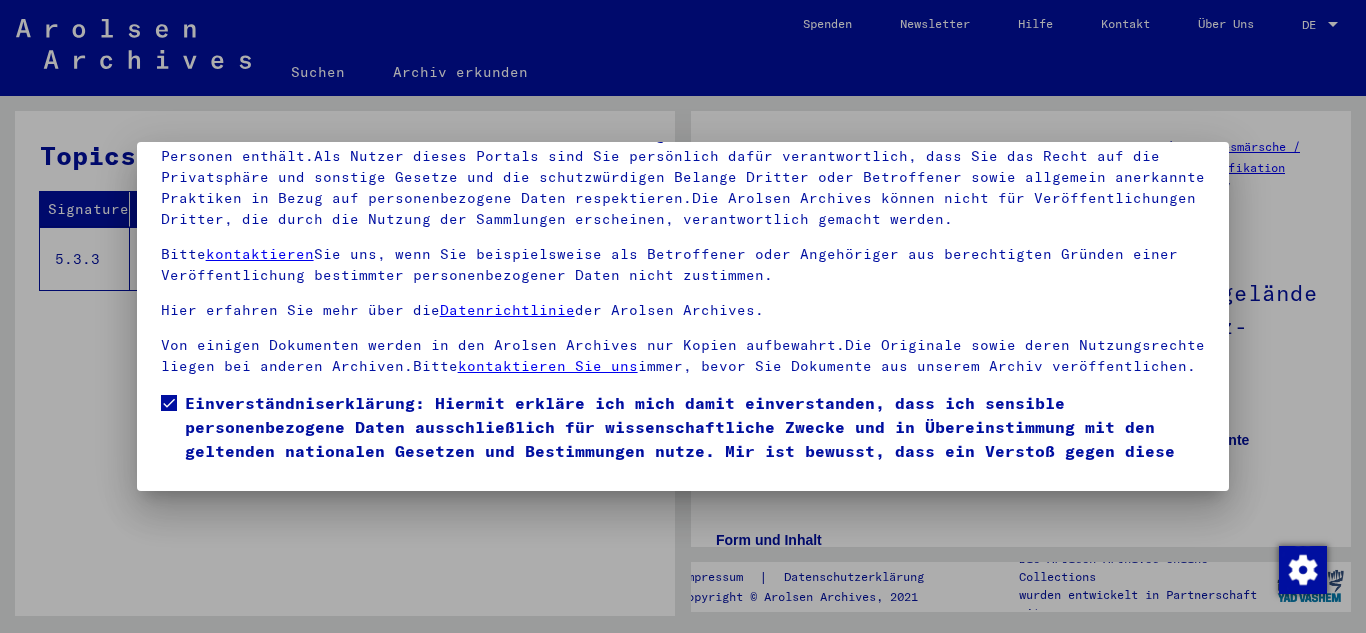 drag, startPoint x: 920, startPoint y: 402, endPoint x: 937, endPoint y: 272, distance: 131.10683 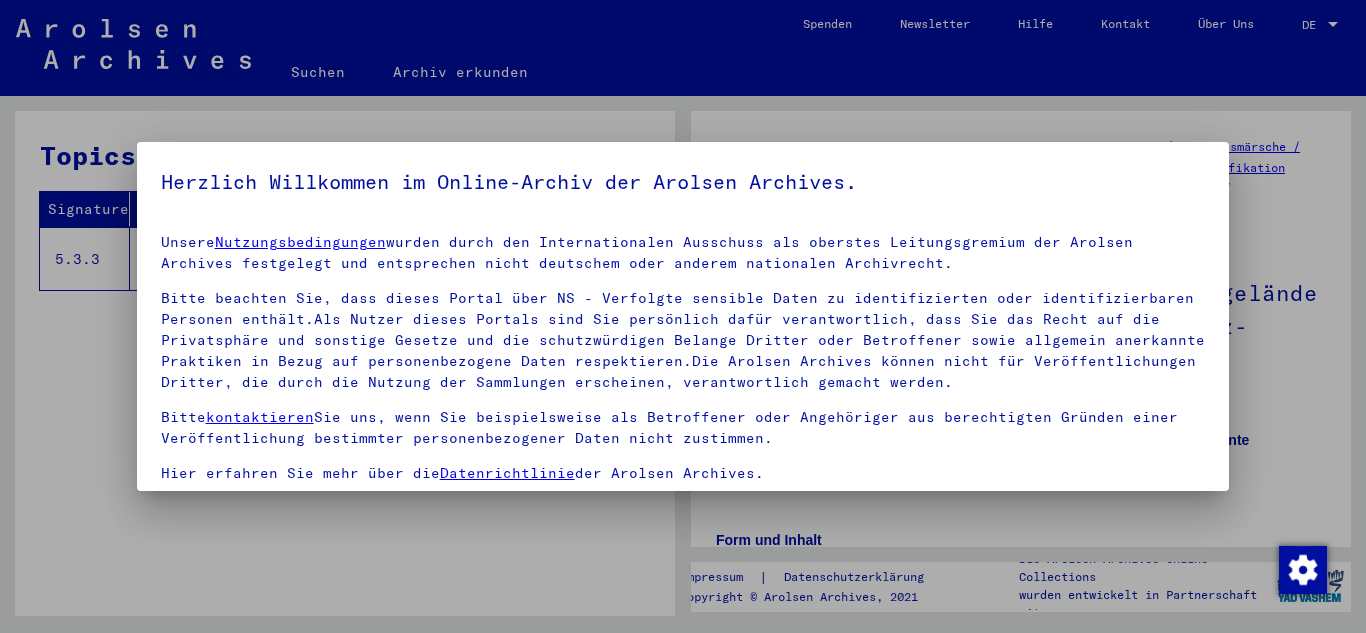 scroll, scrollTop: 163, scrollLeft: 0, axis: vertical 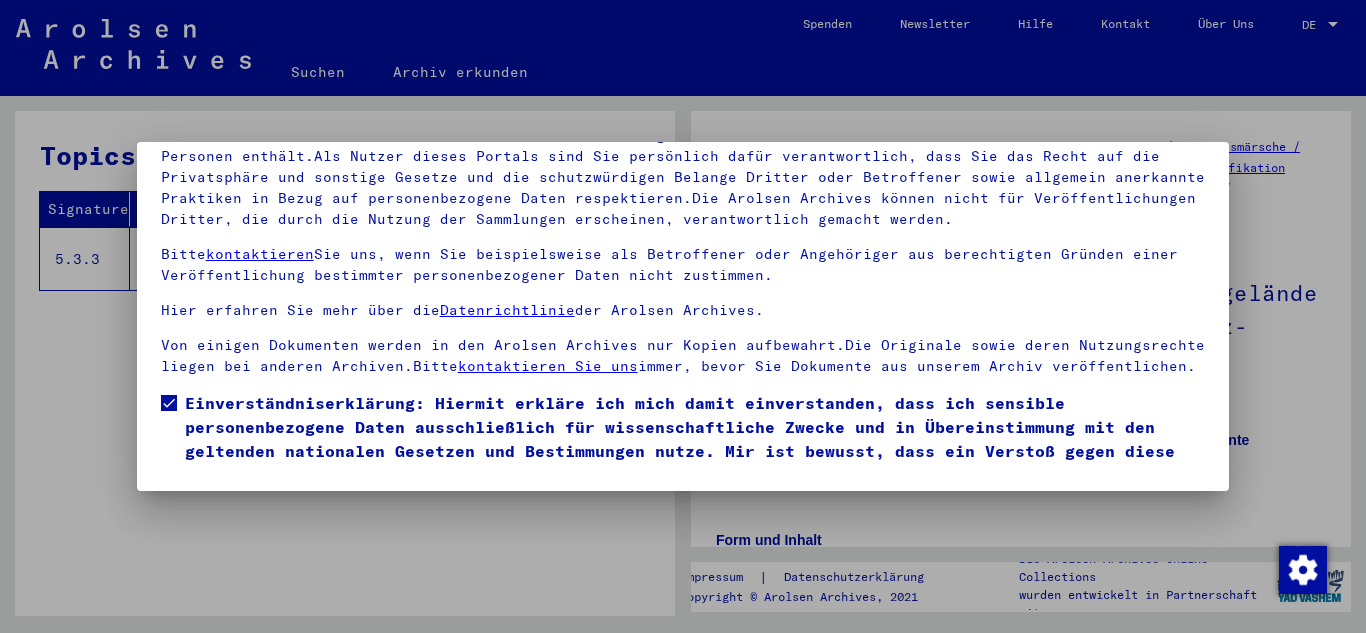 click at bounding box center (683, 316) 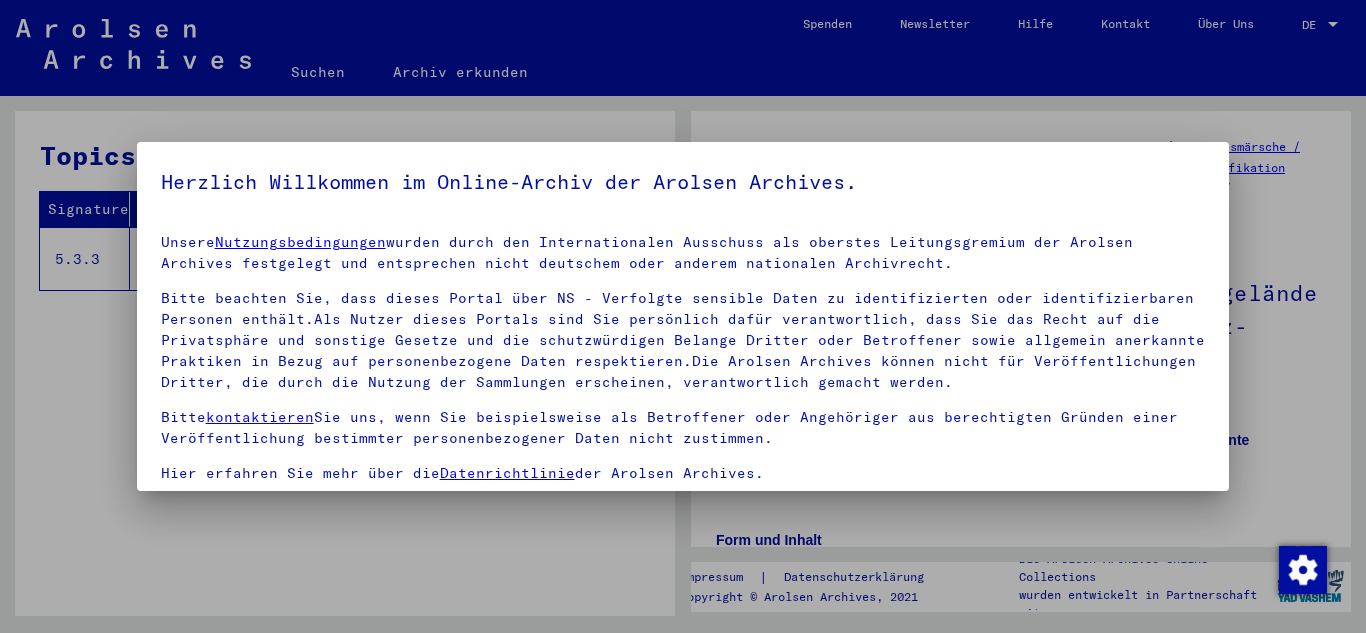 scroll, scrollTop: 68, scrollLeft: 0, axis: vertical 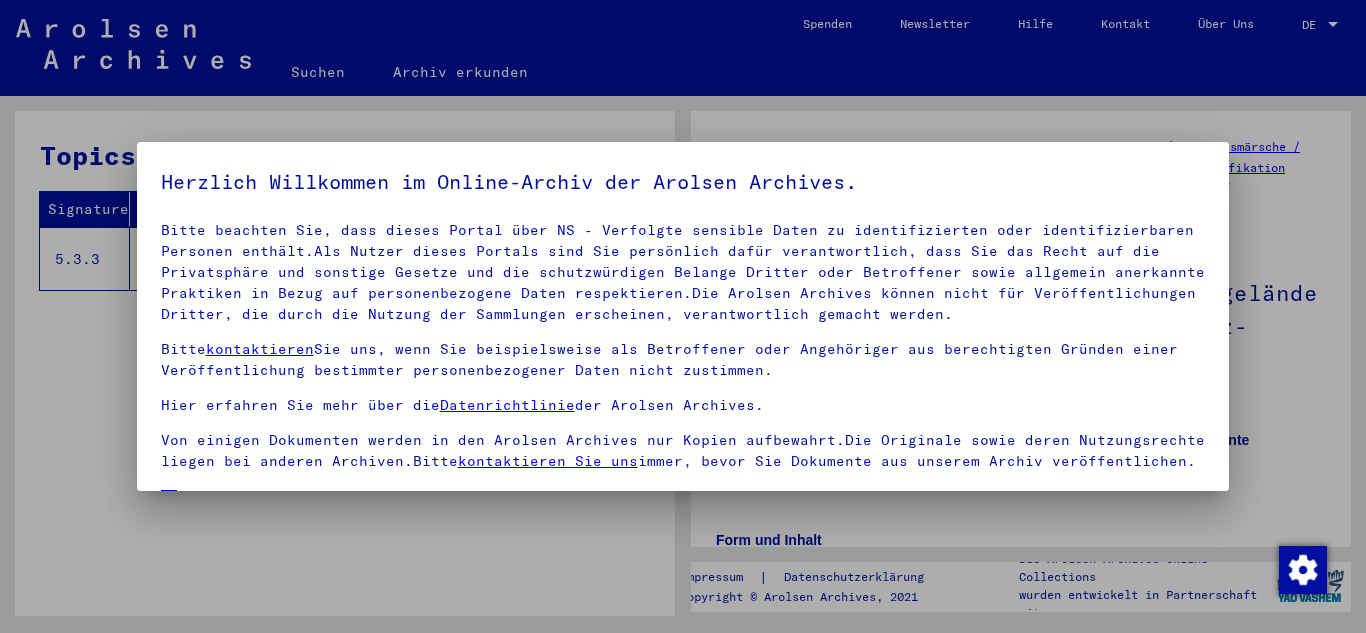 drag, startPoint x: 1221, startPoint y: 308, endPoint x: 1222, endPoint y: 460, distance: 152.0033 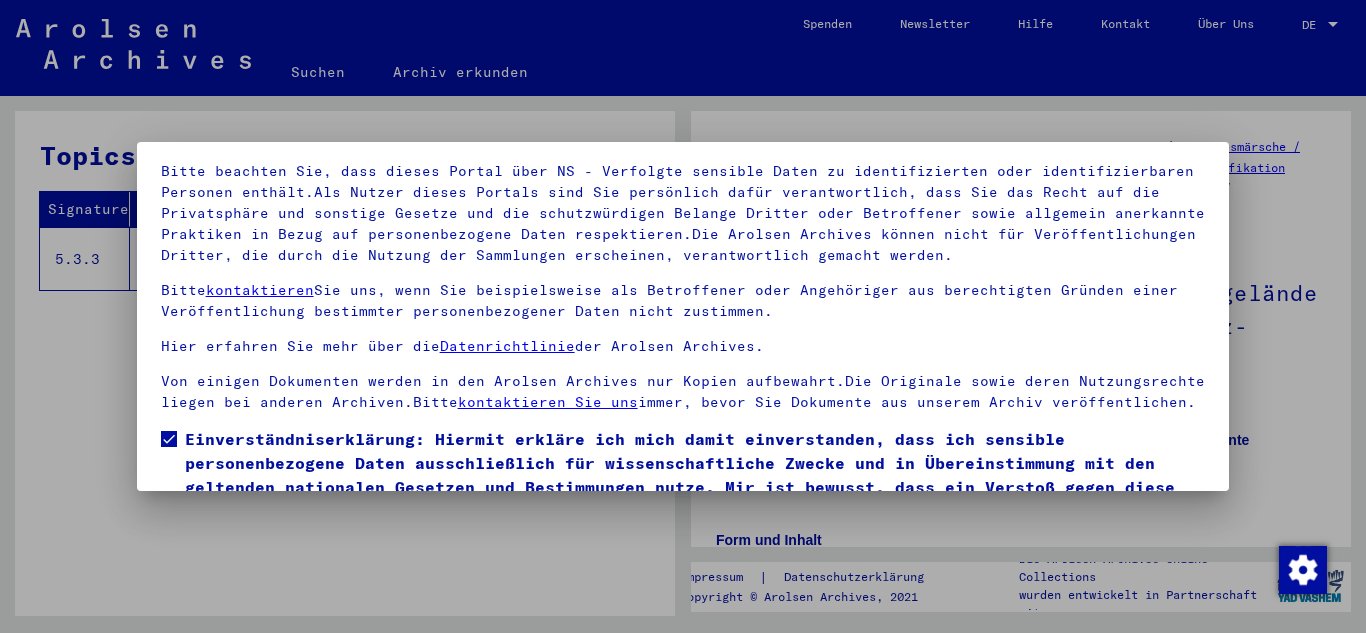 scroll, scrollTop: 163, scrollLeft: 0, axis: vertical 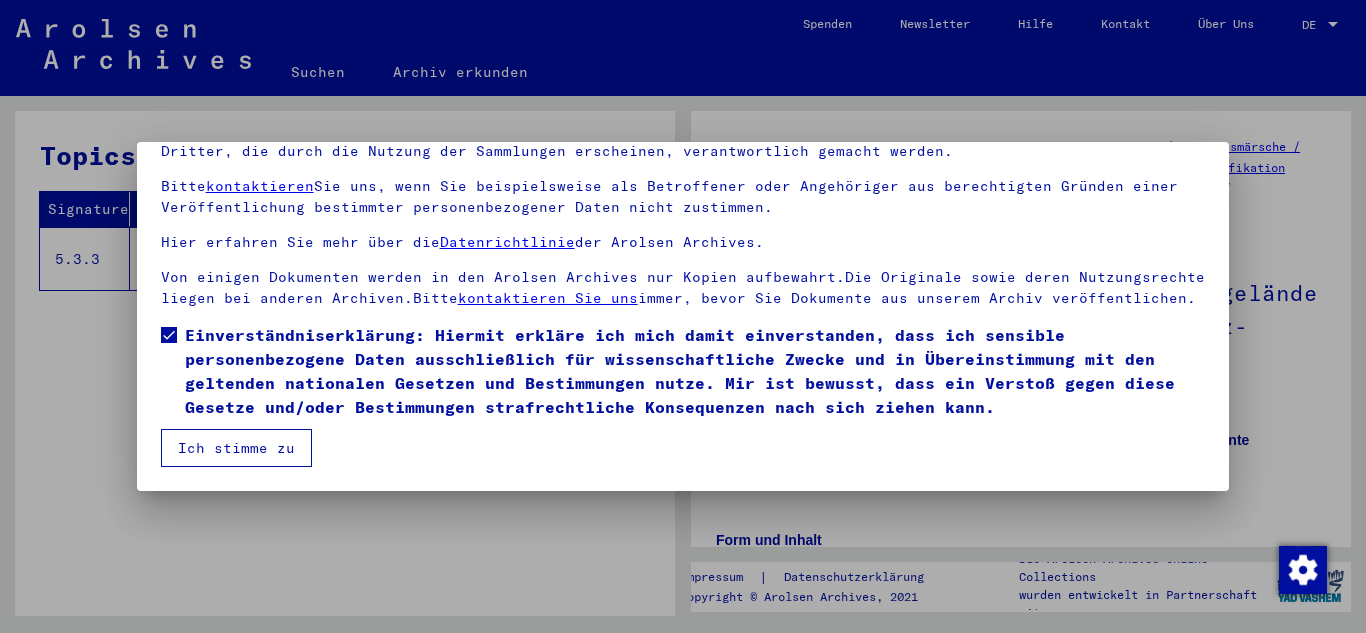 click on "Ich stimme zu" at bounding box center (236, 448) 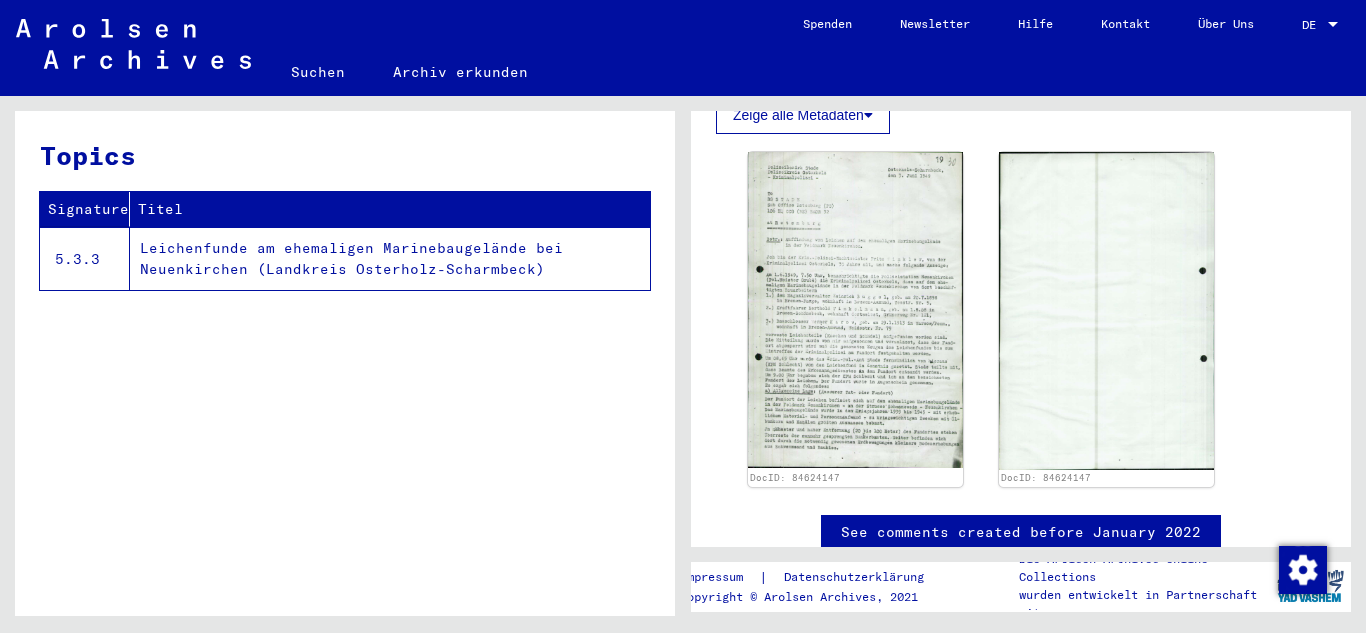 scroll, scrollTop: 565, scrollLeft: 0, axis: vertical 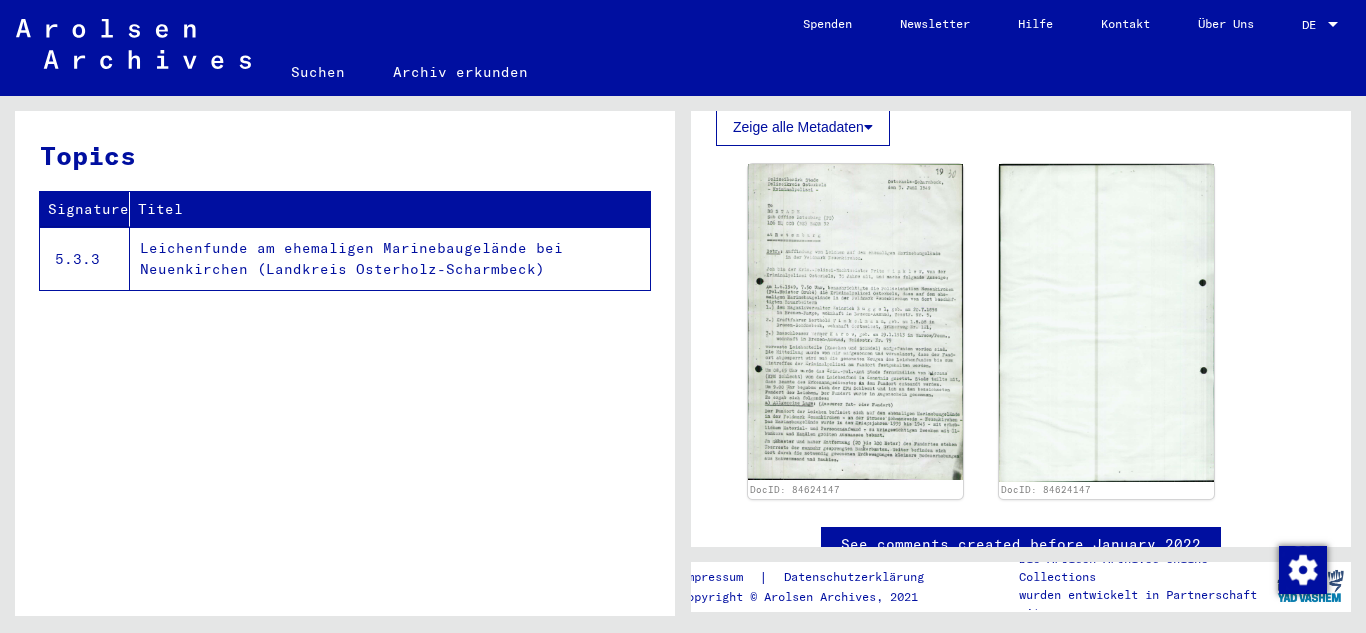 click on "Leichenfunde am ehemaligen Marinebaugelände bei Neuenkirchen (Landkreis      Osterholz-Scharmbeck)" 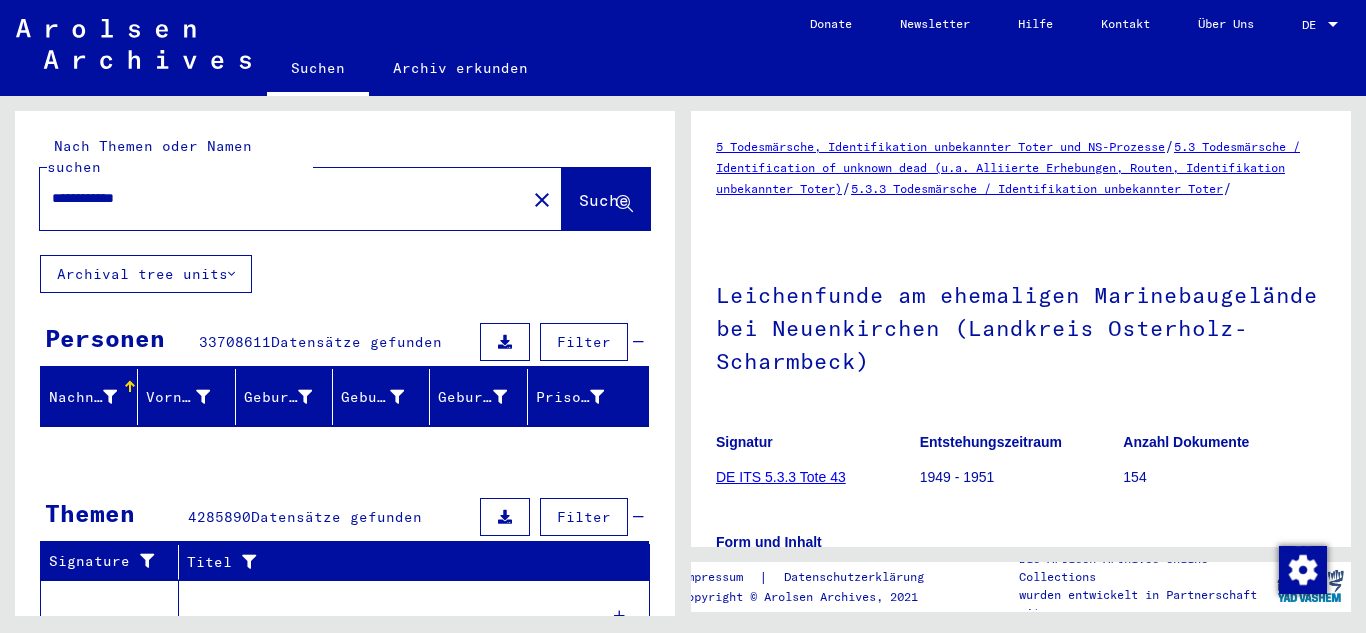 scroll, scrollTop: 0, scrollLeft: 0, axis: both 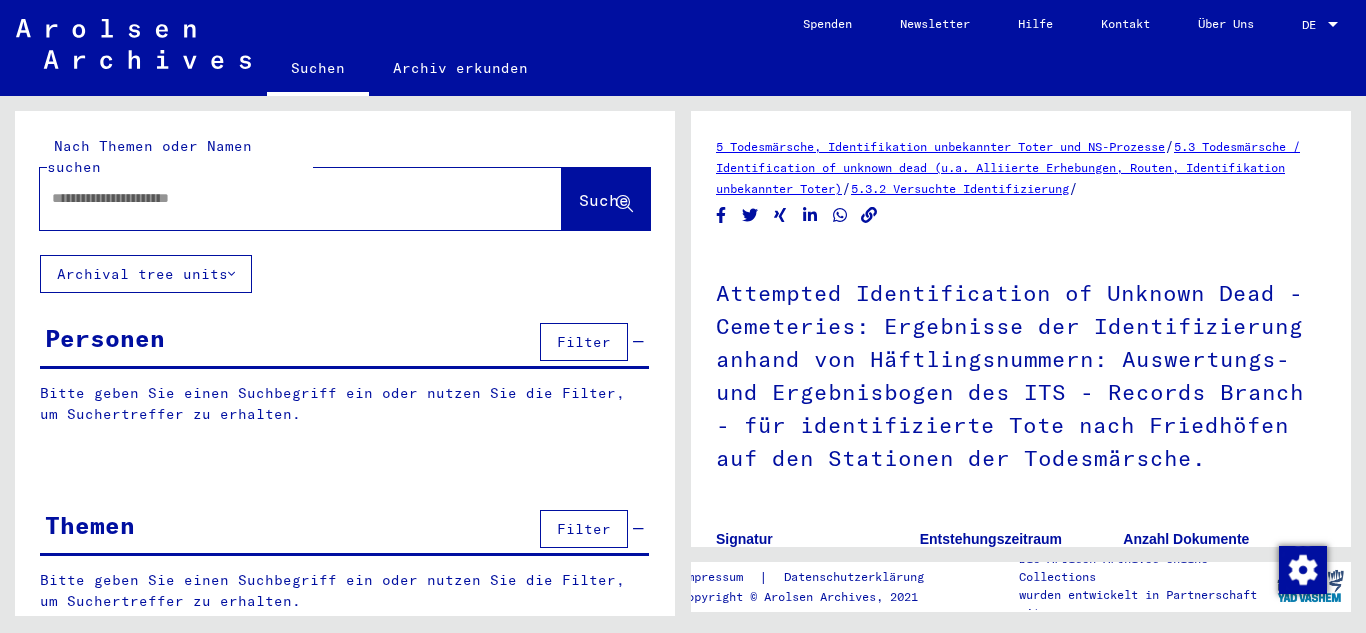 drag, startPoint x: 0, startPoint y: 0, endPoint x: 1353, endPoint y: 426, distance: 1418.4799 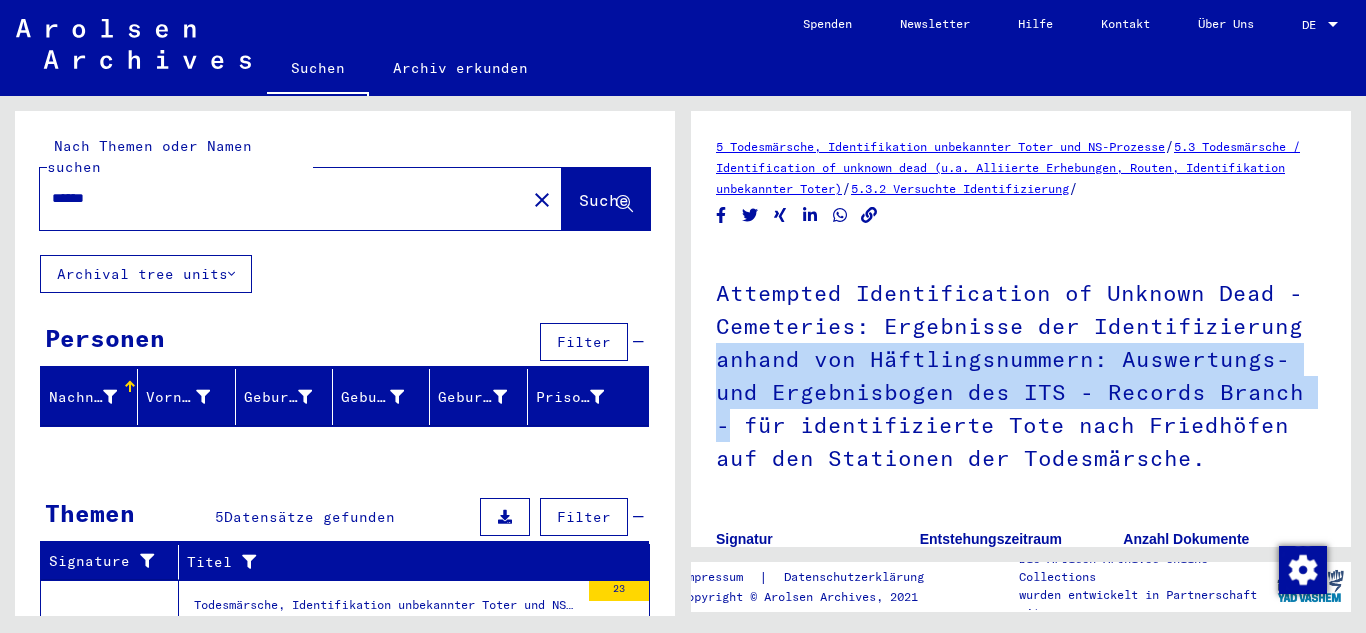 drag, startPoint x: 1348, startPoint y: 400, endPoint x: 1340, endPoint y: 314, distance: 86.37129 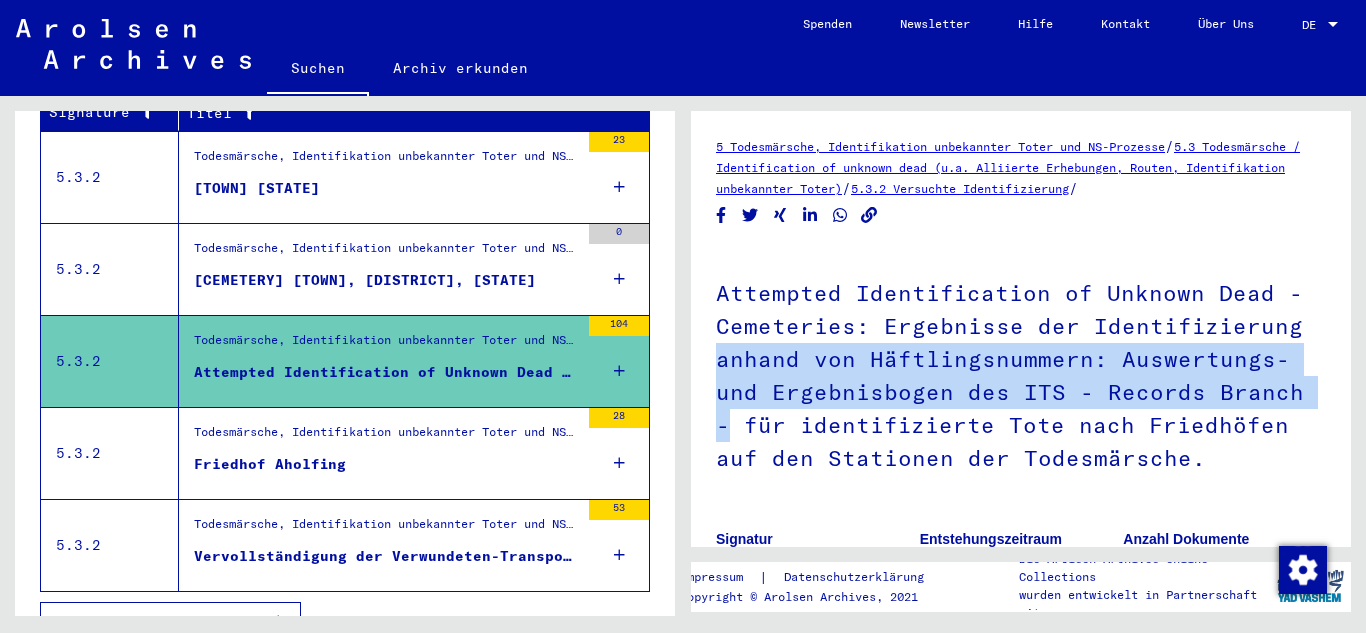 scroll, scrollTop: 463, scrollLeft: 0, axis: vertical 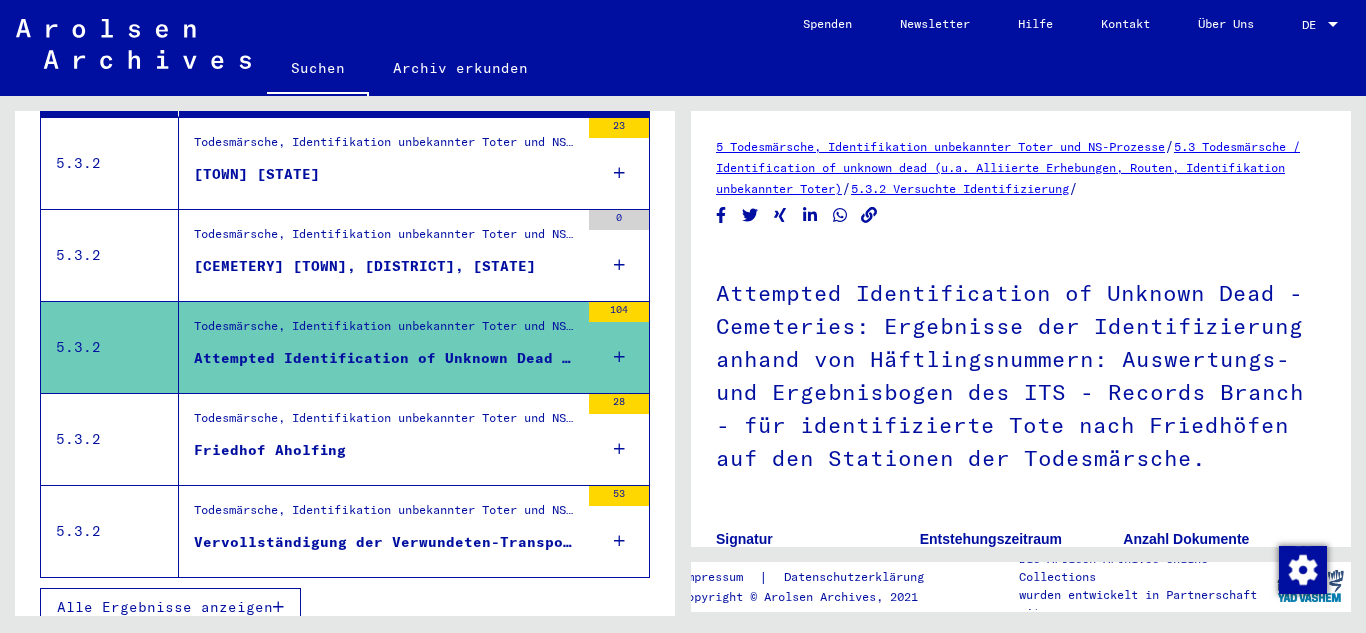 click on "104" at bounding box center [619, 347] 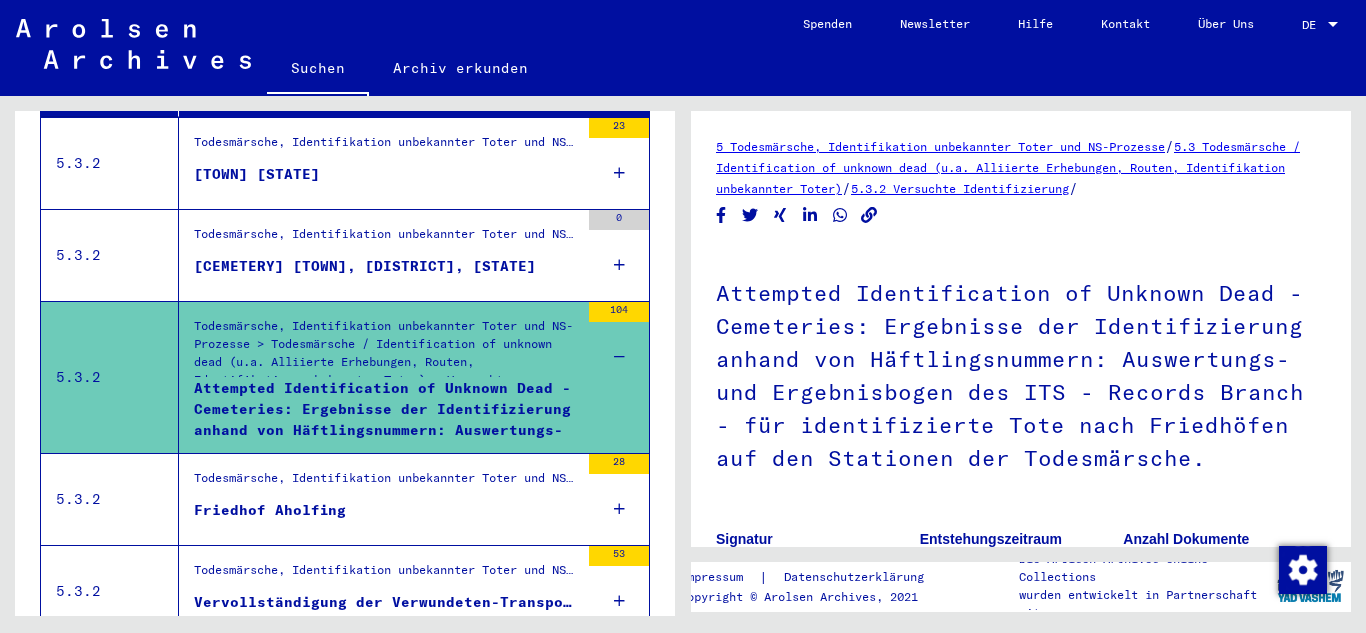 click on "Attempted Identification of Unknown Dead - Cemeteries: Ergebnisse der      Identifizierung anhand von Häftlingsnummern: Auswertungs- und      Ergebnisbogen des ITS - Records Branch - für identifizierte Tote nach      Friedhöfen auf den Stationen der Todesmärsche." at bounding box center [386, 408] 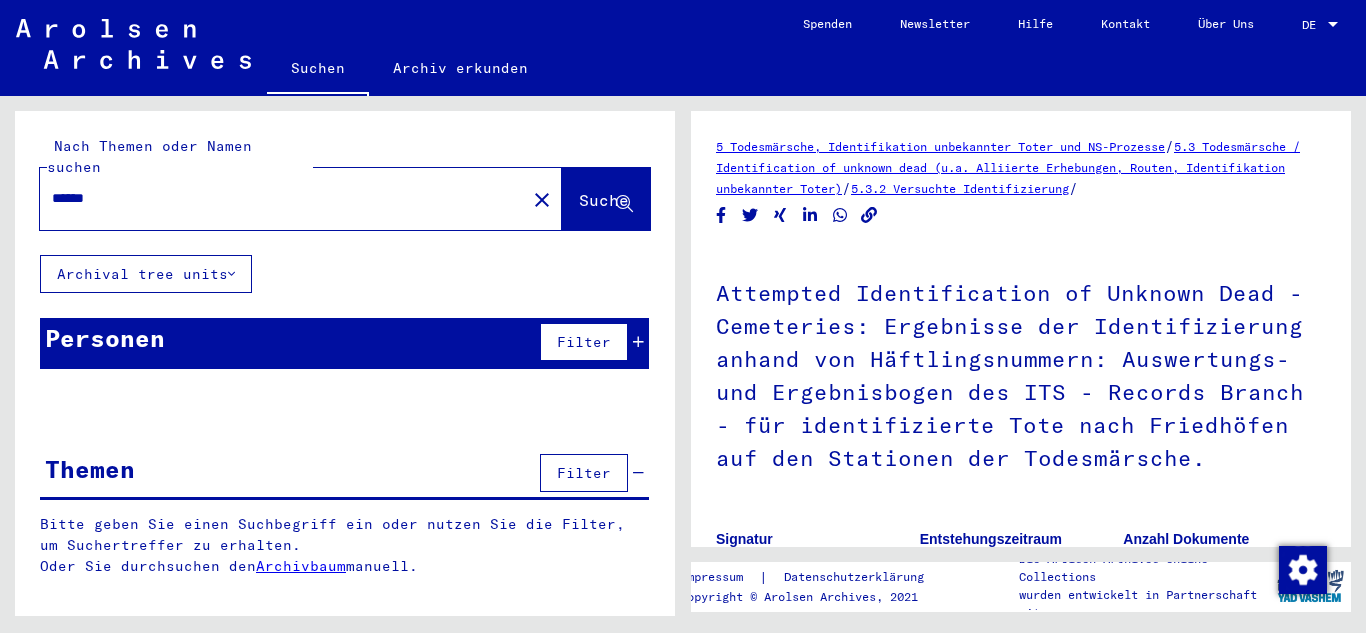 scroll, scrollTop: 0, scrollLeft: 0, axis: both 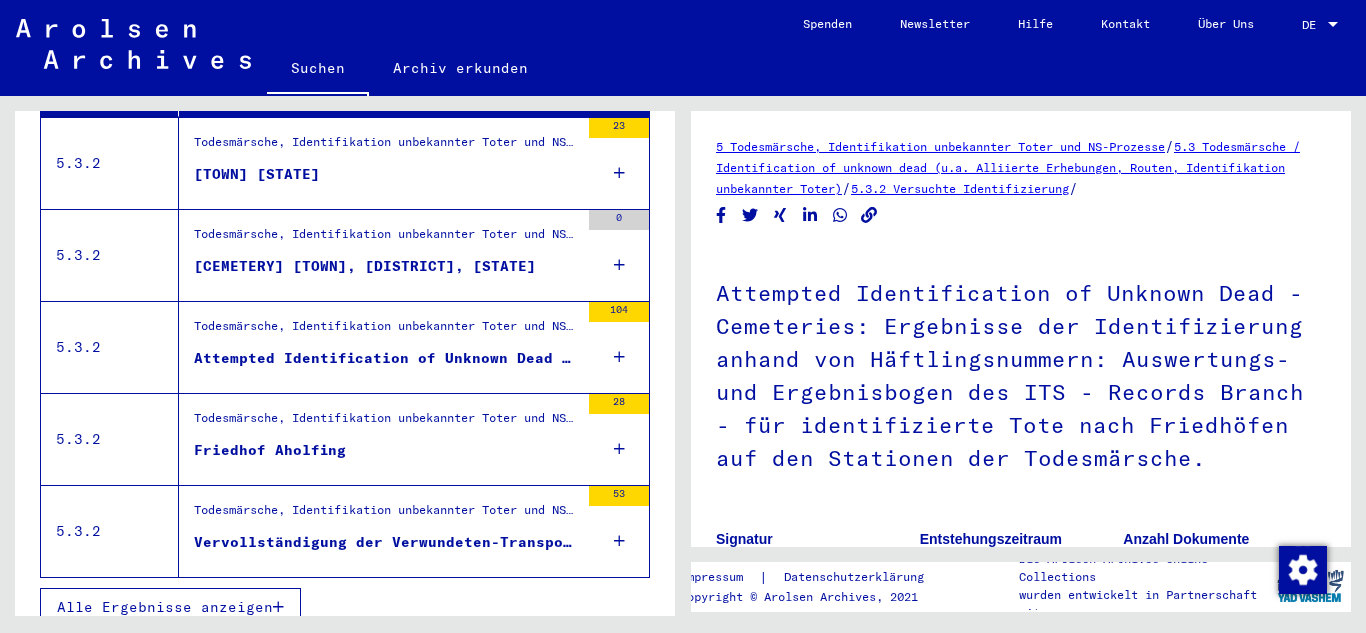type on "**********" 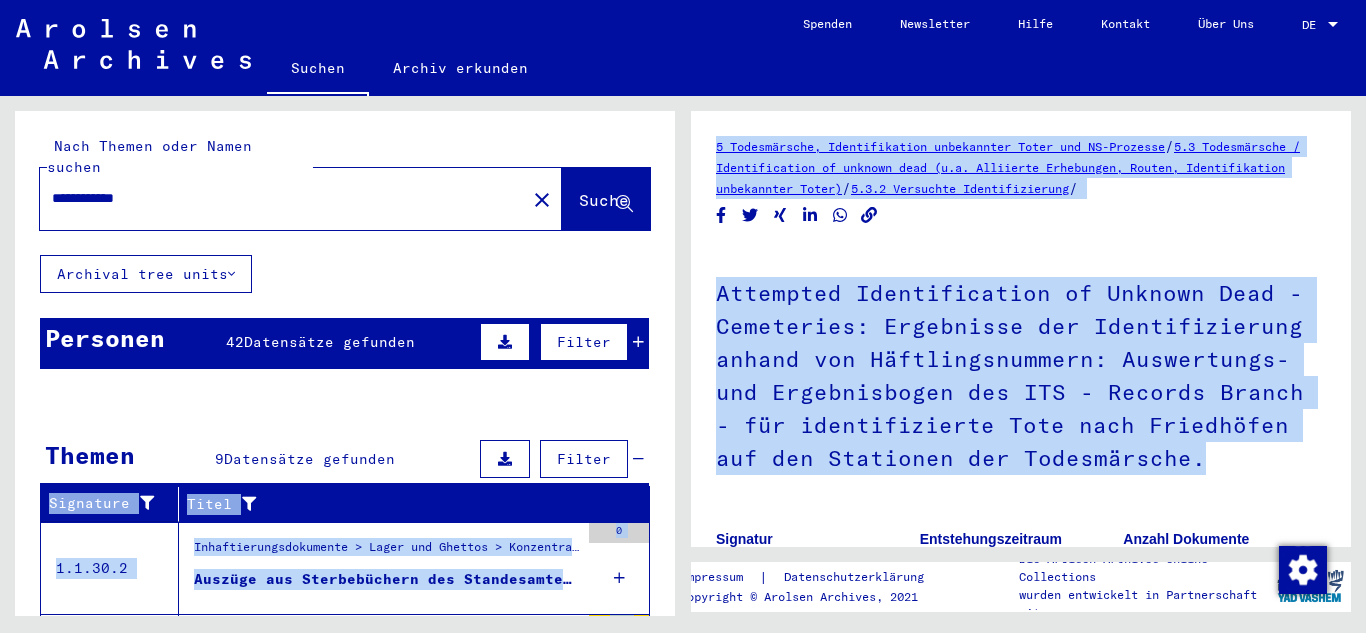 drag, startPoint x: 676, startPoint y: 402, endPoint x: 687, endPoint y: 534, distance: 132.45753 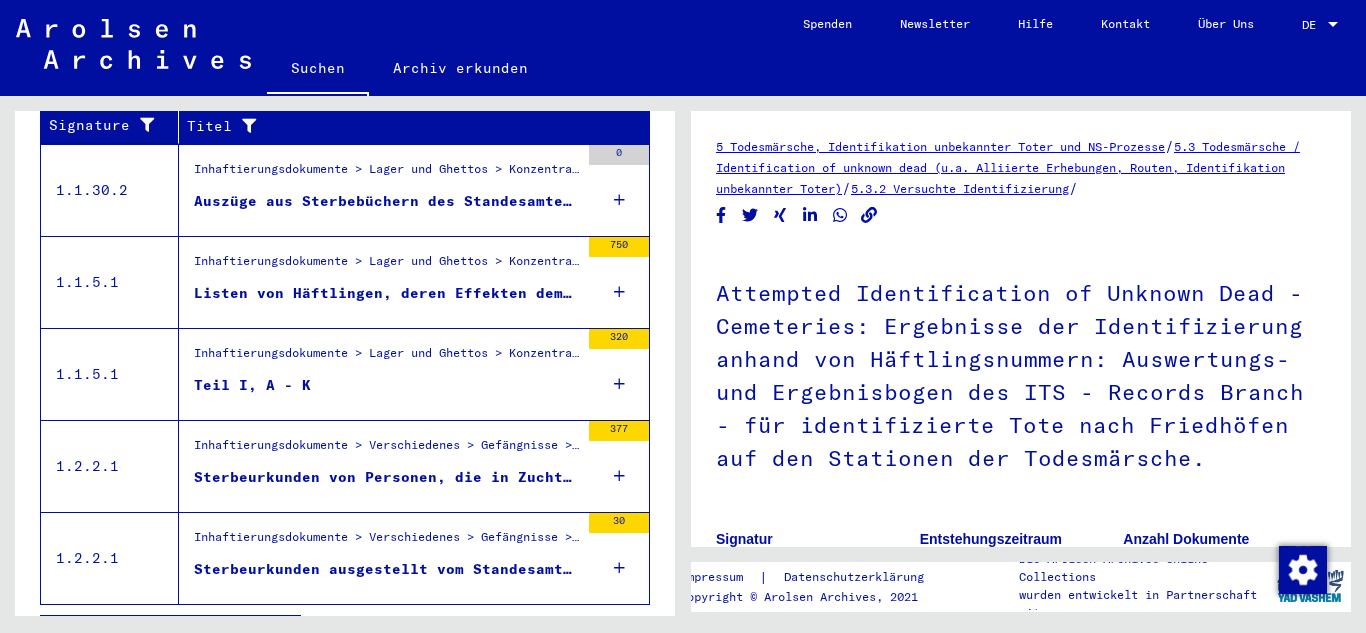 scroll, scrollTop: 405, scrollLeft: 0, axis: vertical 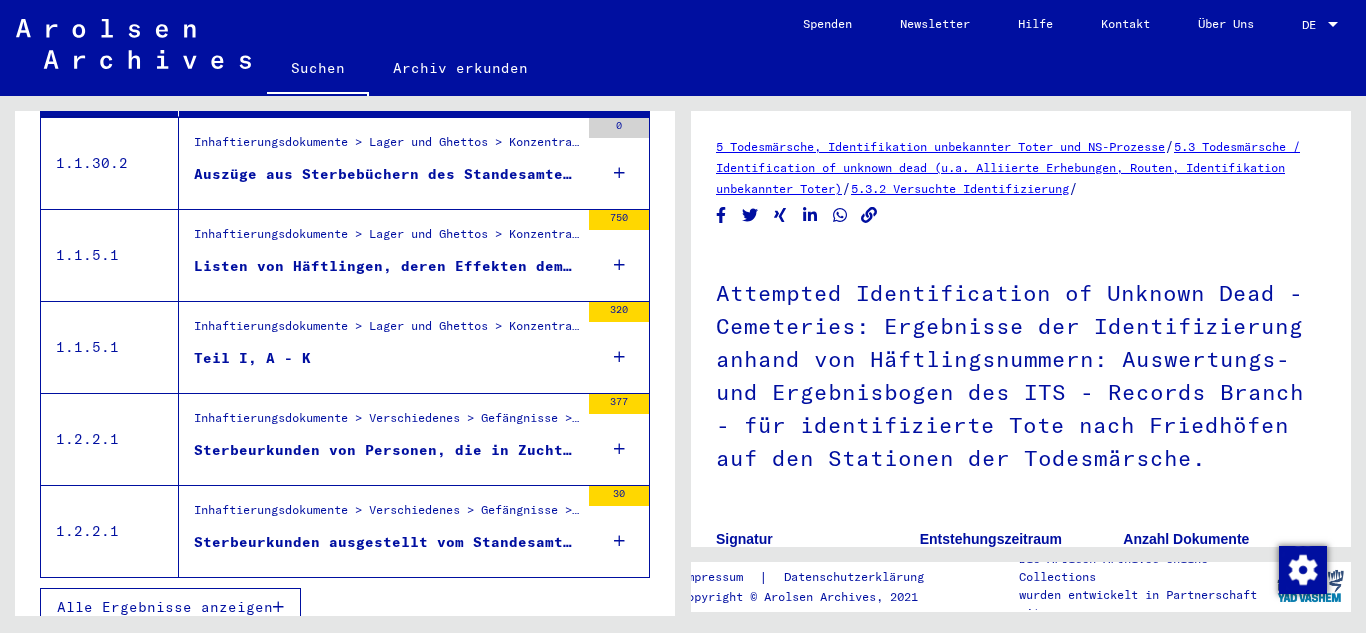 click on "Alle Ergebnisse anzeigen" at bounding box center [165, 607] 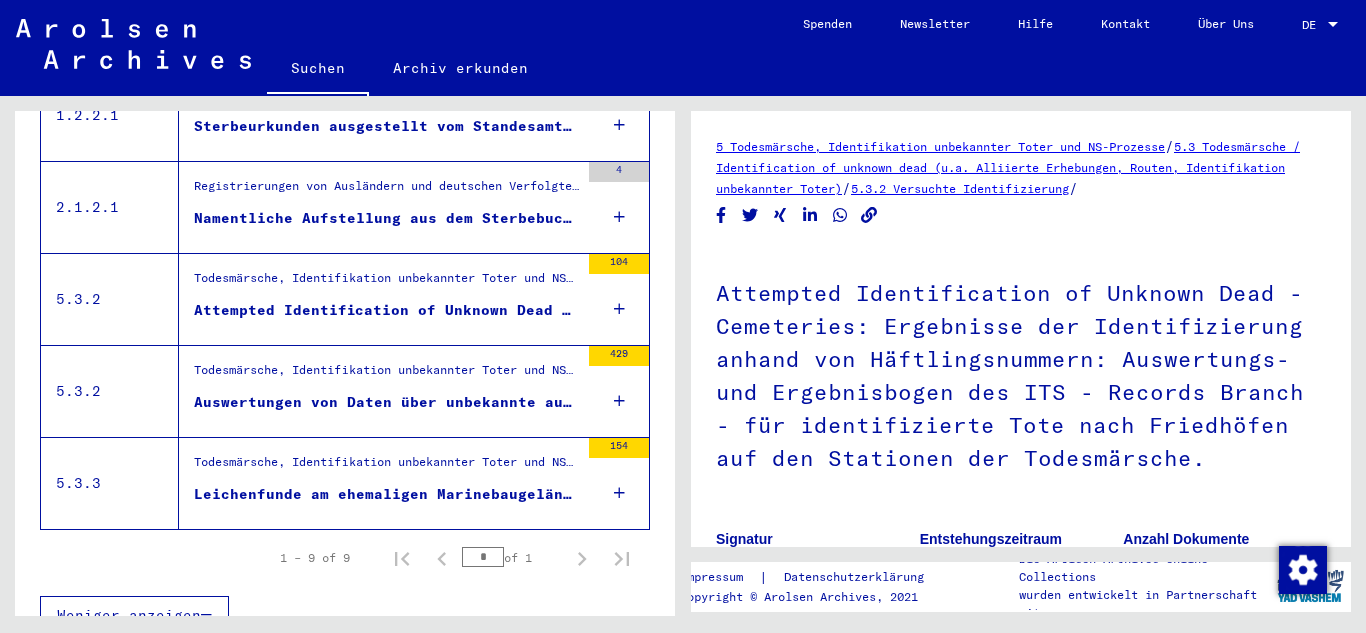 scroll, scrollTop: 829, scrollLeft: 0, axis: vertical 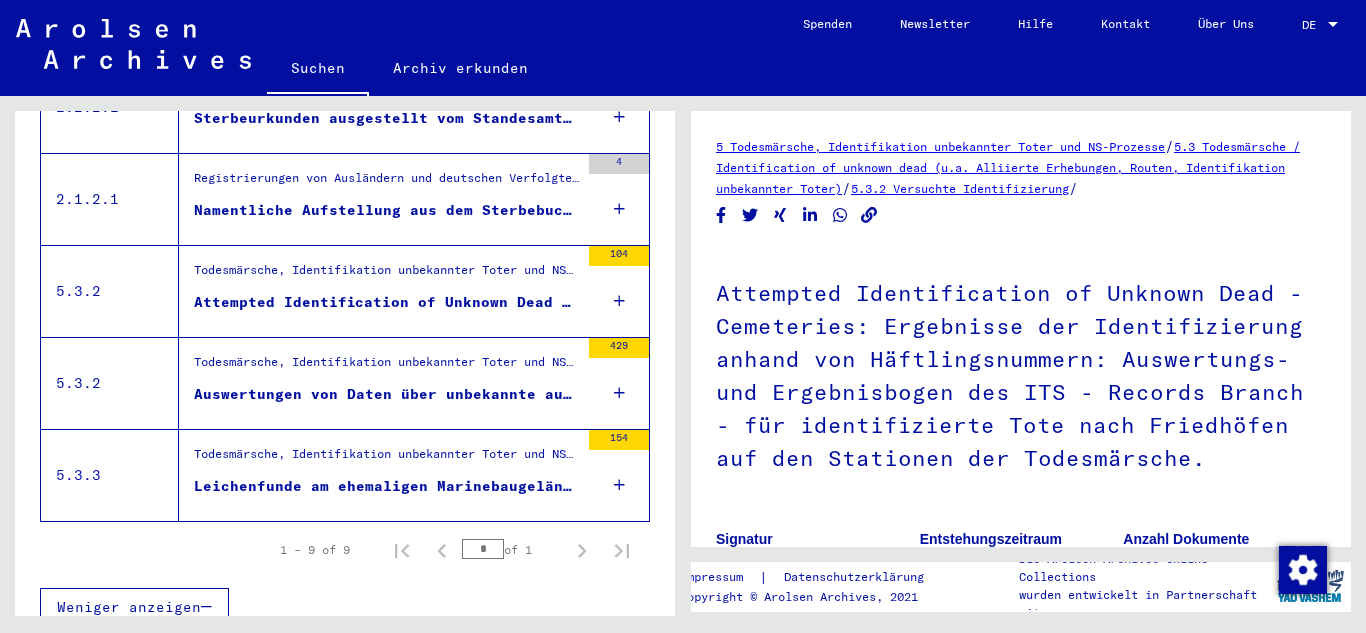 click on "Leichenfunde am ehemaligen Marinebaugelände bei Neuenkirchen (Landkreis      Osterholz-Scharmbeck)" at bounding box center (386, 486) 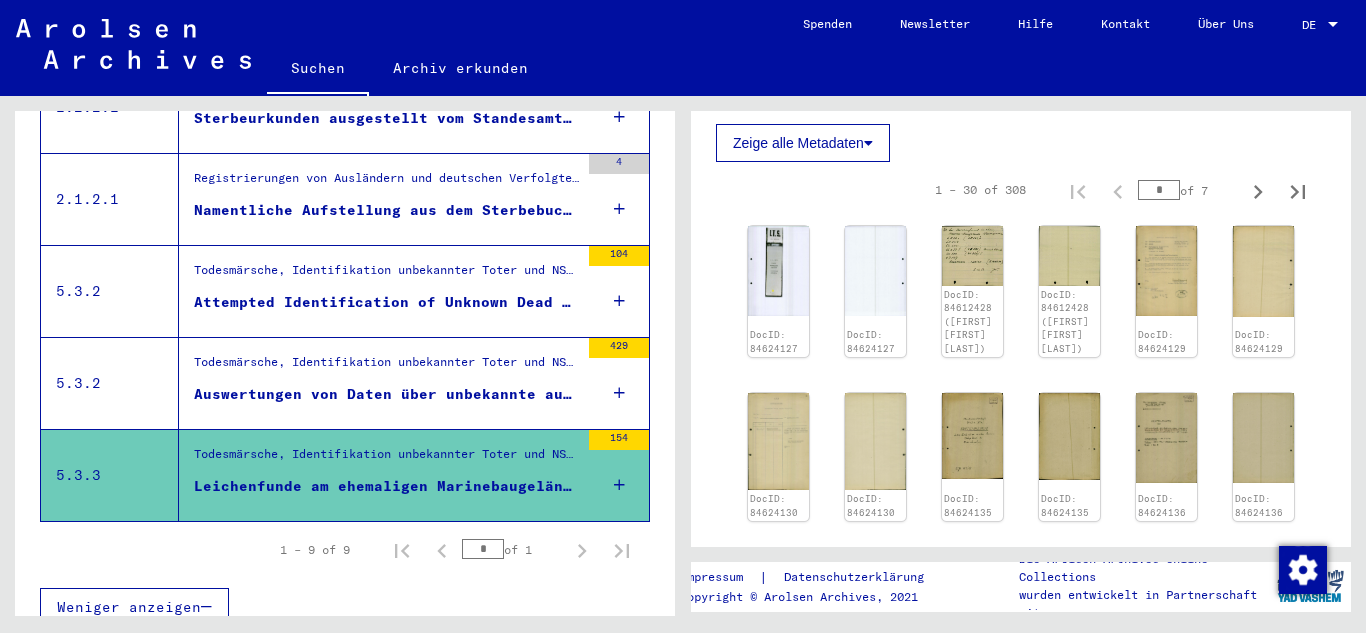scroll, scrollTop: 559, scrollLeft: 0, axis: vertical 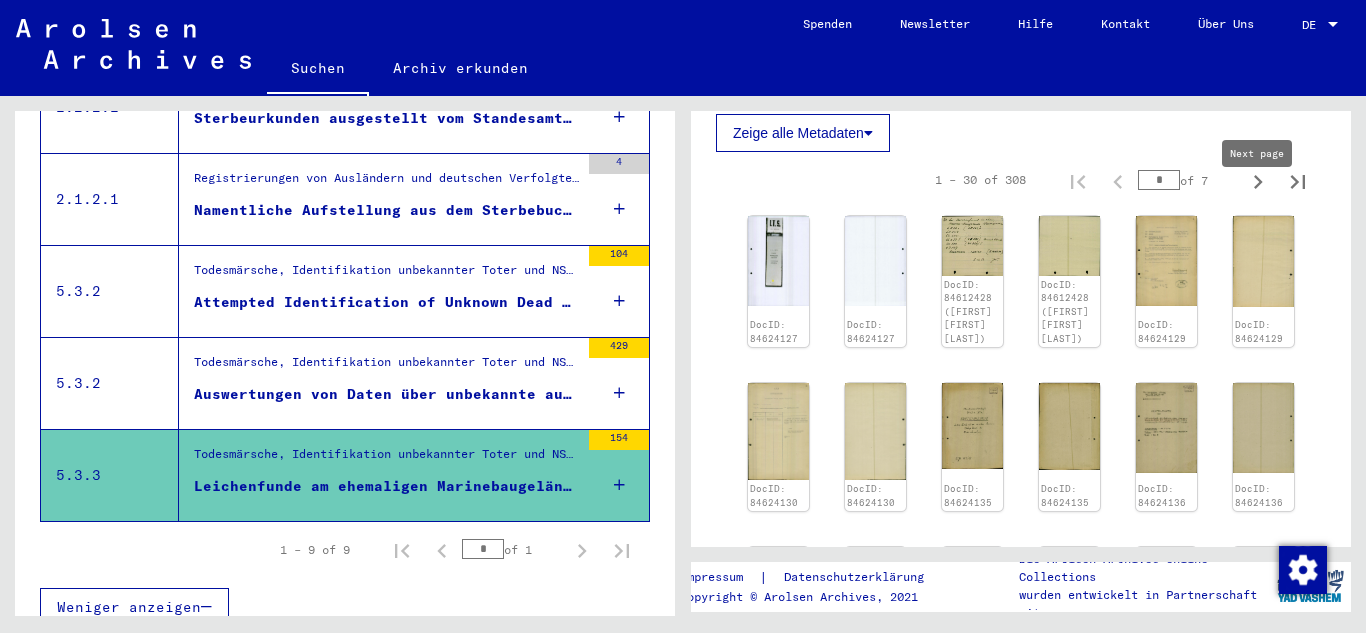 click 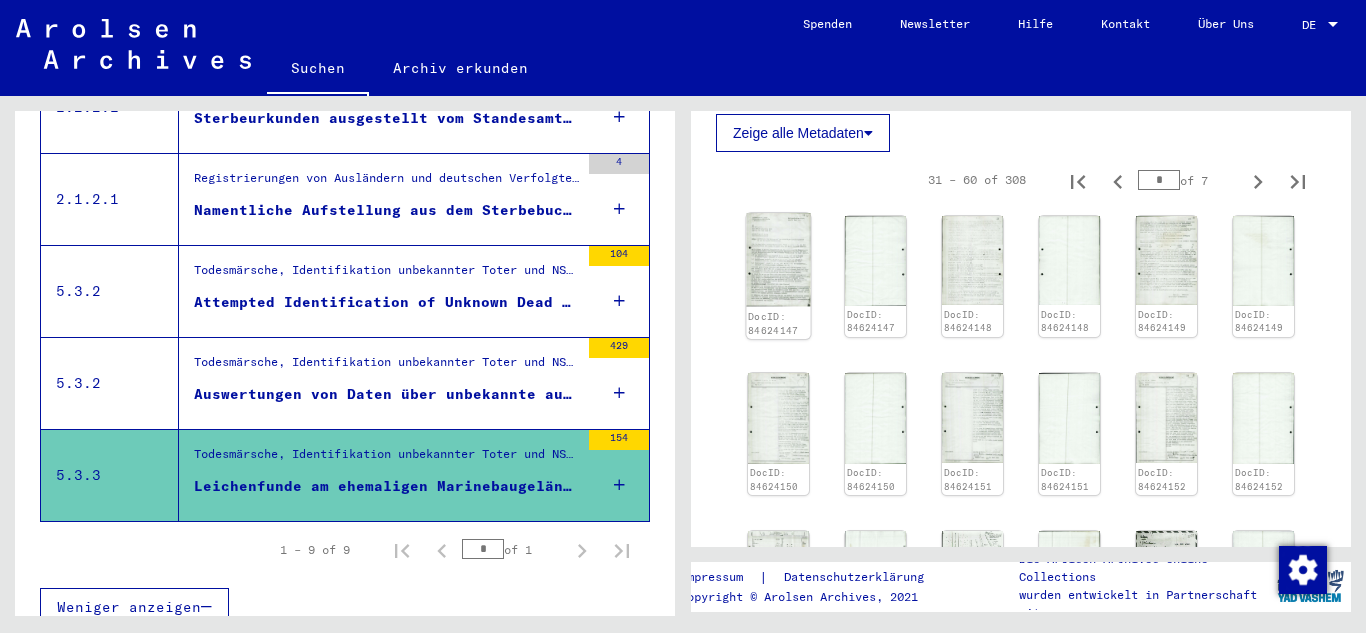 click 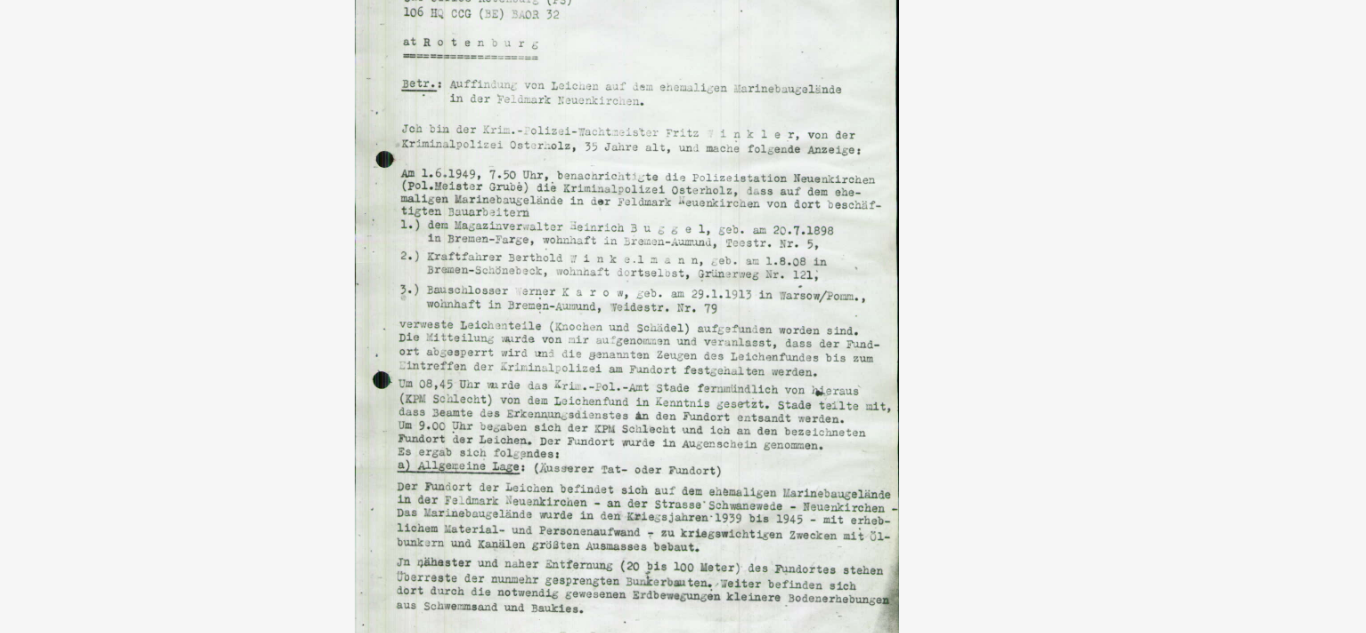 type 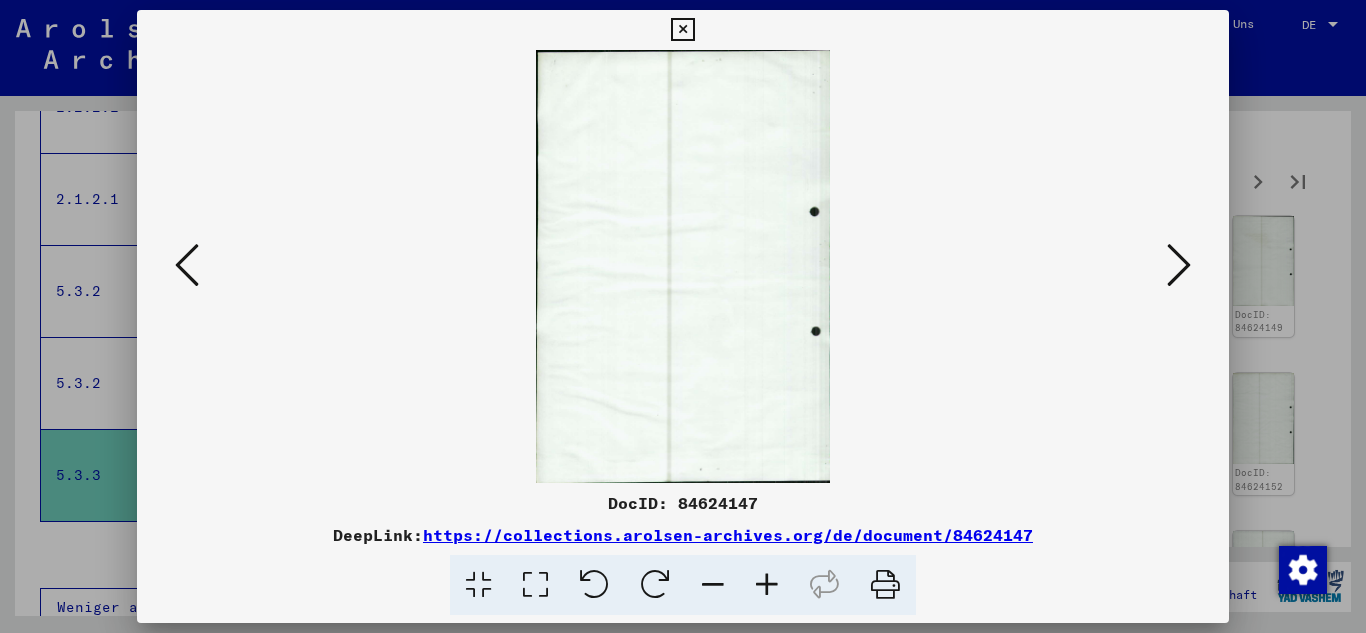 click at bounding box center (1179, 265) 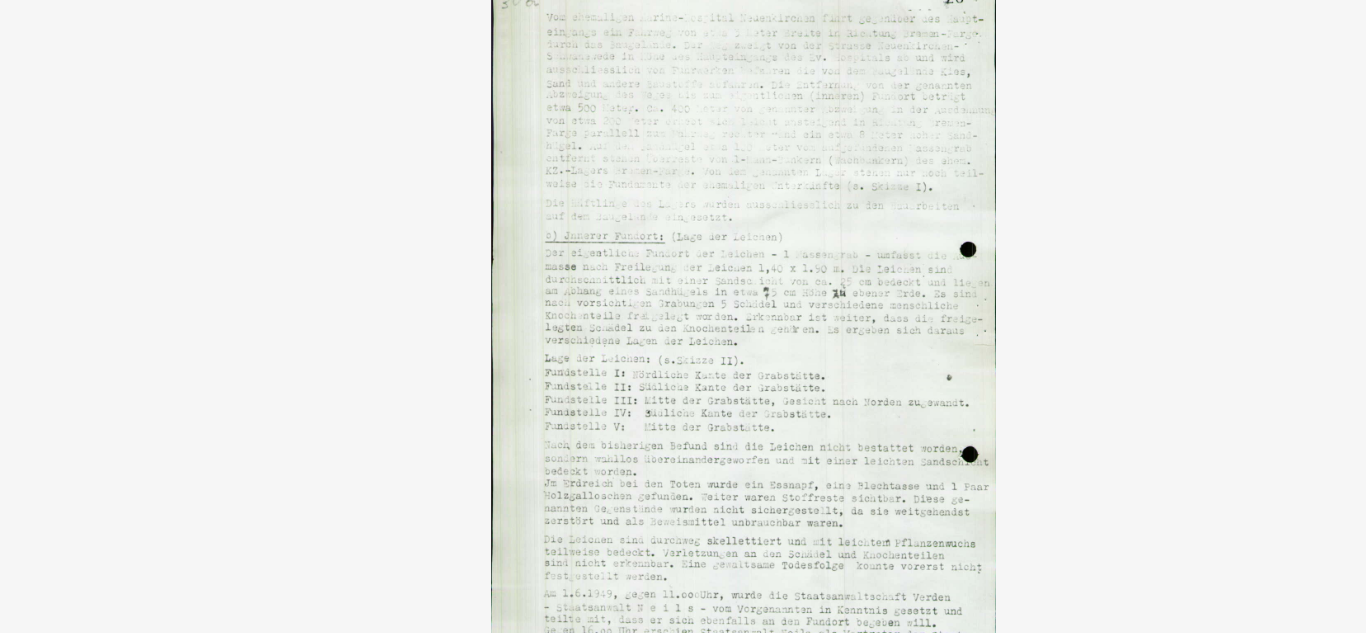 drag, startPoint x: 784, startPoint y: 178, endPoint x: 784, endPoint y: 239, distance: 61 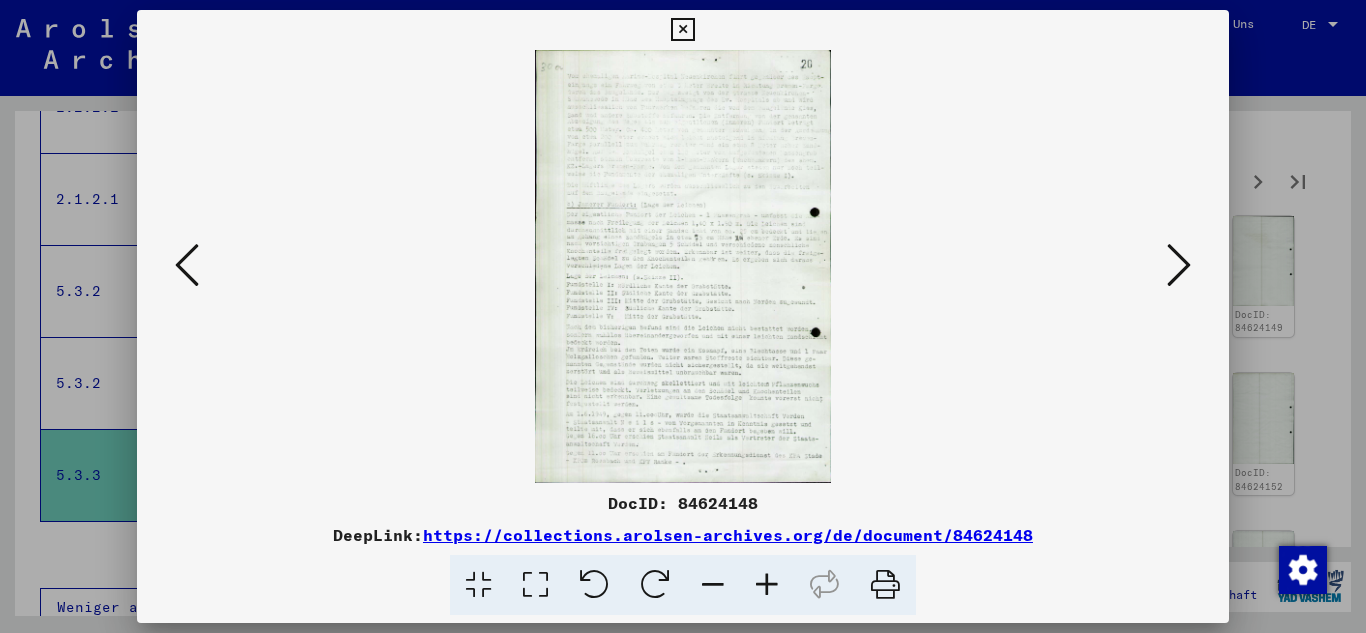 click at bounding box center (1179, 265) 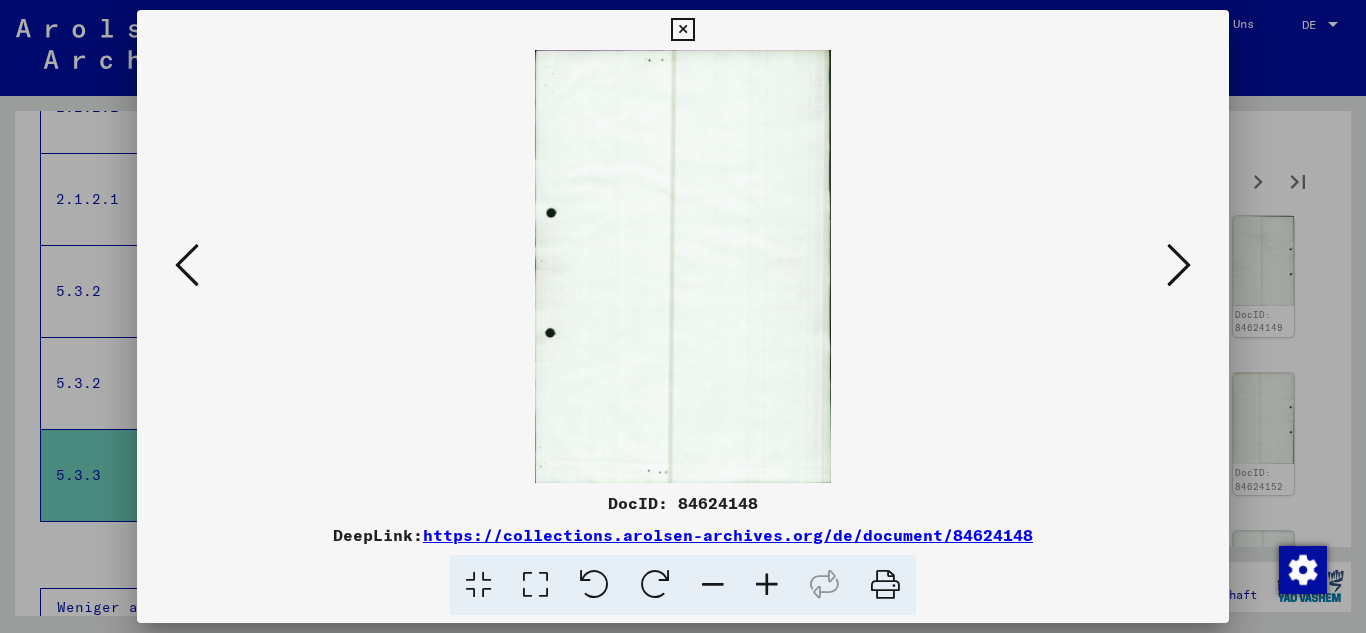 click at bounding box center [1179, 265] 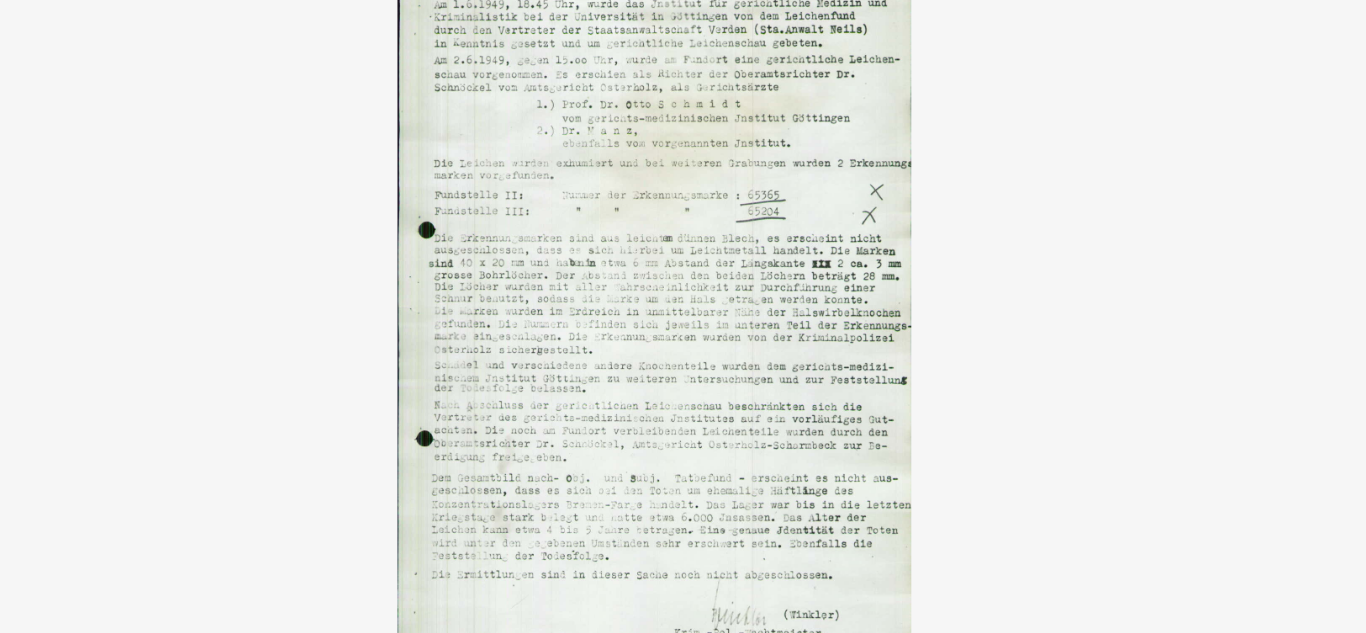 type 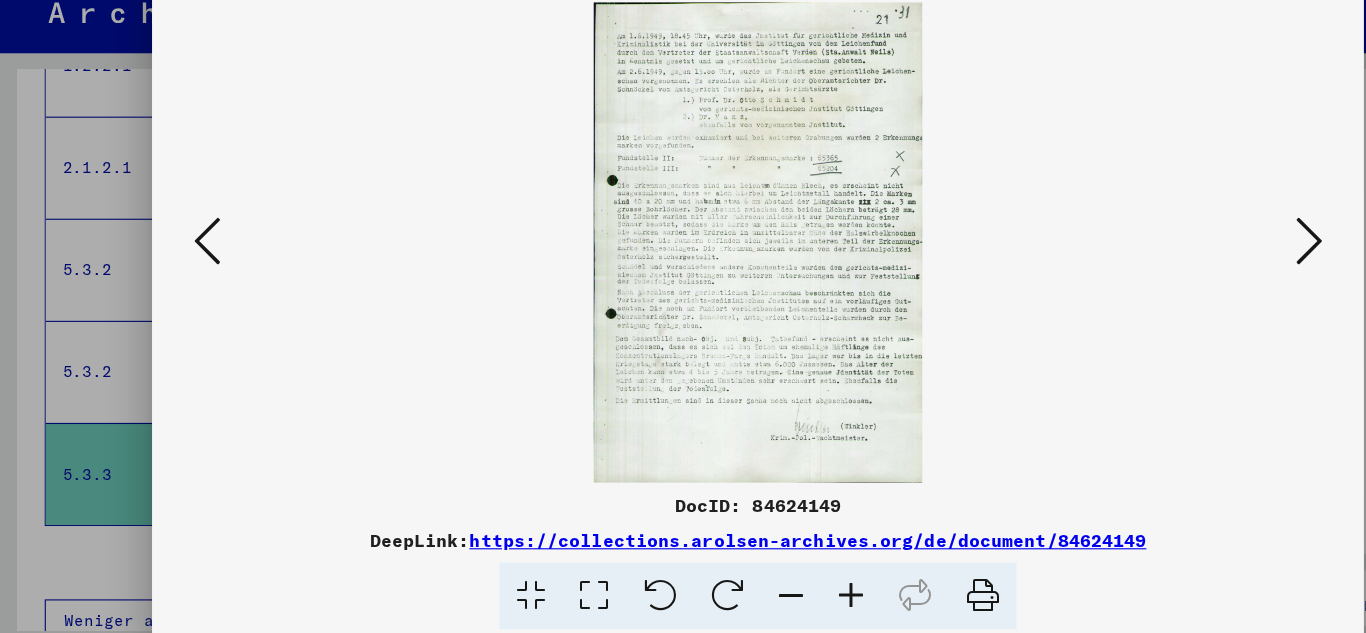 click at bounding box center (1179, 265) 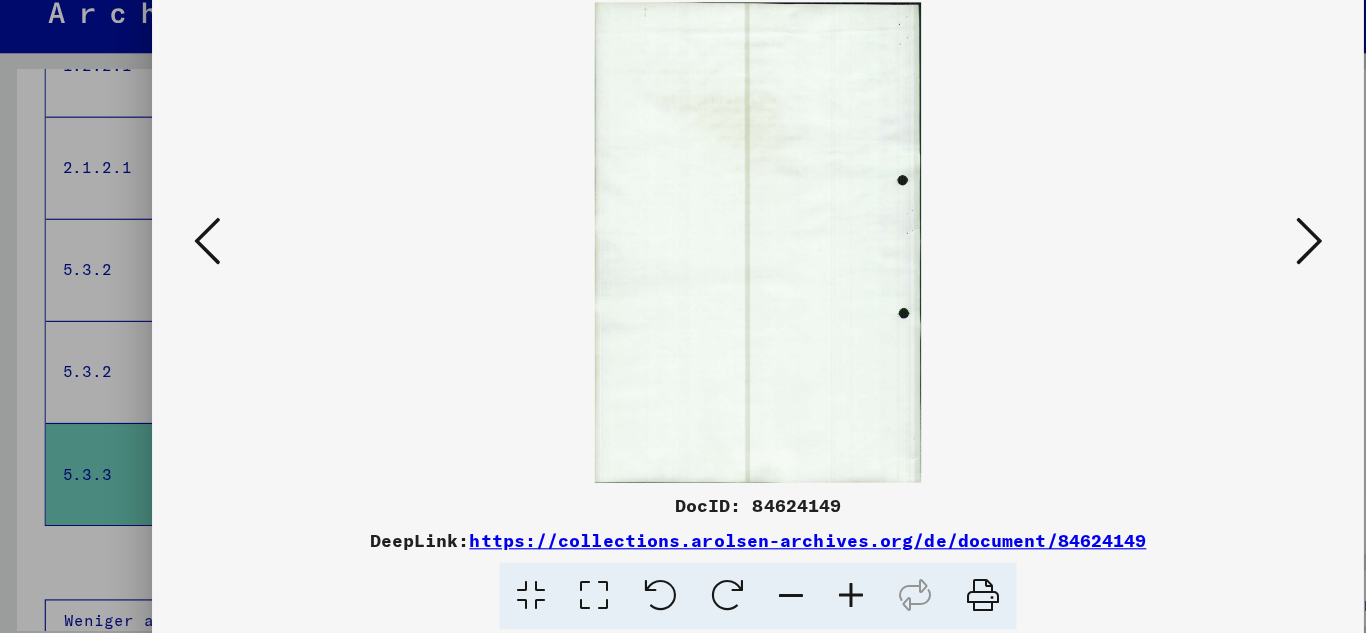 click at bounding box center [1179, 265] 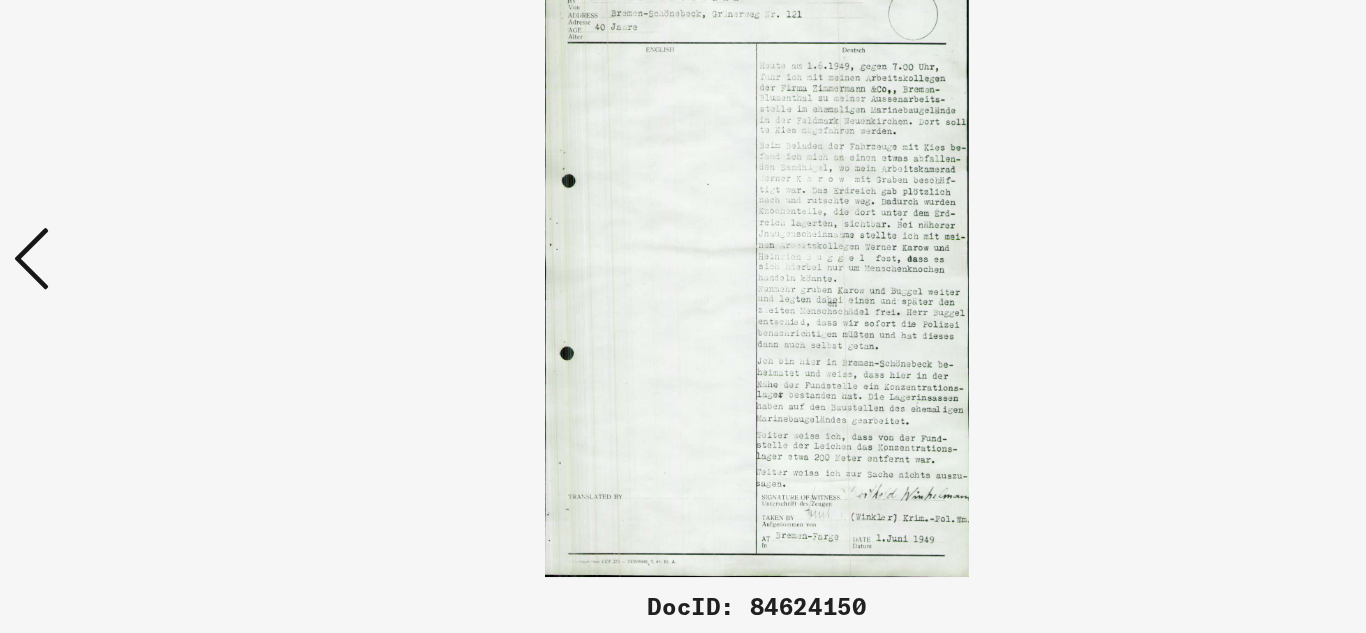 drag, startPoint x: 1098, startPoint y: 236, endPoint x: 1094, endPoint y: 214, distance: 22.36068 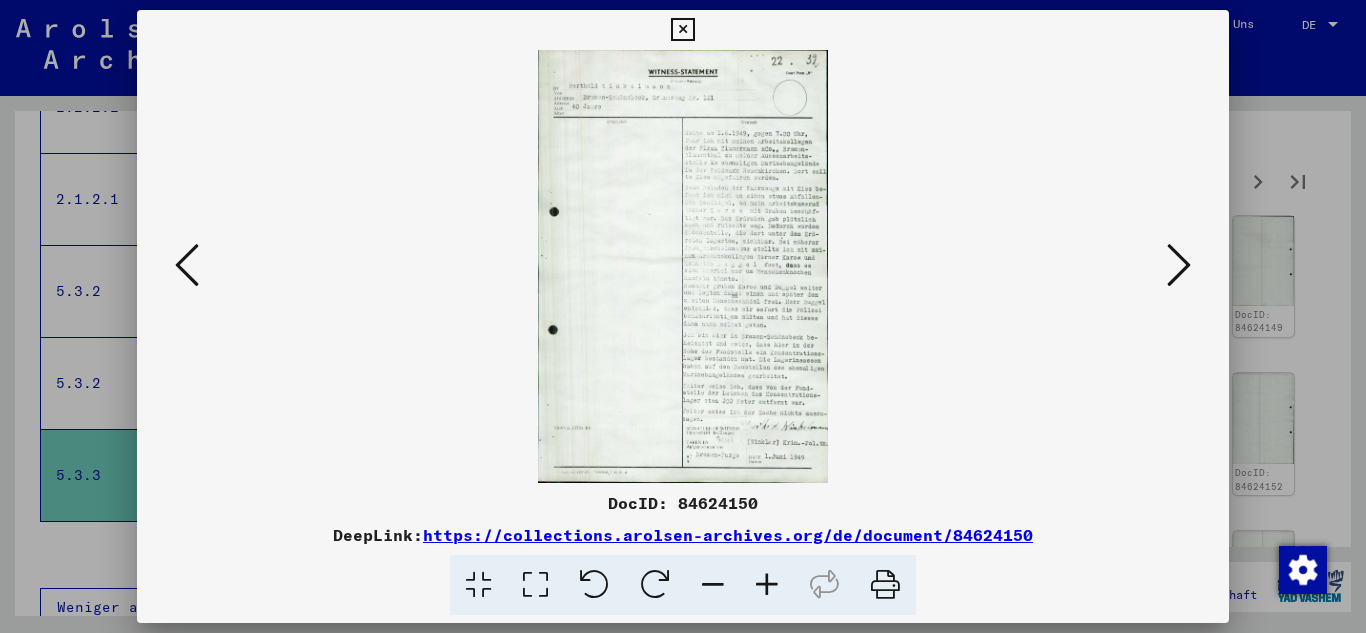 click at bounding box center [1179, 265] 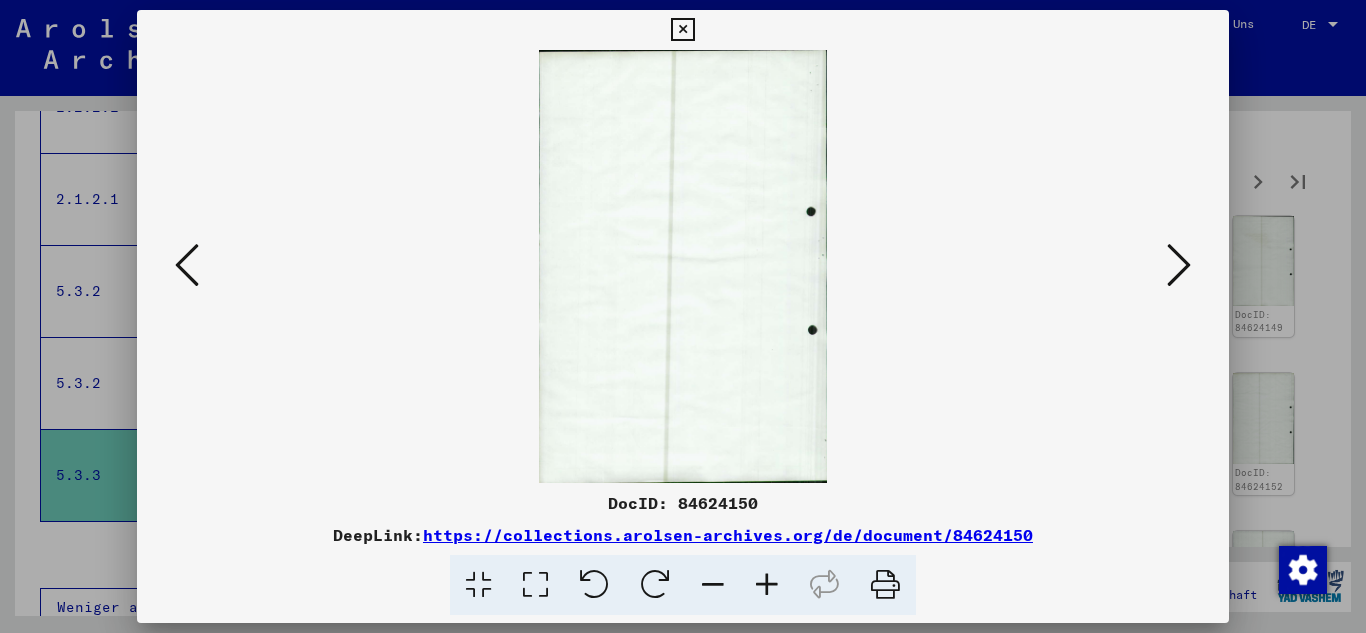 click at bounding box center (1179, 265) 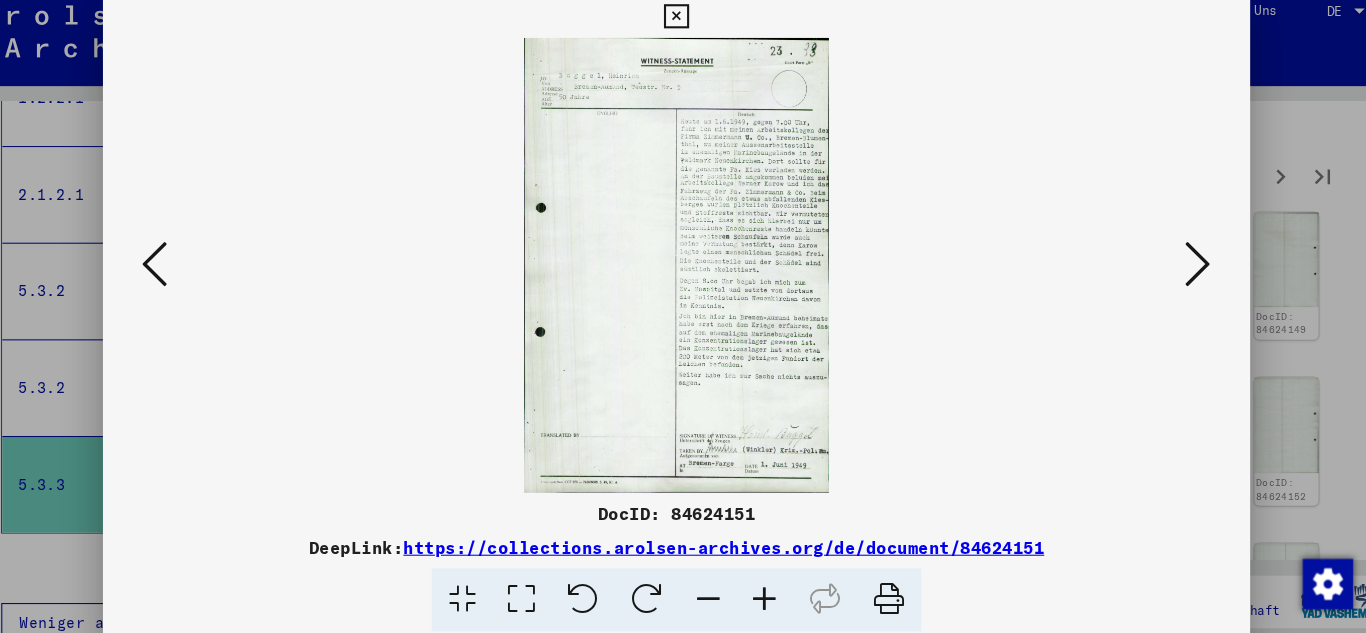 click at bounding box center (1179, 265) 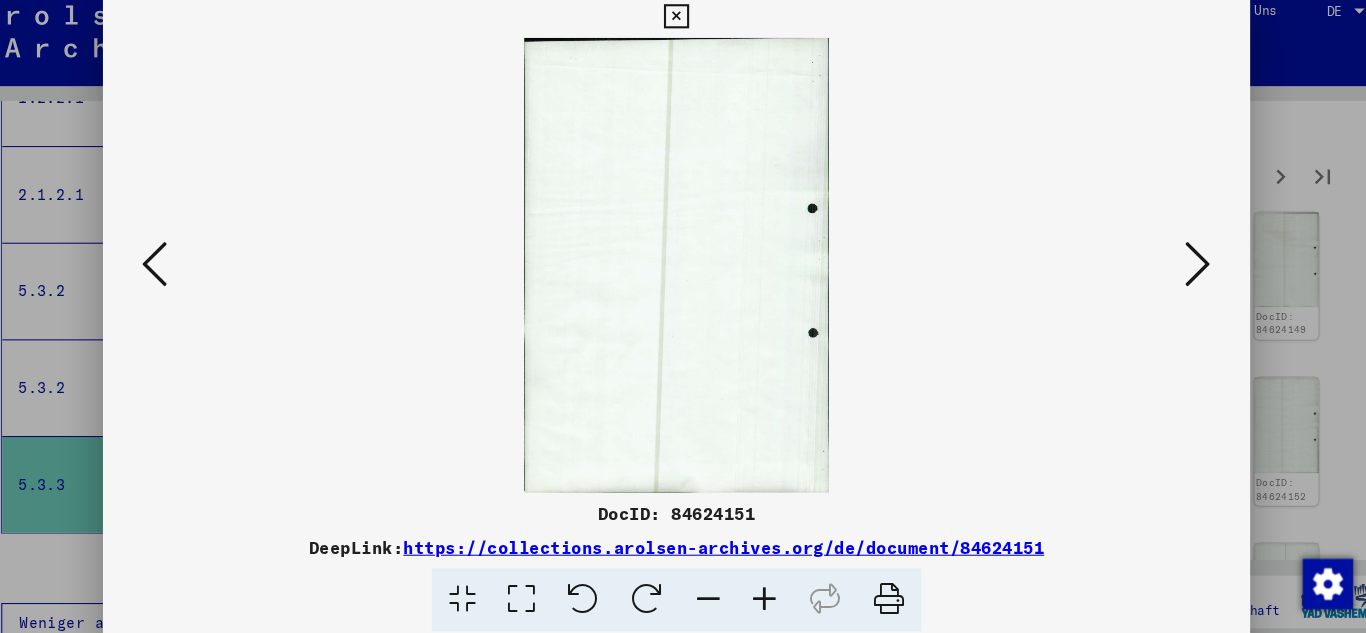 click at bounding box center [1179, 265] 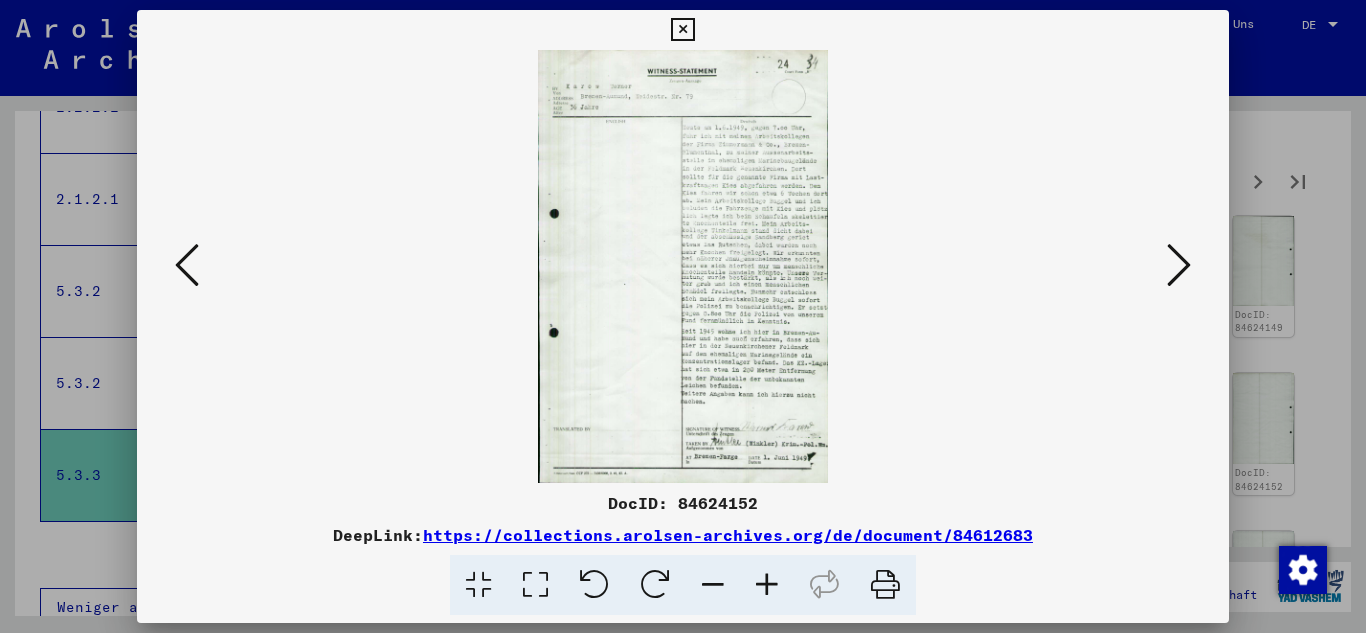 click at bounding box center [1179, 266] 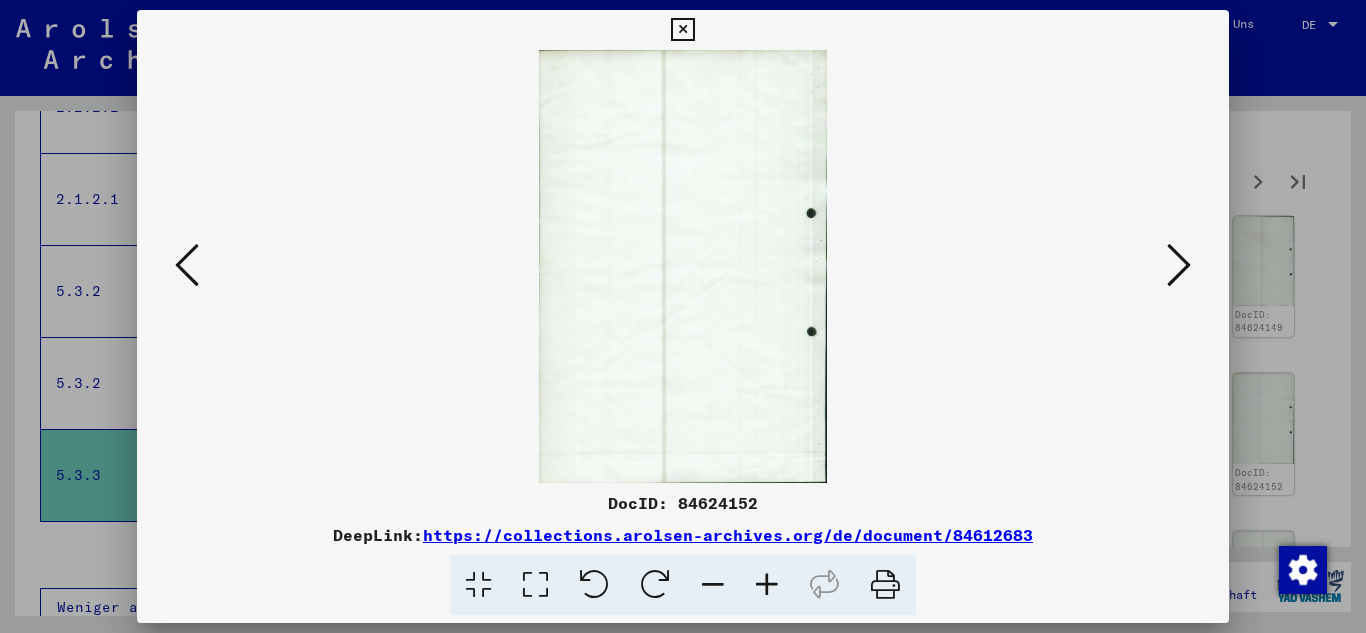 click at bounding box center [1179, 266] 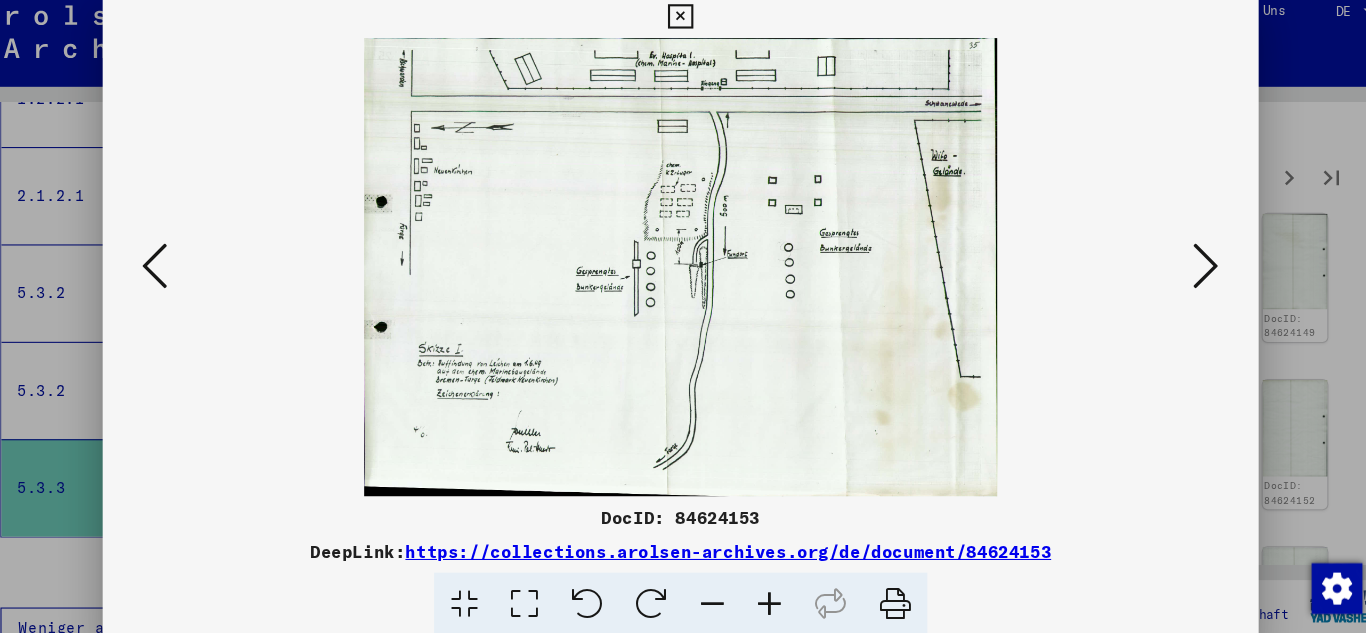 click at bounding box center (1179, 265) 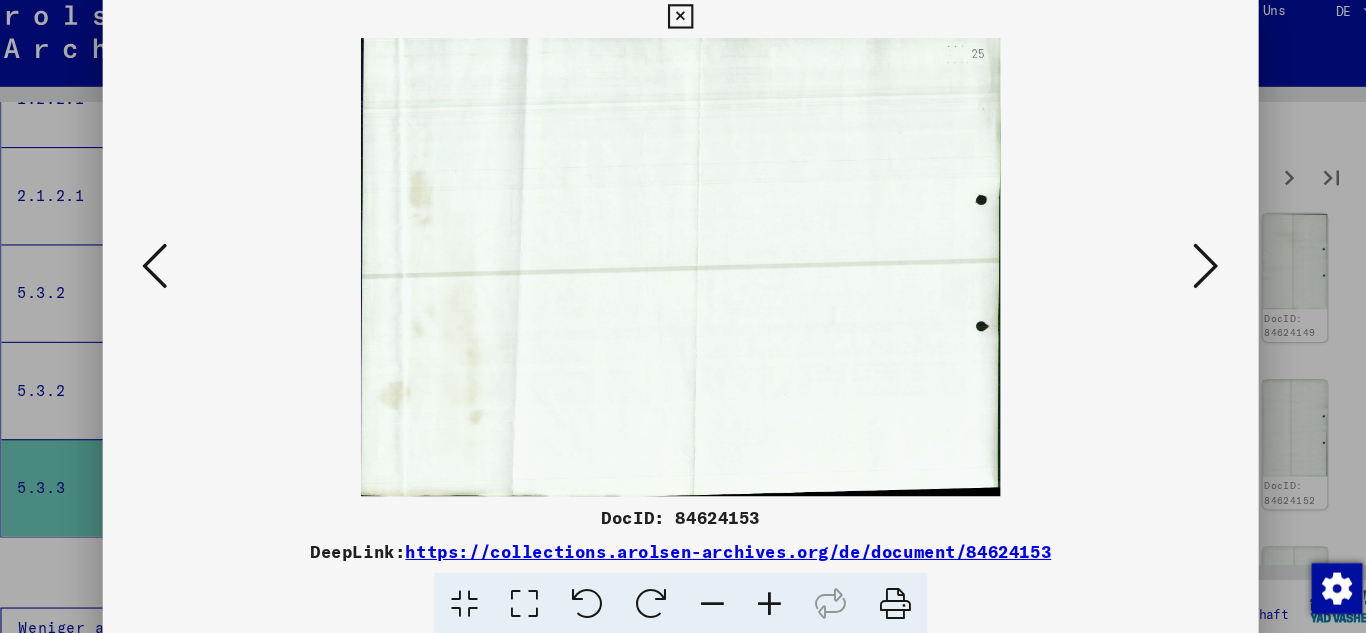 click at bounding box center [1179, 265] 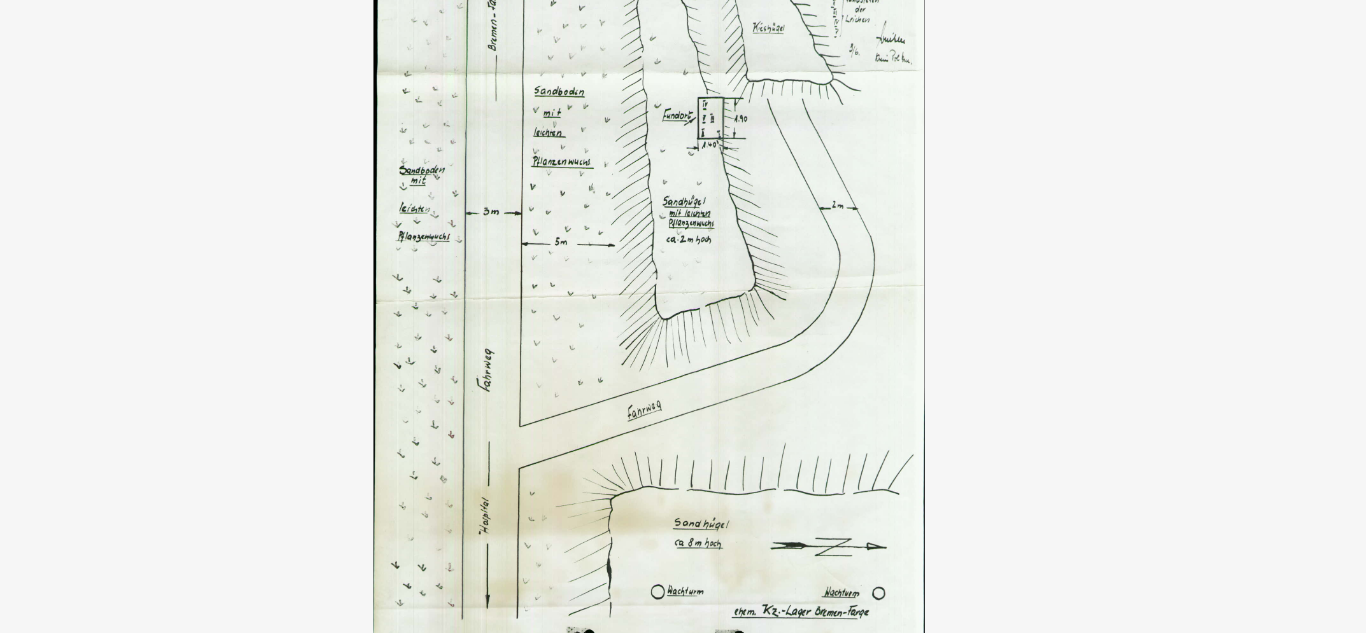 drag, startPoint x: 829, startPoint y: 183, endPoint x: 815, endPoint y: 239, distance: 57.72348 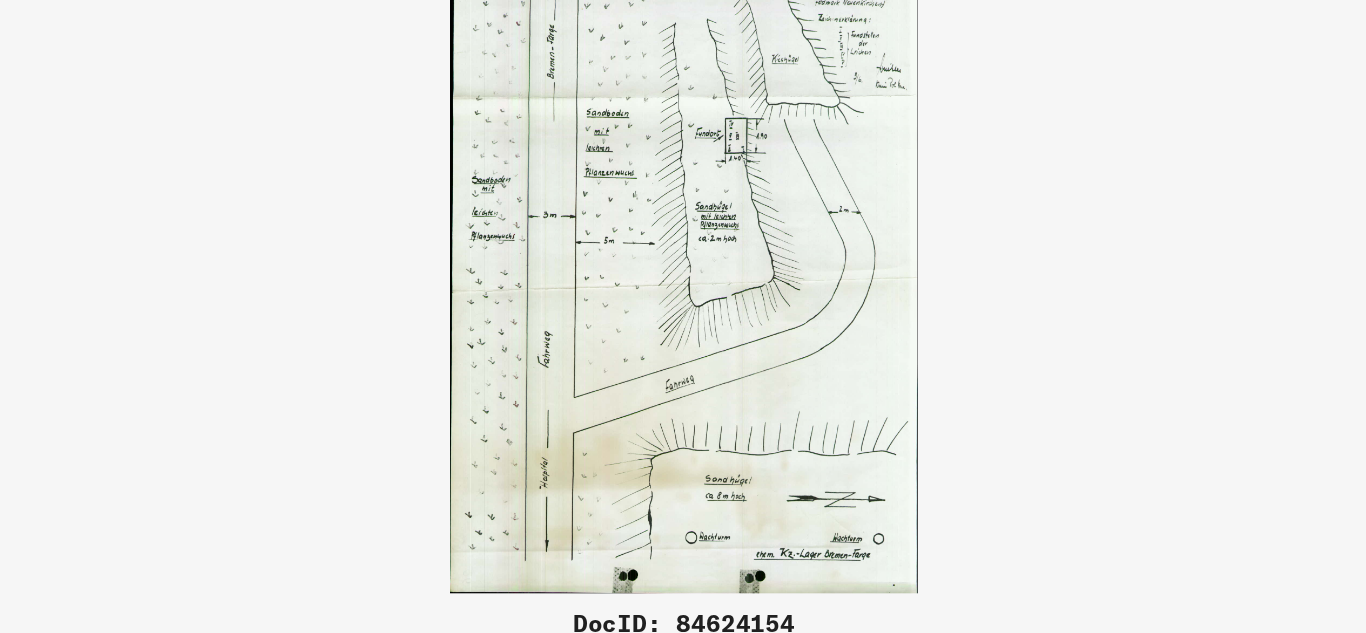 drag, startPoint x: 674, startPoint y: 241, endPoint x: 653, endPoint y: 391, distance: 151.46286 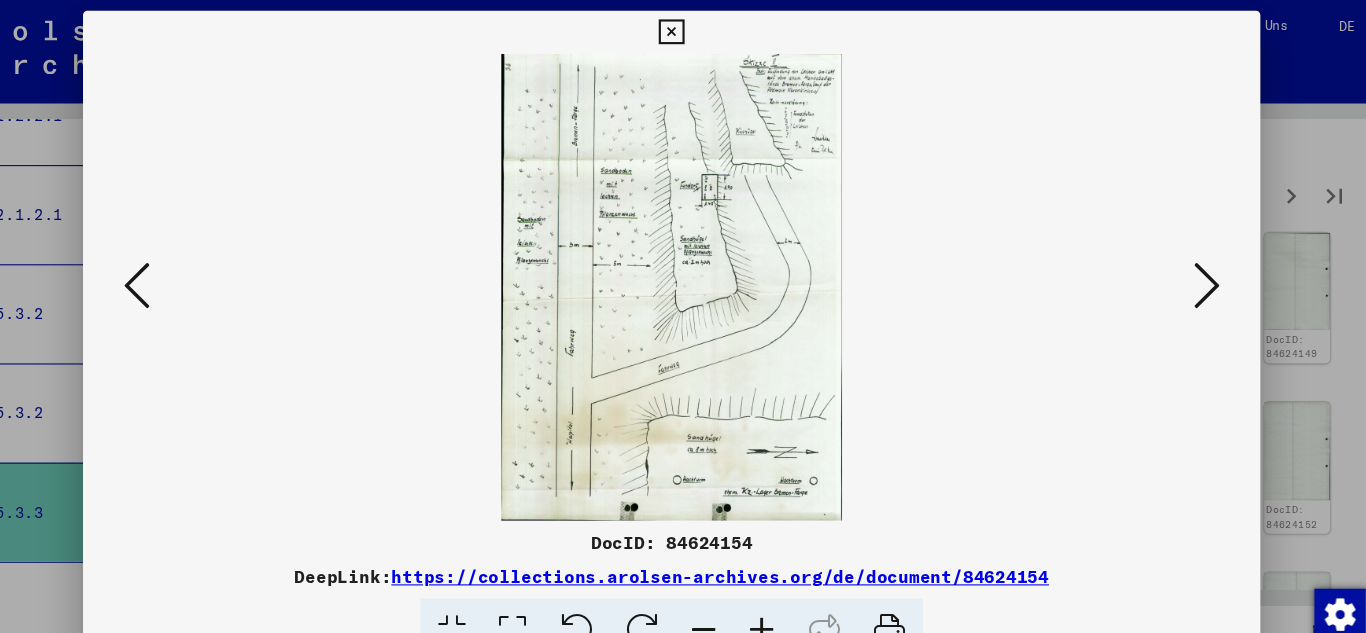 click at bounding box center [683, 266] 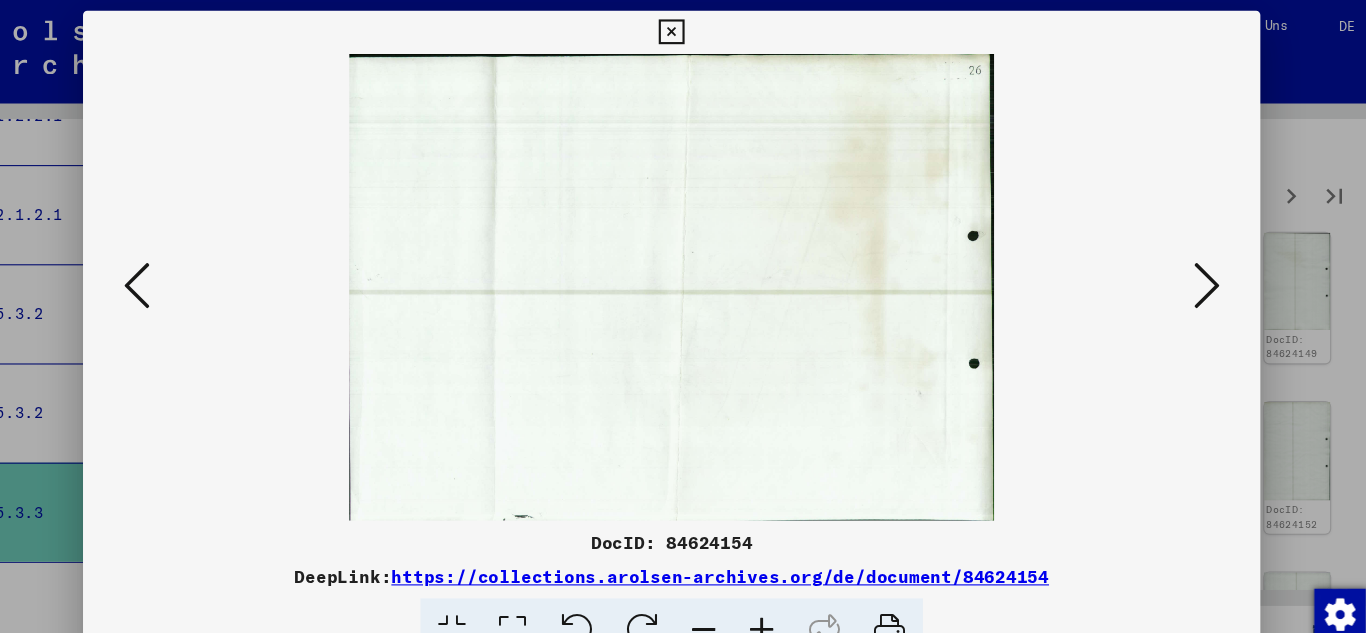 click at bounding box center (1179, 265) 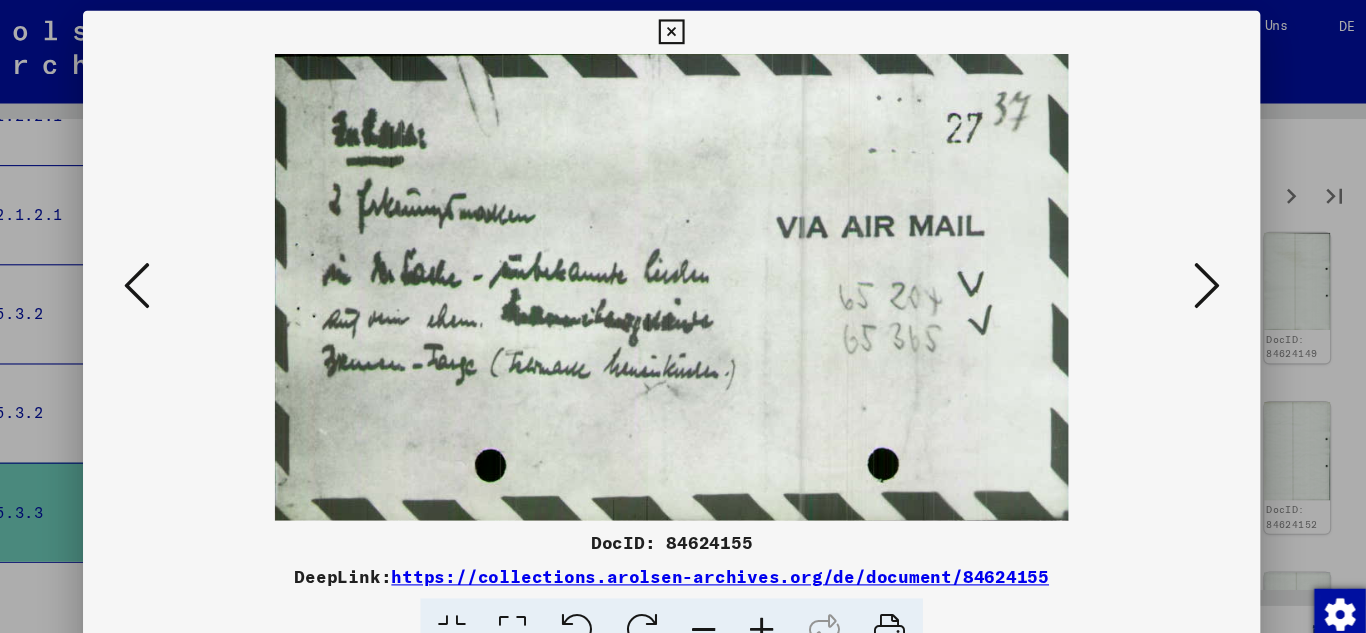 click at bounding box center (1179, 265) 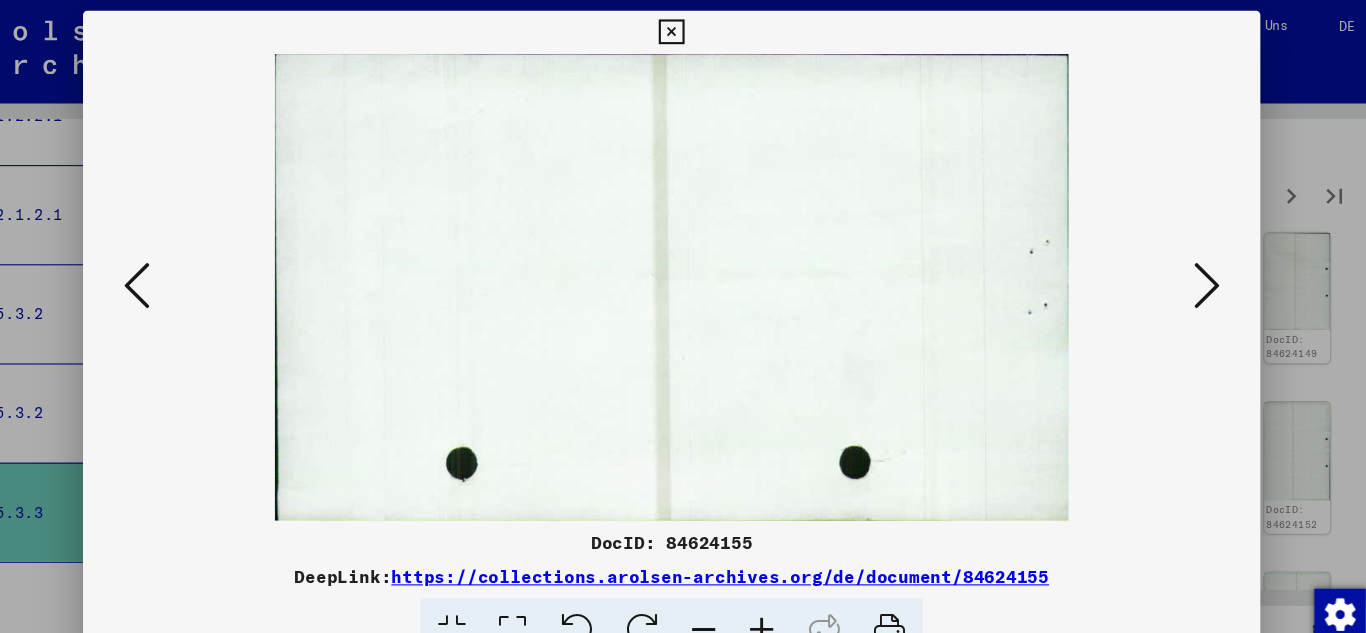 click at bounding box center (1179, 265) 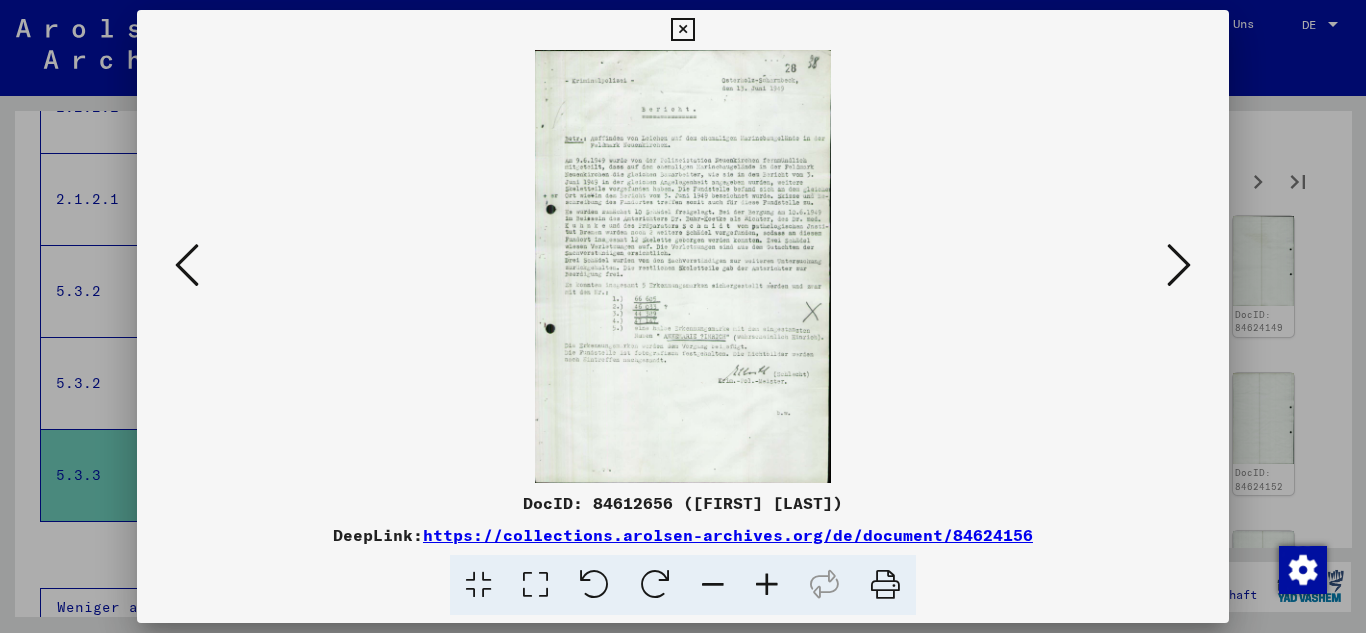 click at bounding box center (1179, 265) 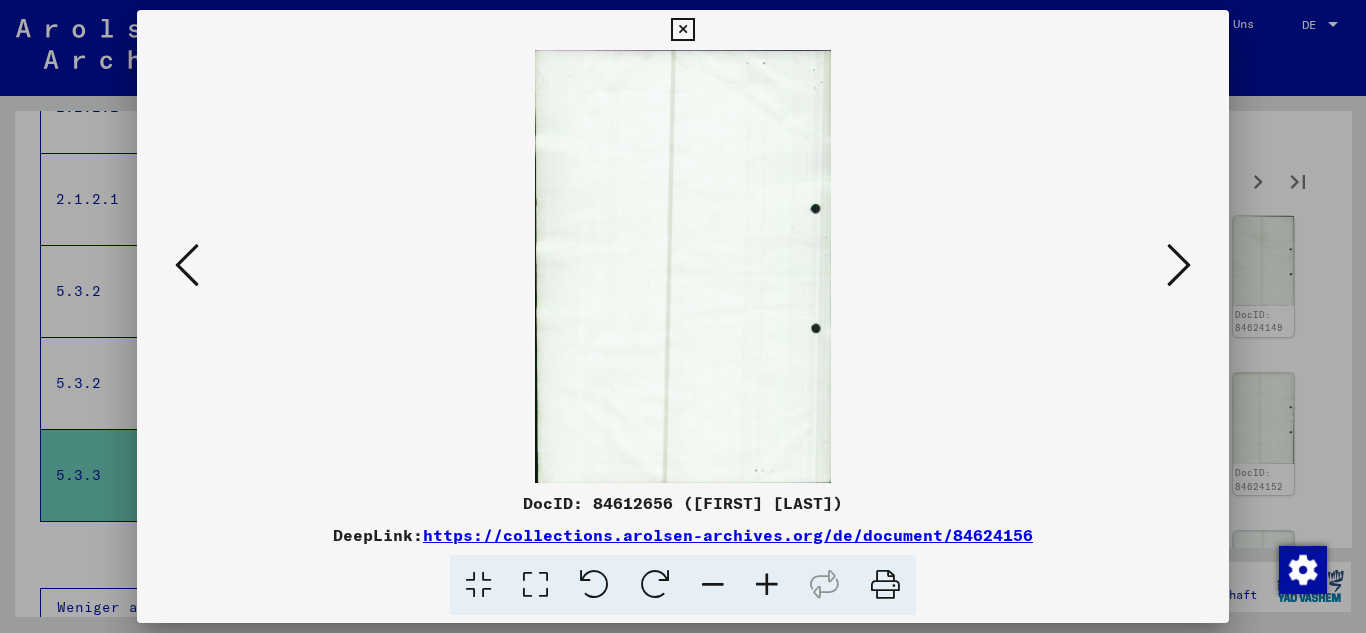 click at bounding box center (1179, 265) 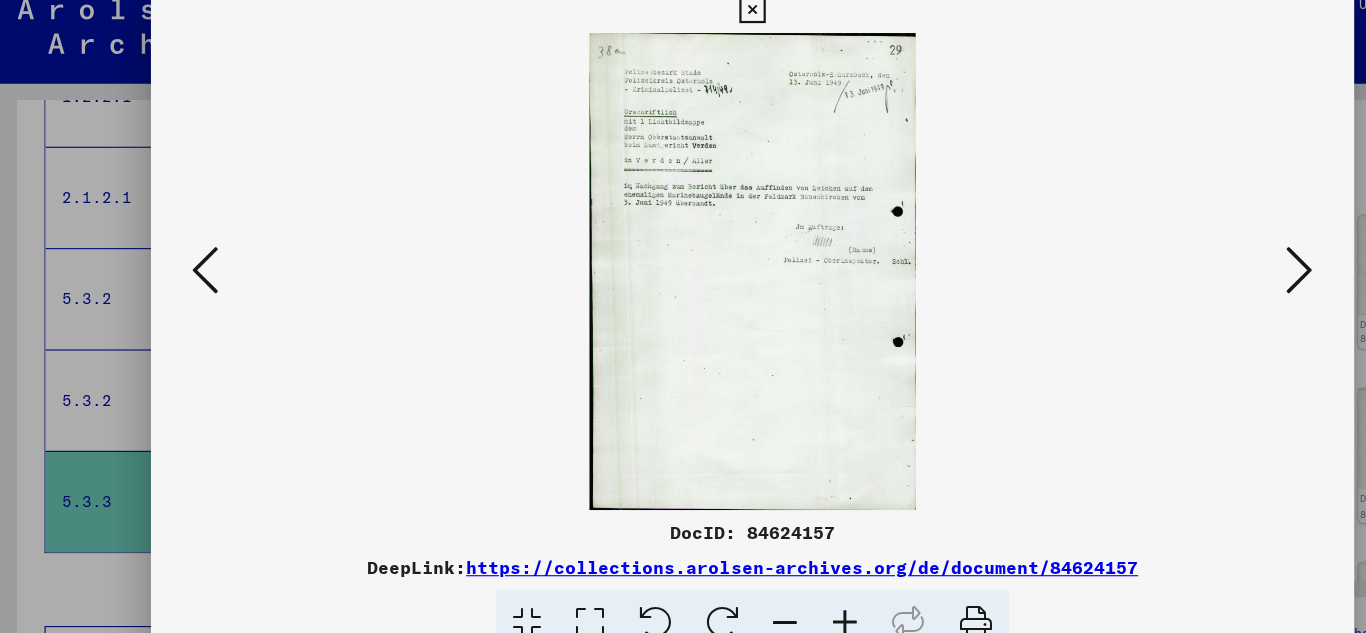 click at bounding box center [1179, 265] 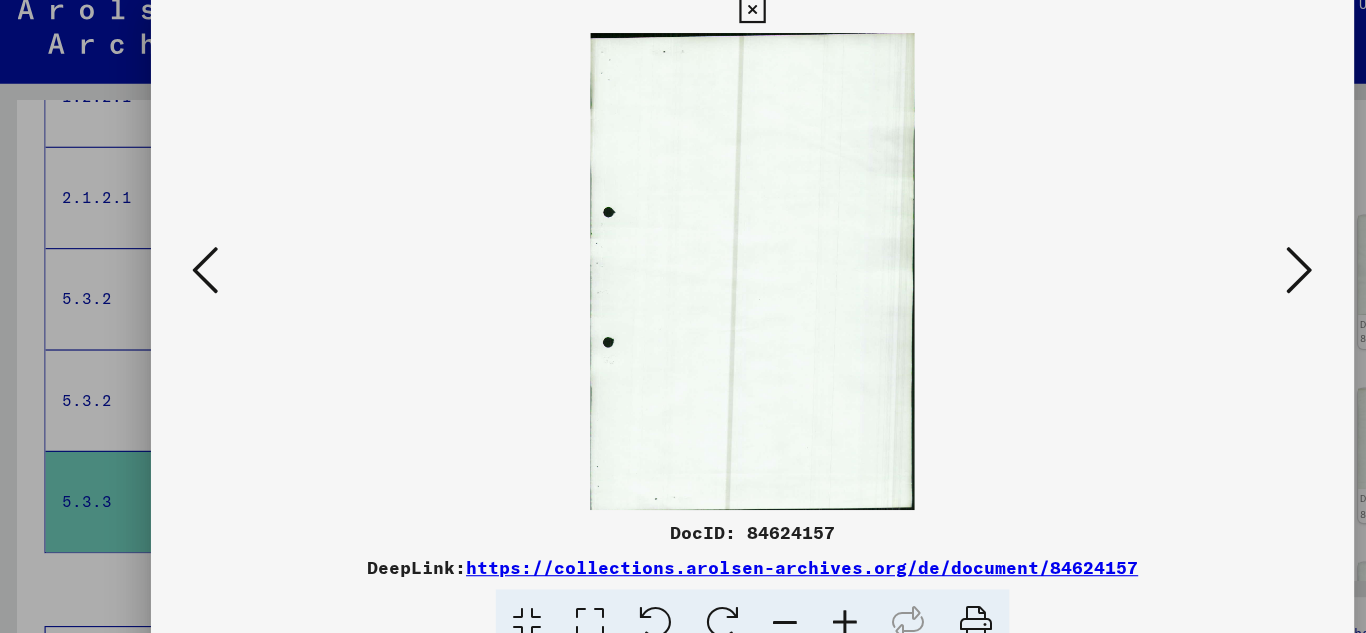 click at bounding box center [1179, 265] 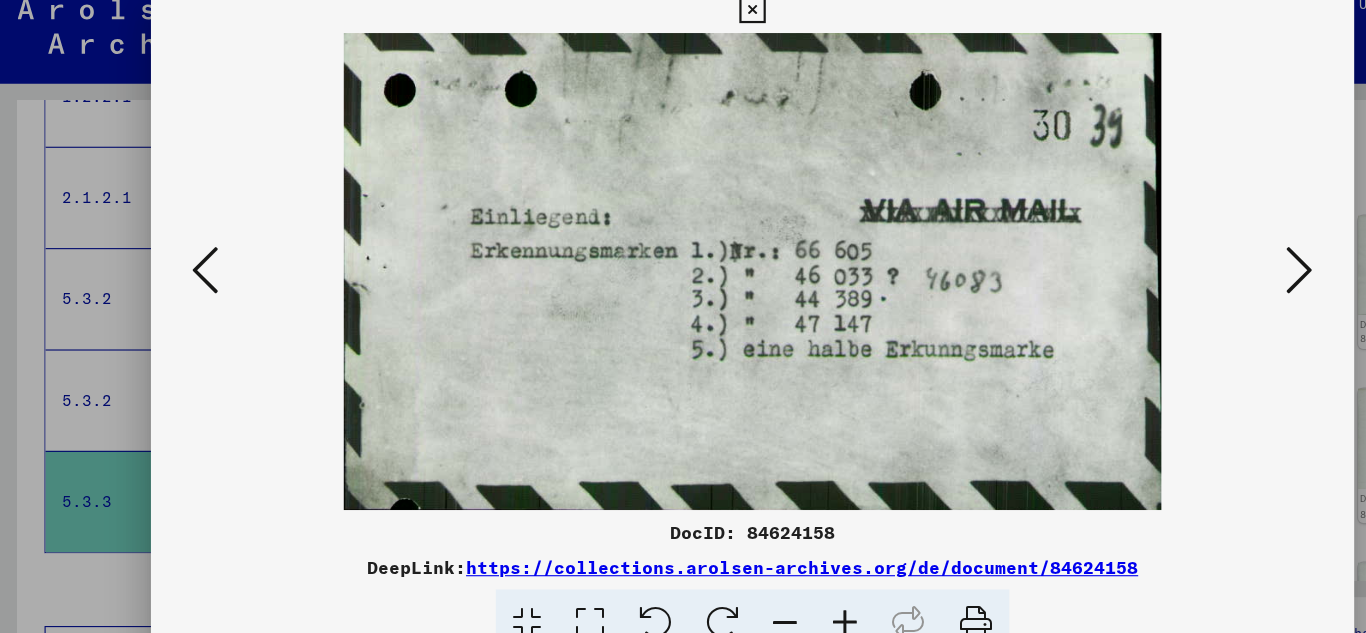 click at bounding box center [1179, 265] 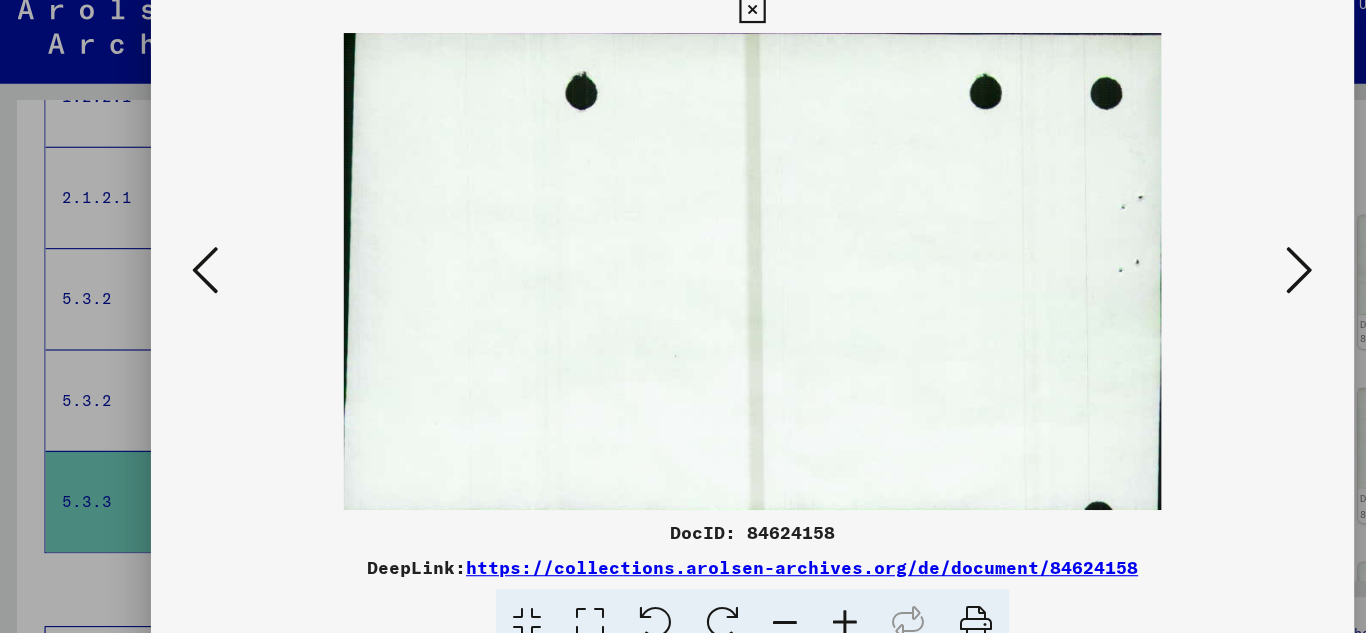 click at bounding box center (1179, 265) 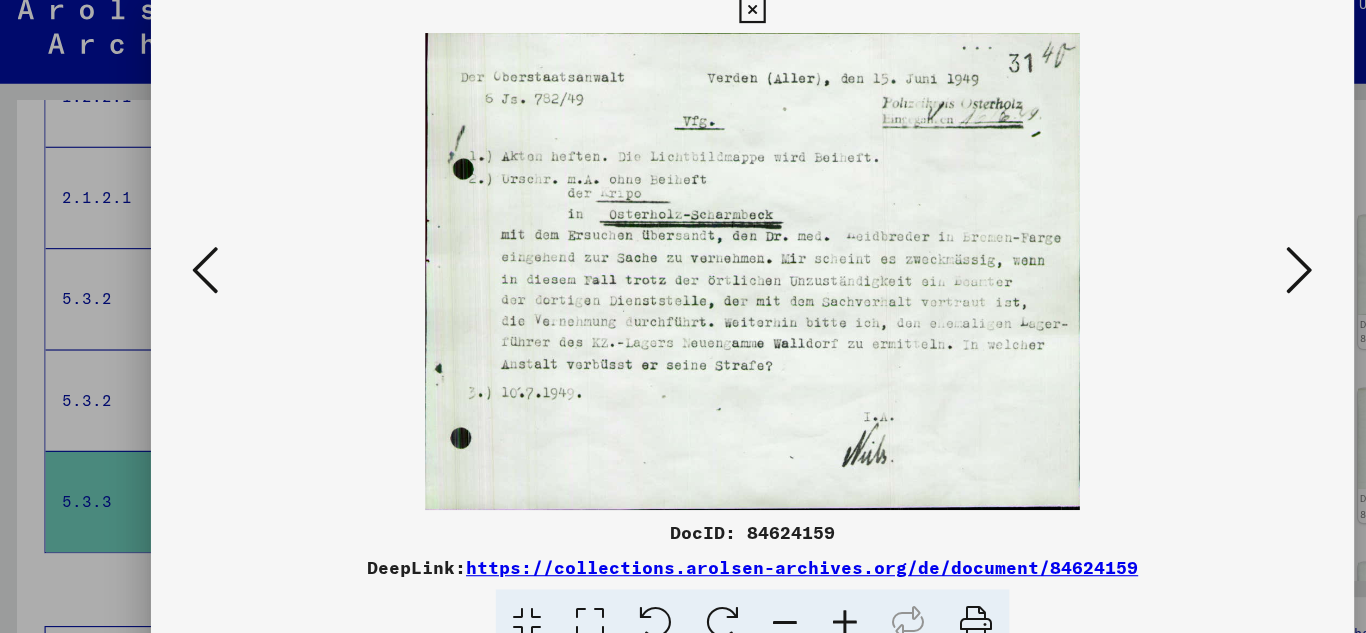 click at bounding box center [1179, 265] 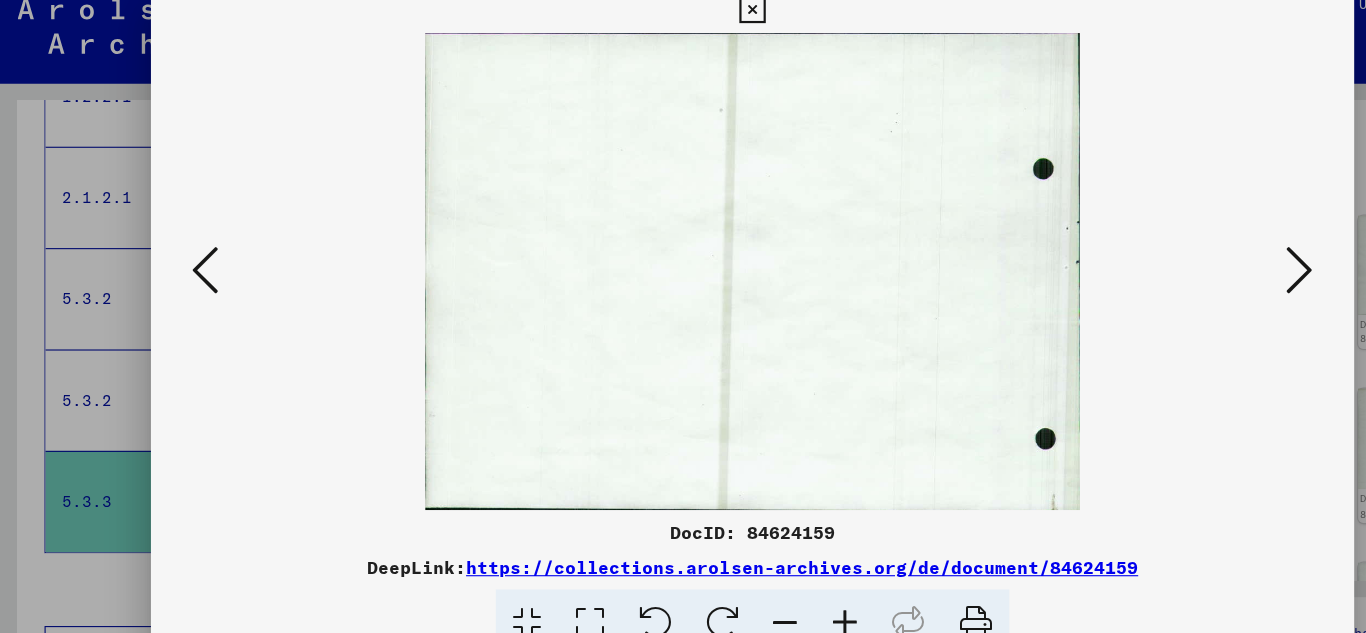 click at bounding box center (1179, 265) 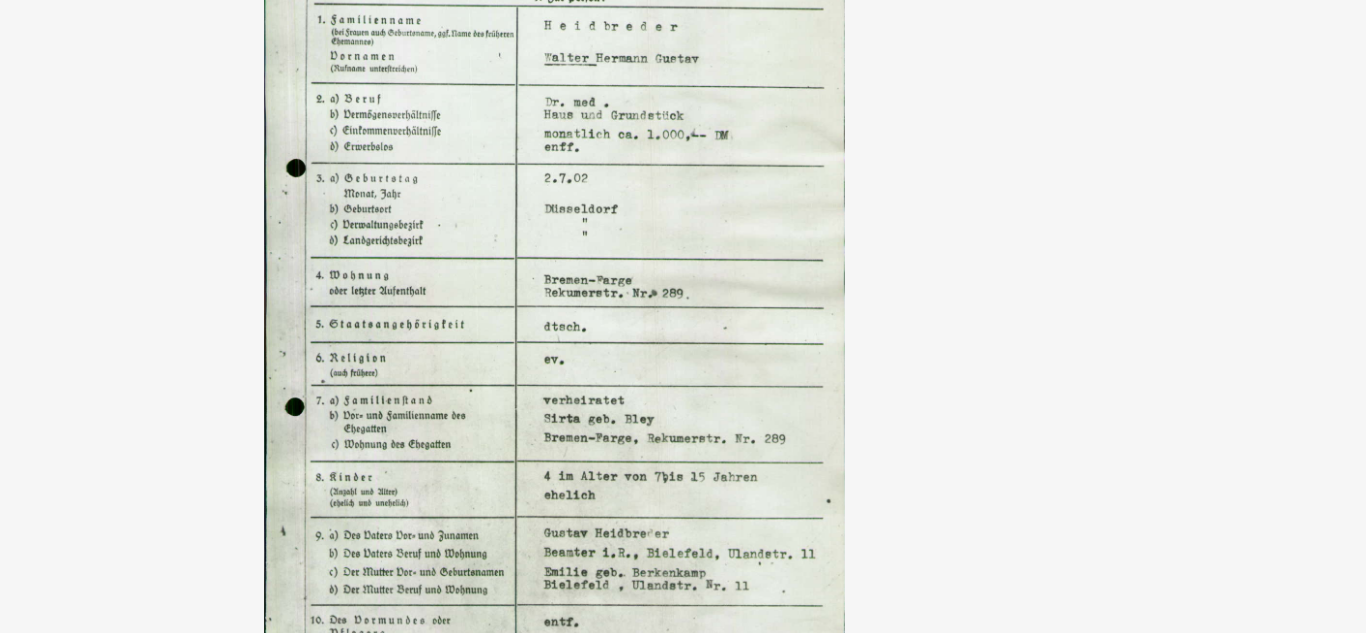 drag, startPoint x: 806, startPoint y: 382, endPoint x: 806, endPoint y: 370, distance: 12 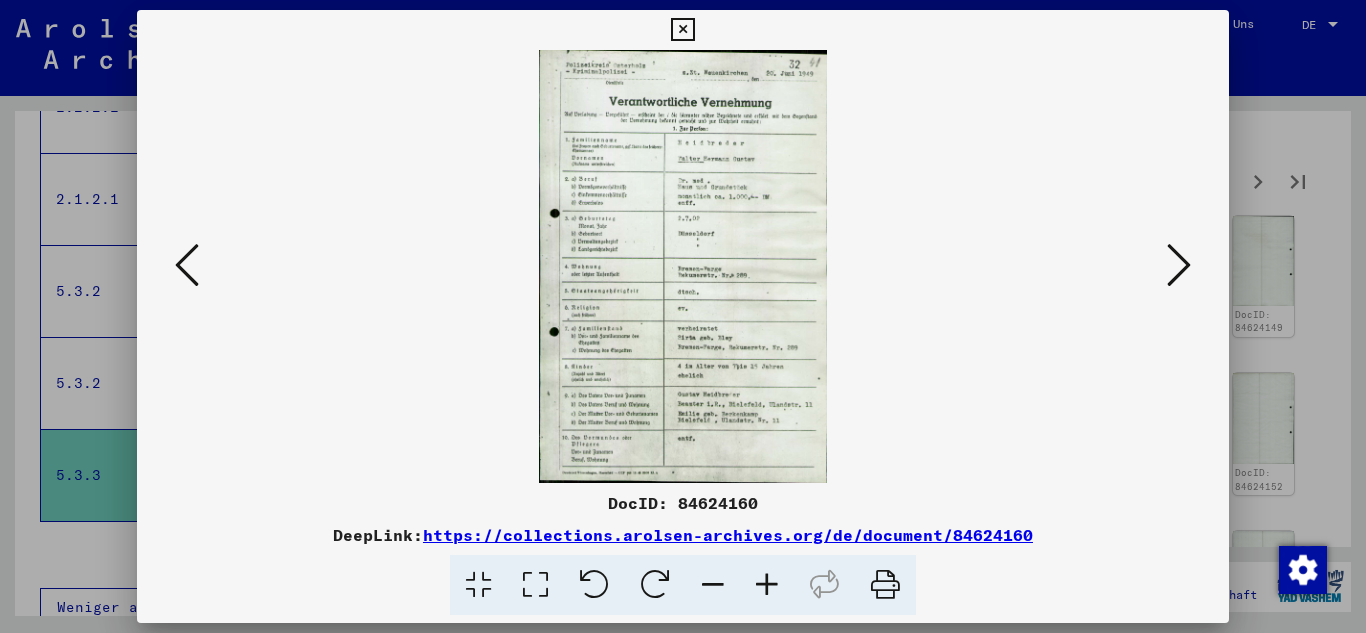 click at bounding box center [1179, 265] 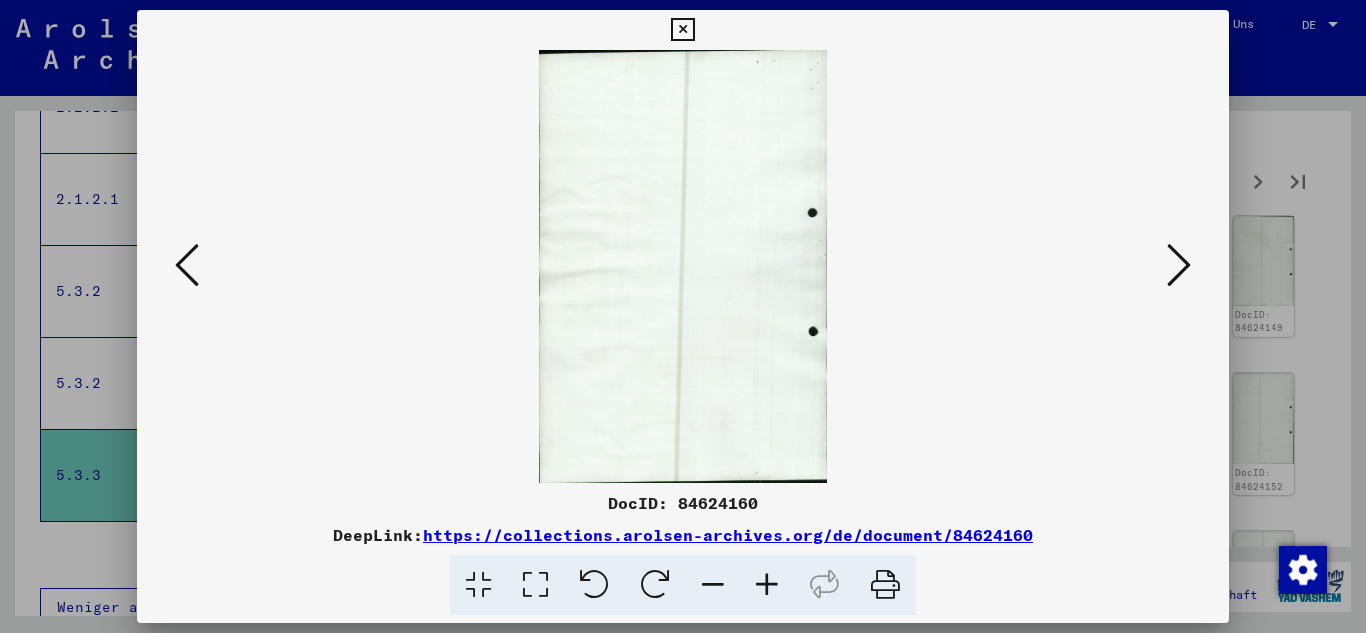 click at bounding box center (1179, 265) 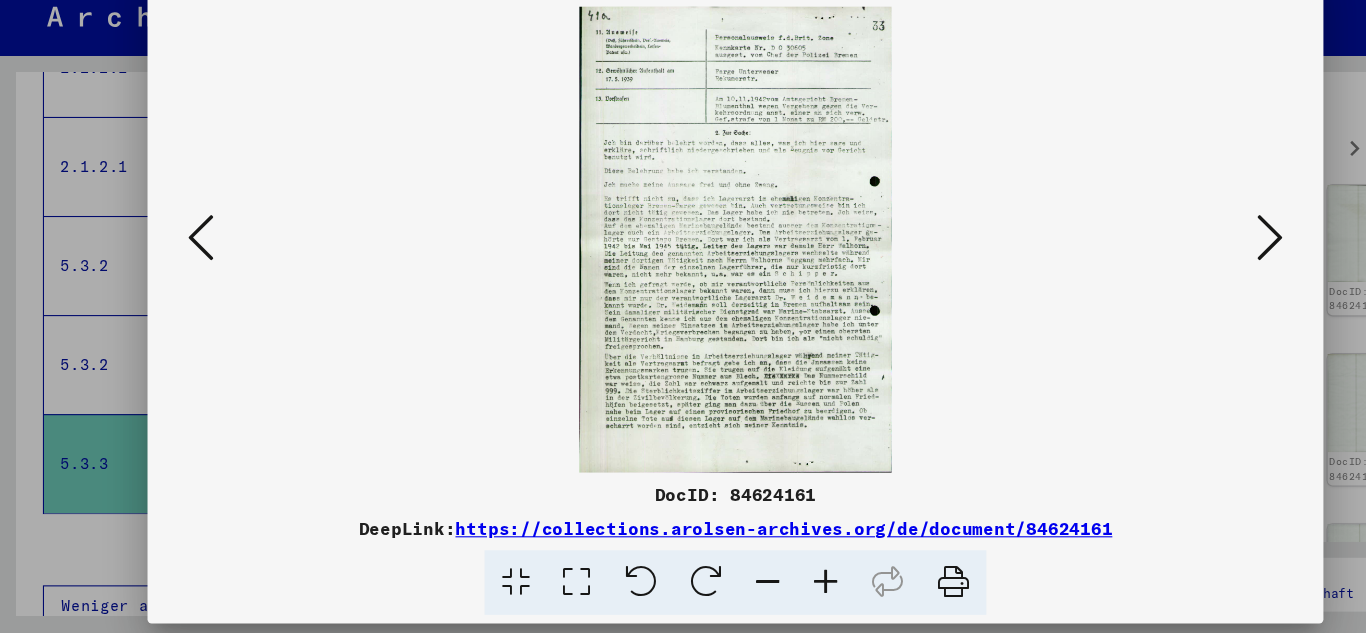 click at bounding box center (1179, 265) 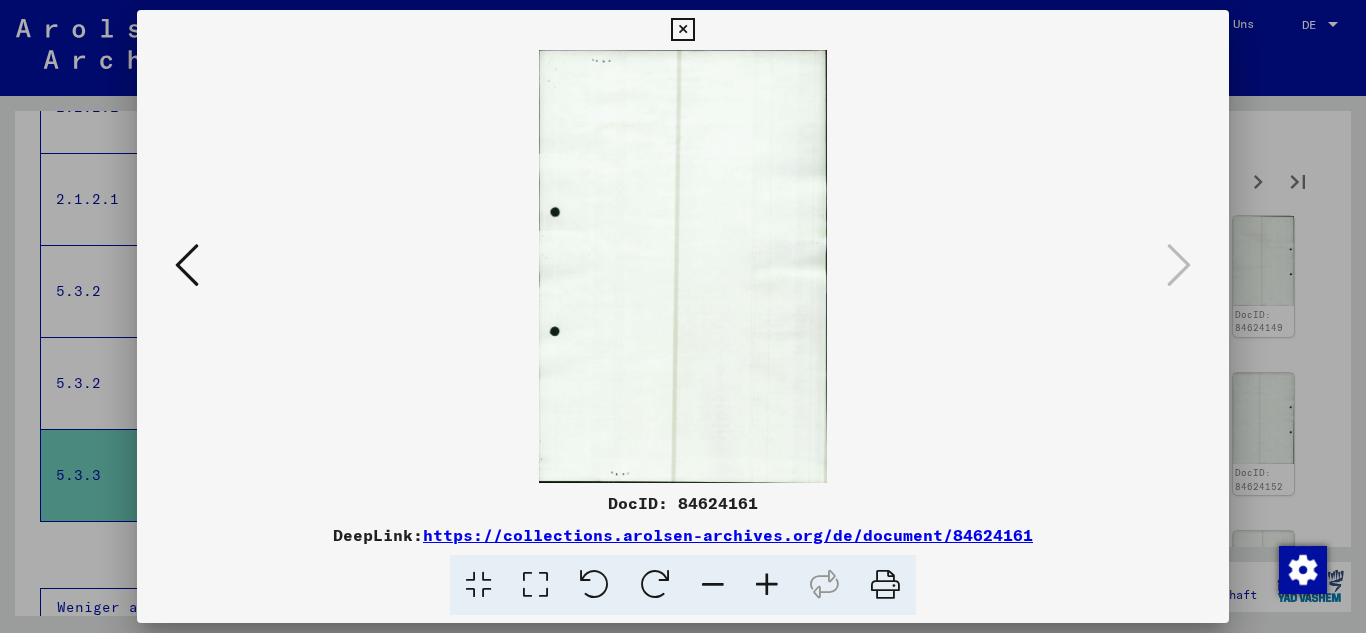 click at bounding box center (682, 30) 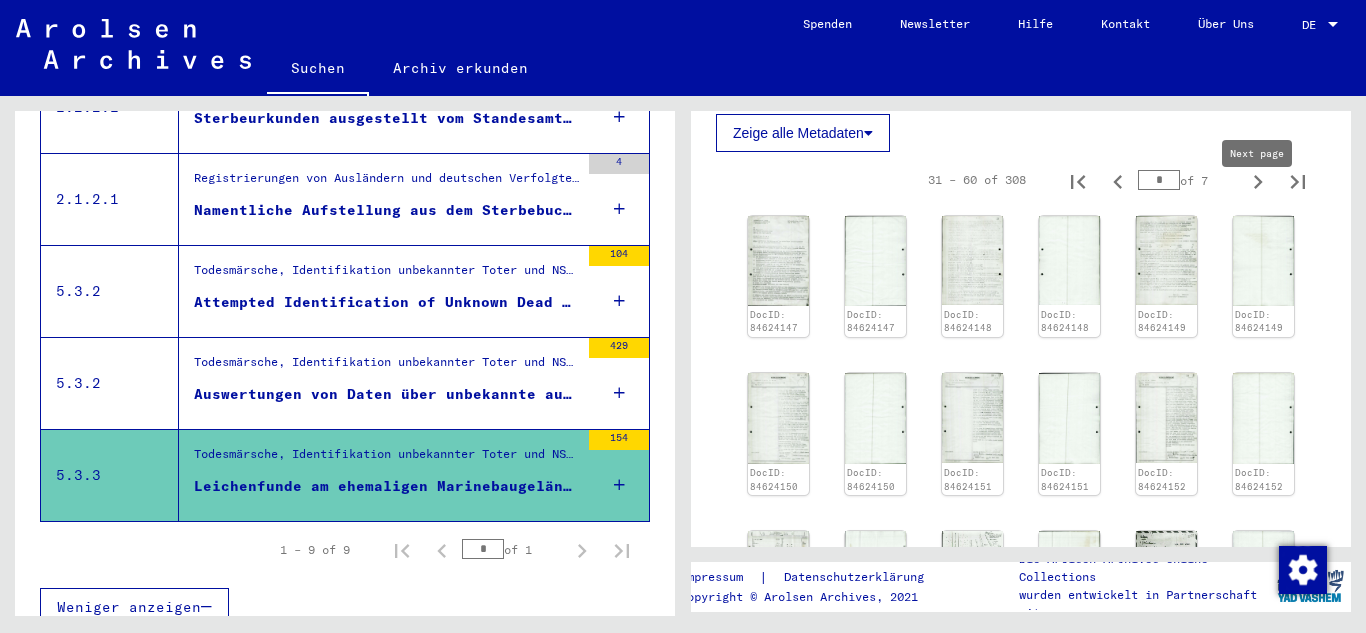 click 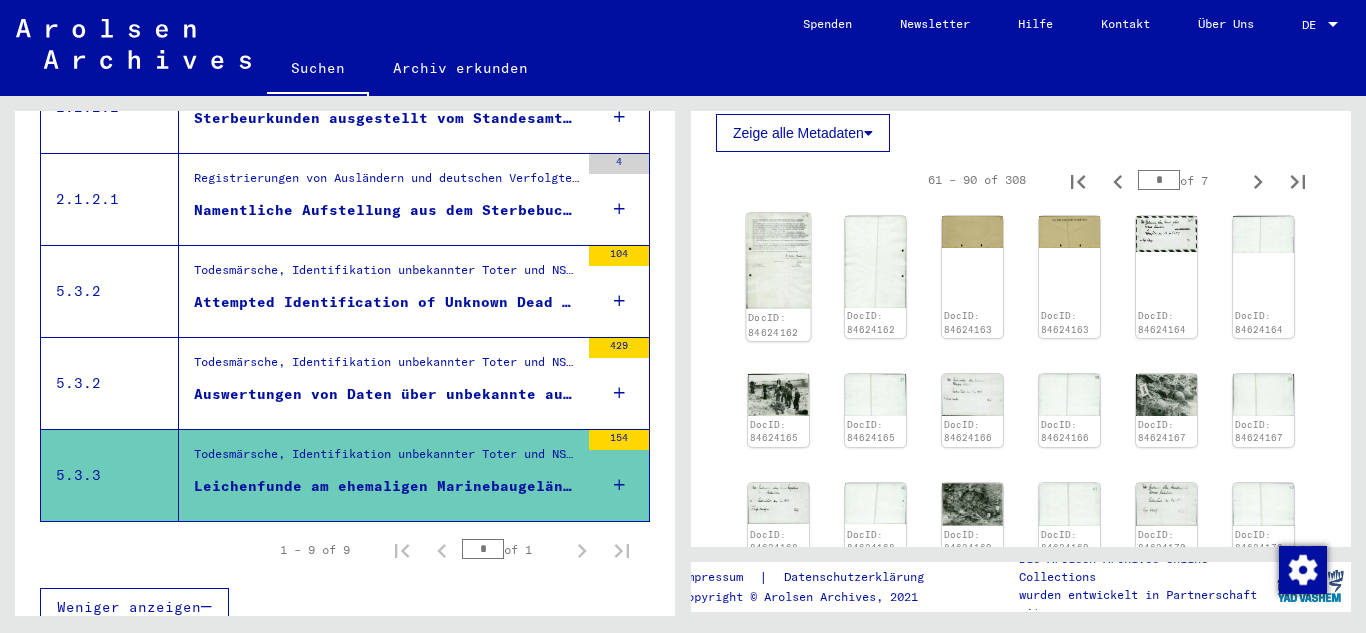 click 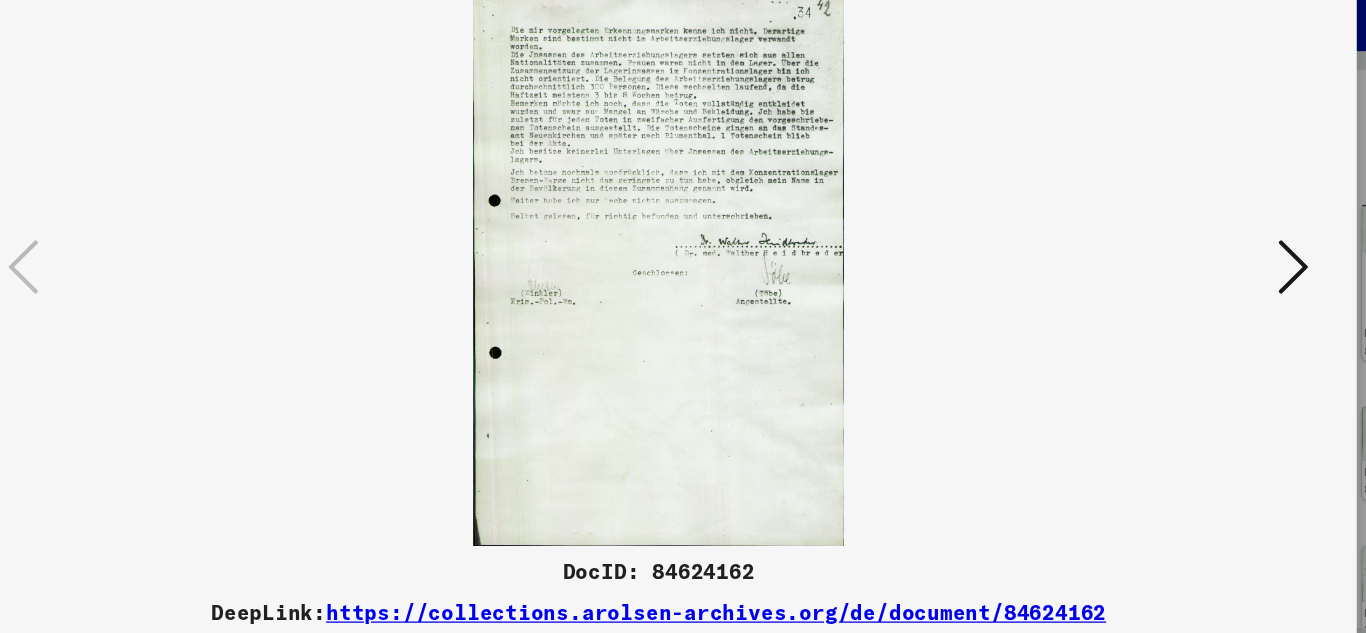 click at bounding box center (683, 266) 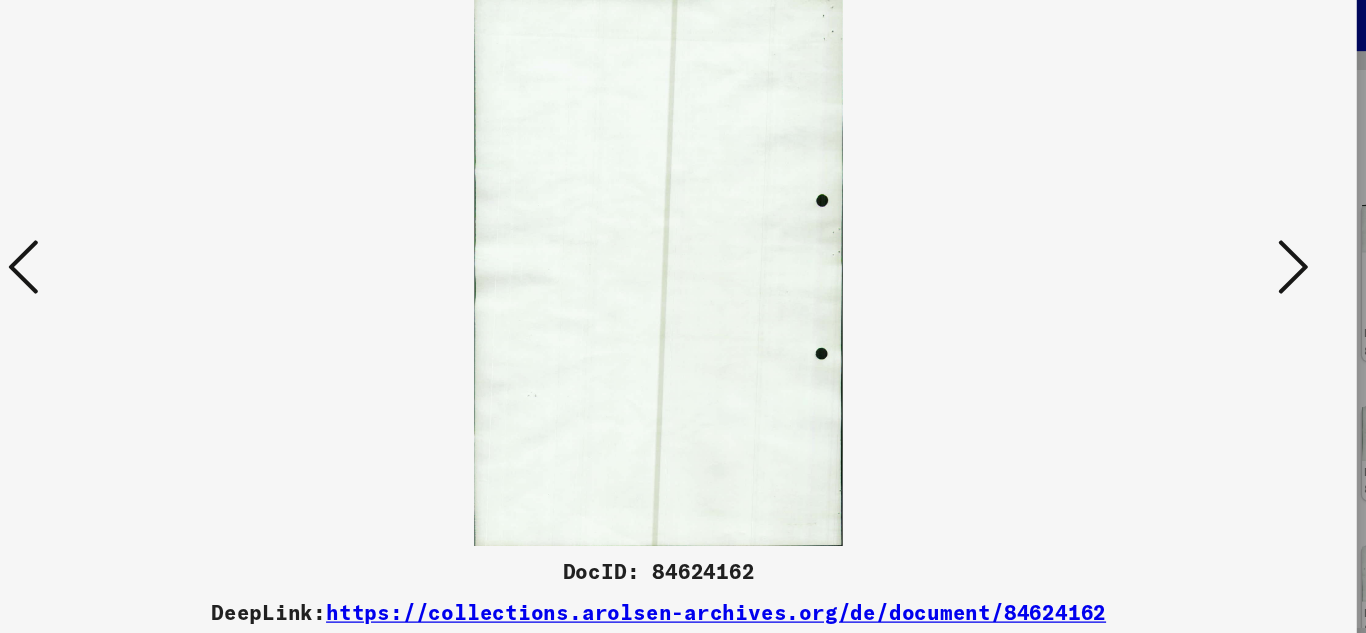 click at bounding box center (1179, 265) 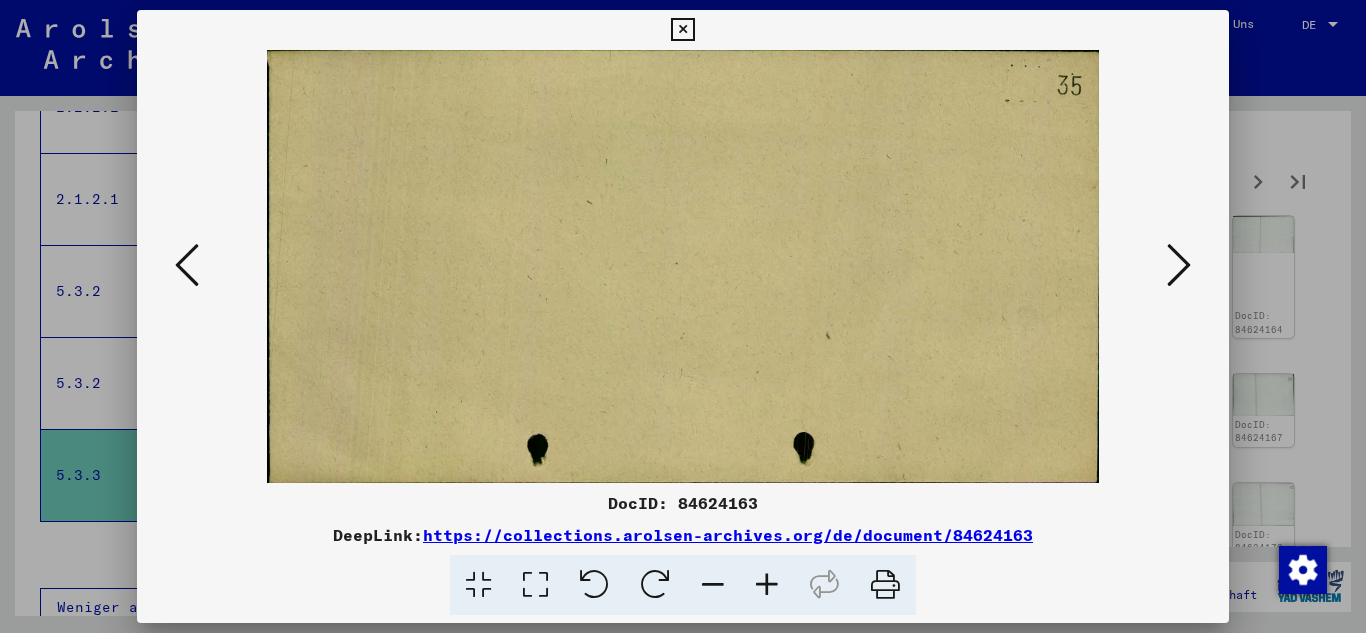 click at bounding box center [1179, 265] 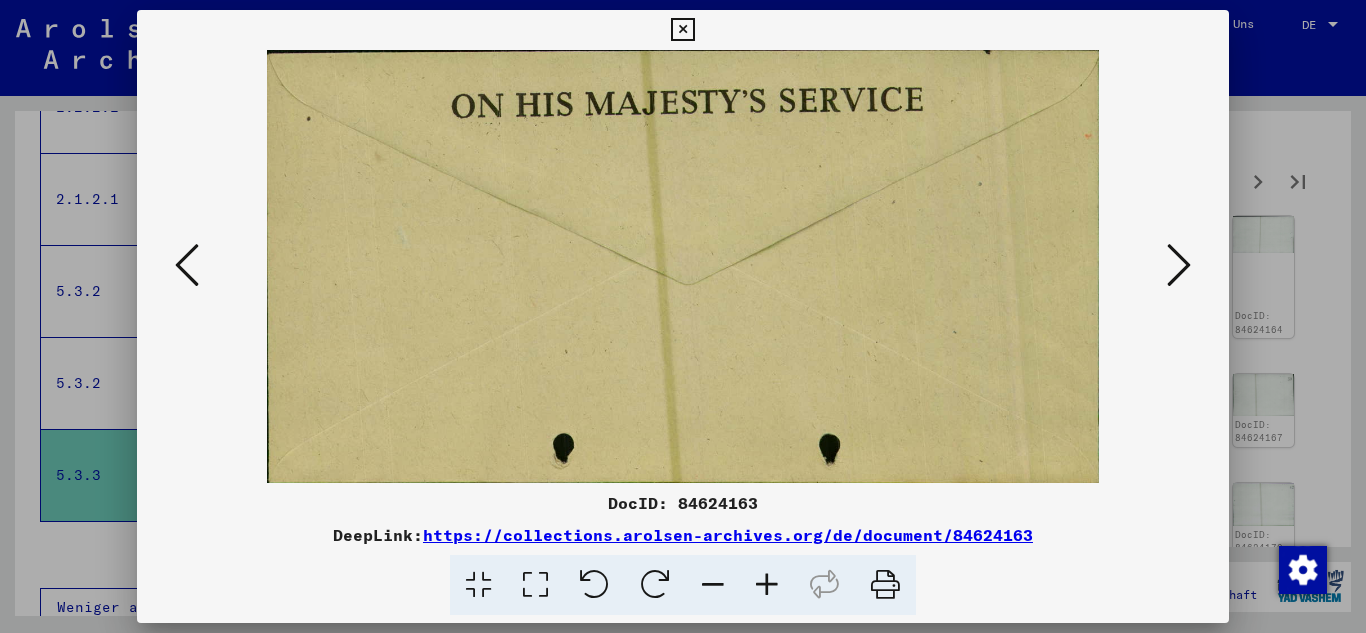 click at bounding box center (1179, 265) 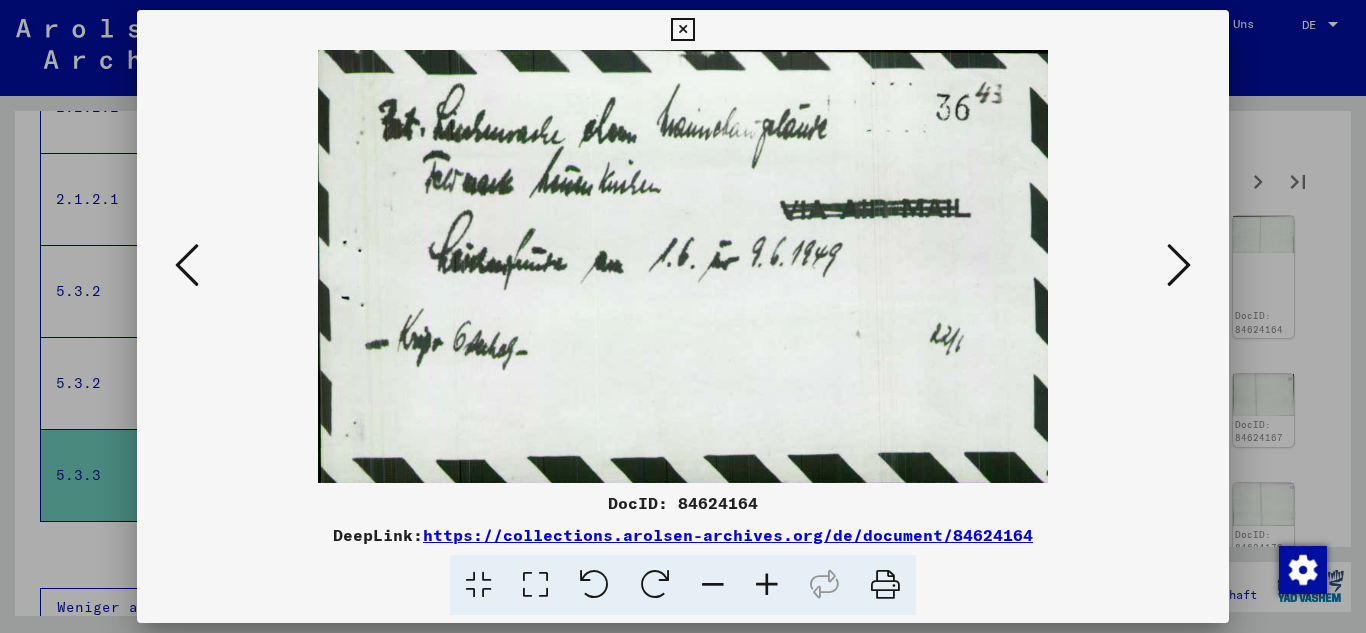 click at bounding box center [1179, 265] 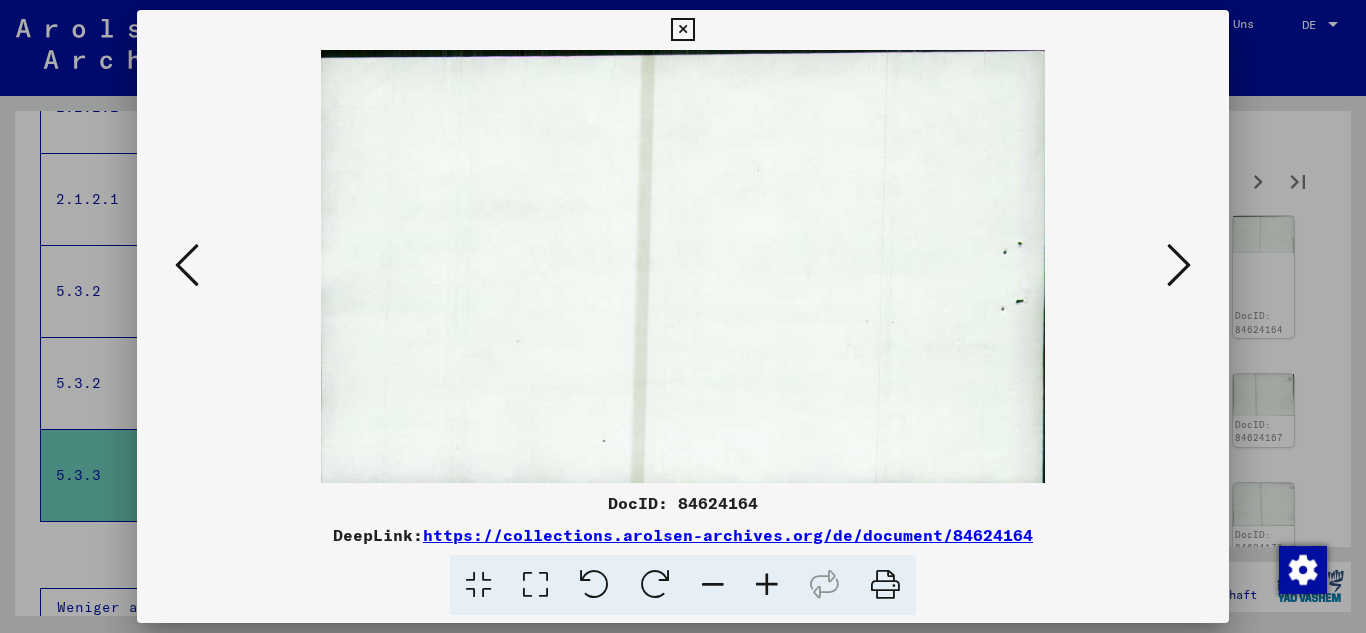 click at bounding box center [1179, 265] 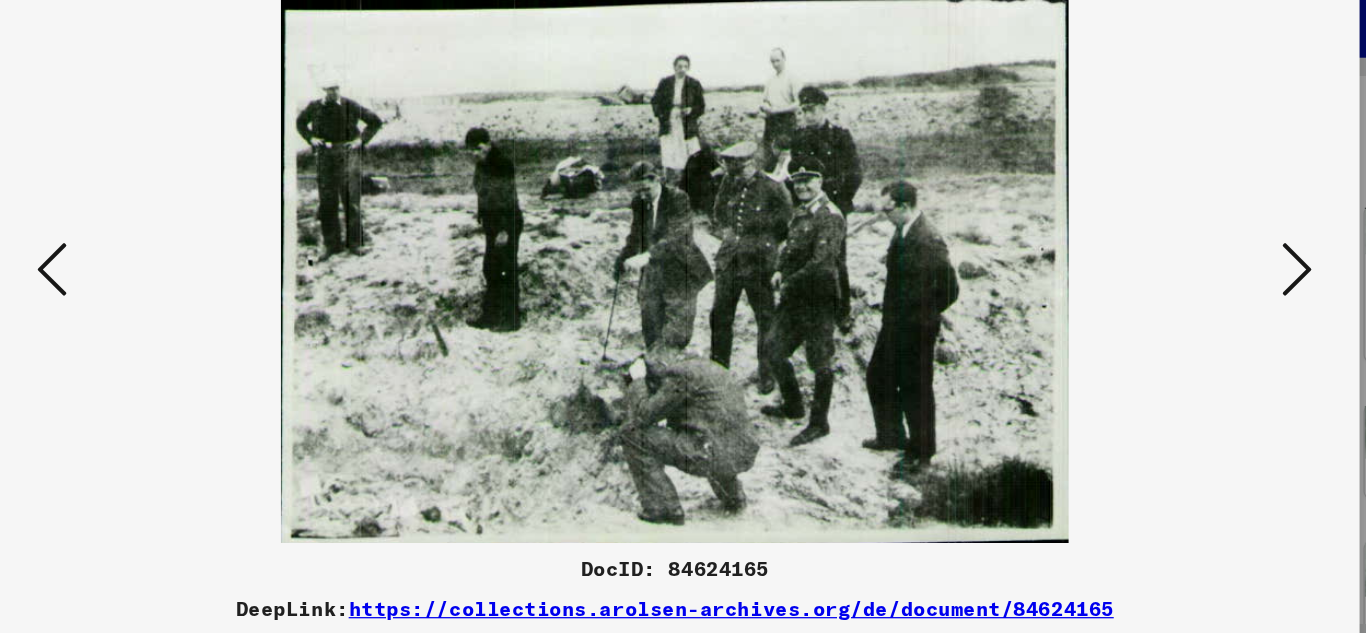 click at bounding box center [1179, 265] 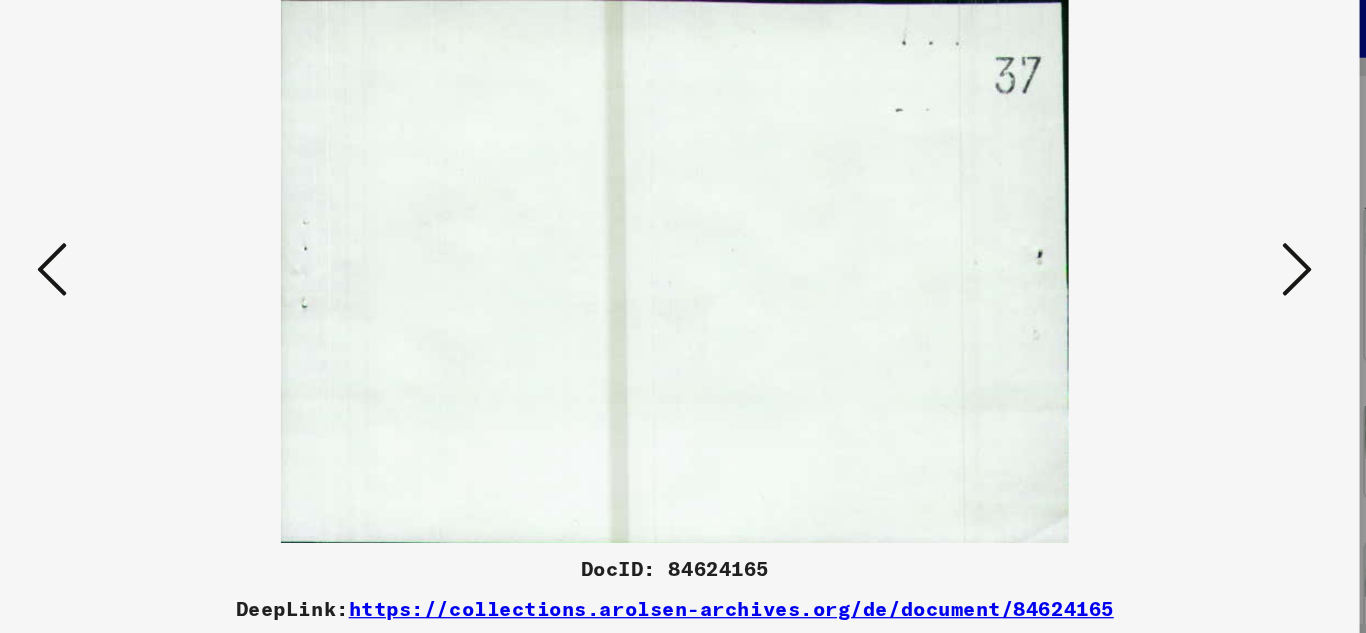 click at bounding box center [1179, 265] 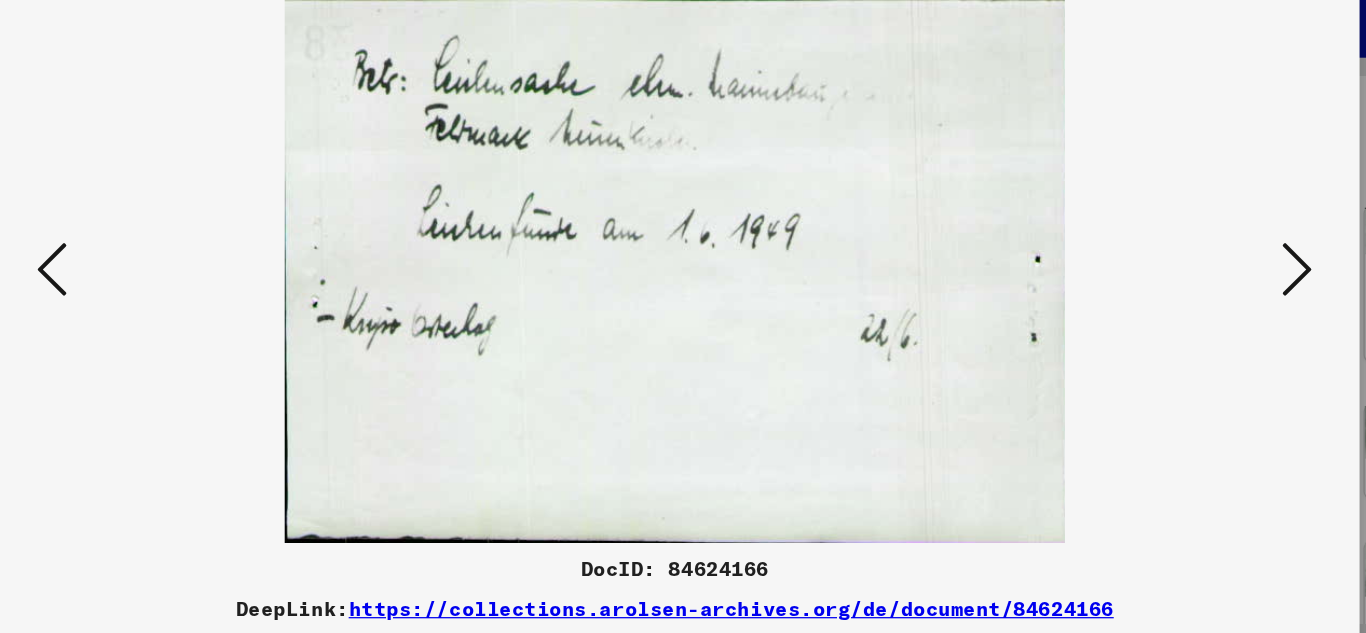 click at bounding box center [1179, 265] 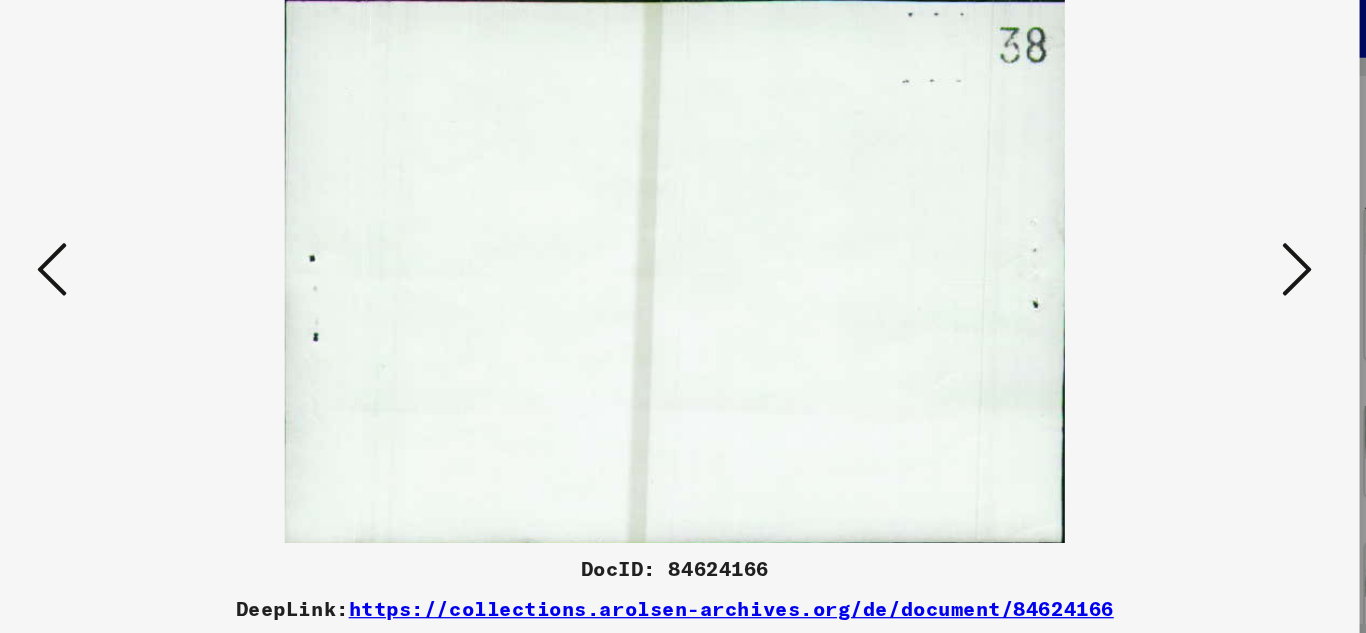 click at bounding box center (1179, 265) 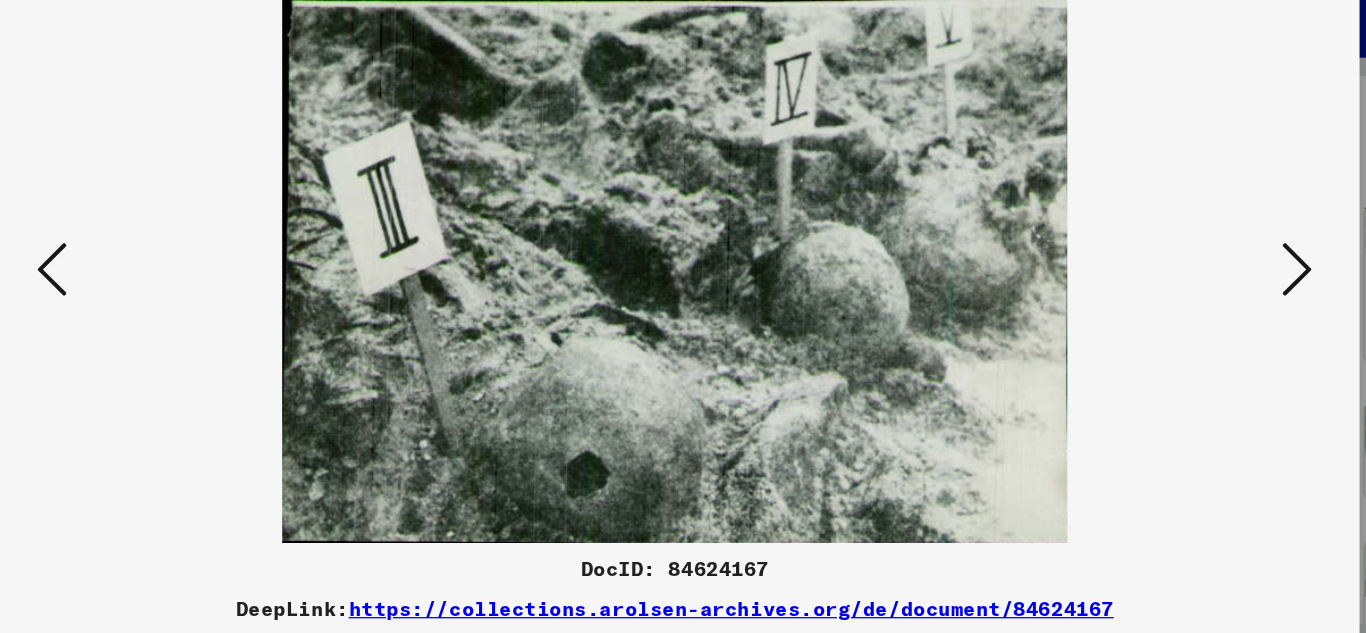 click at bounding box center (1179, 266) 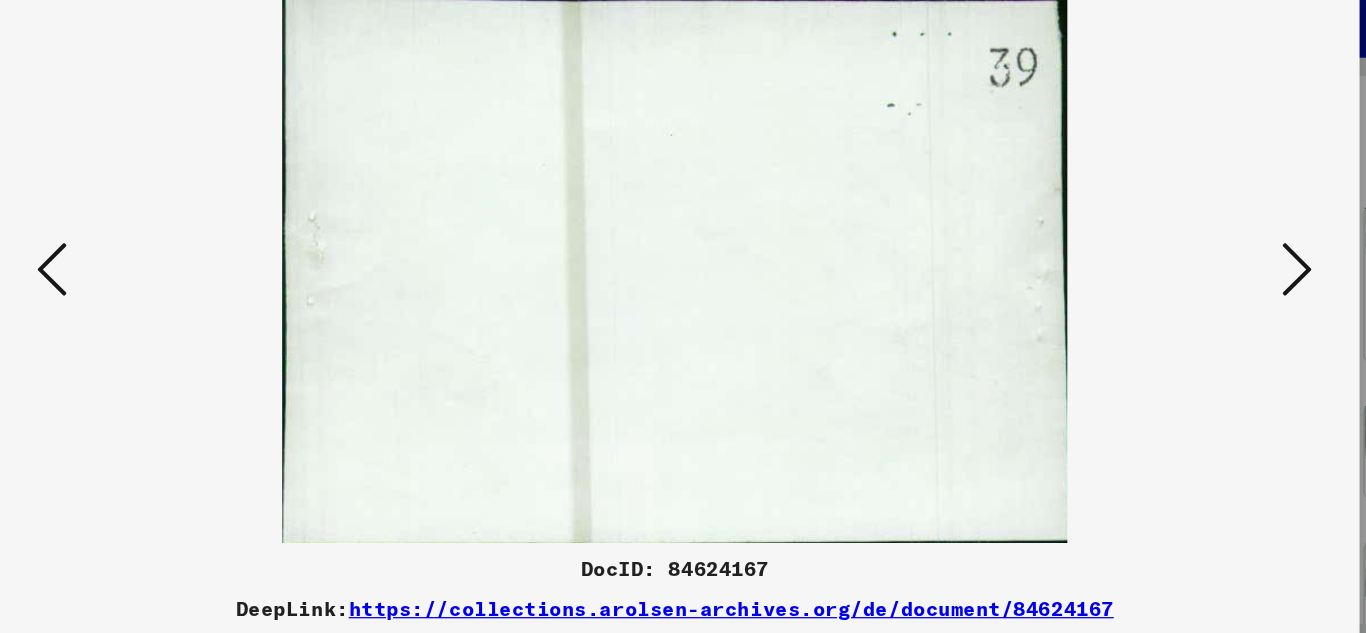 click at bounding box center (1179, 266) 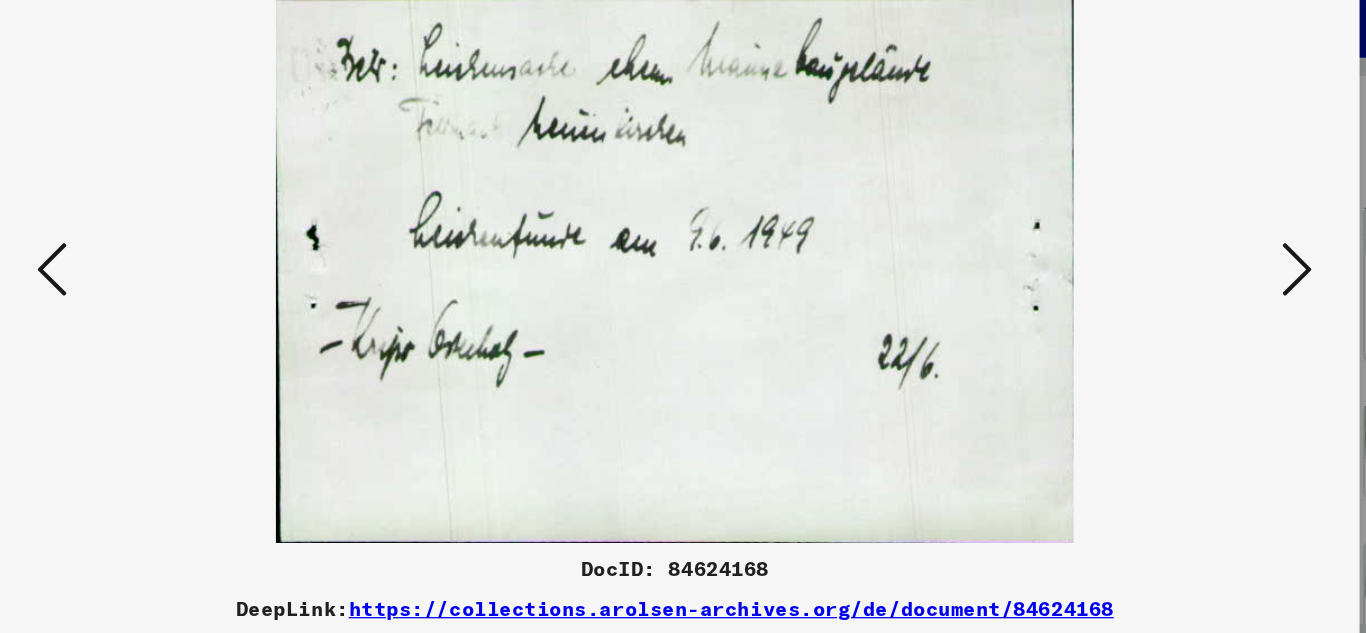 click at bounding box center (1179, 266) 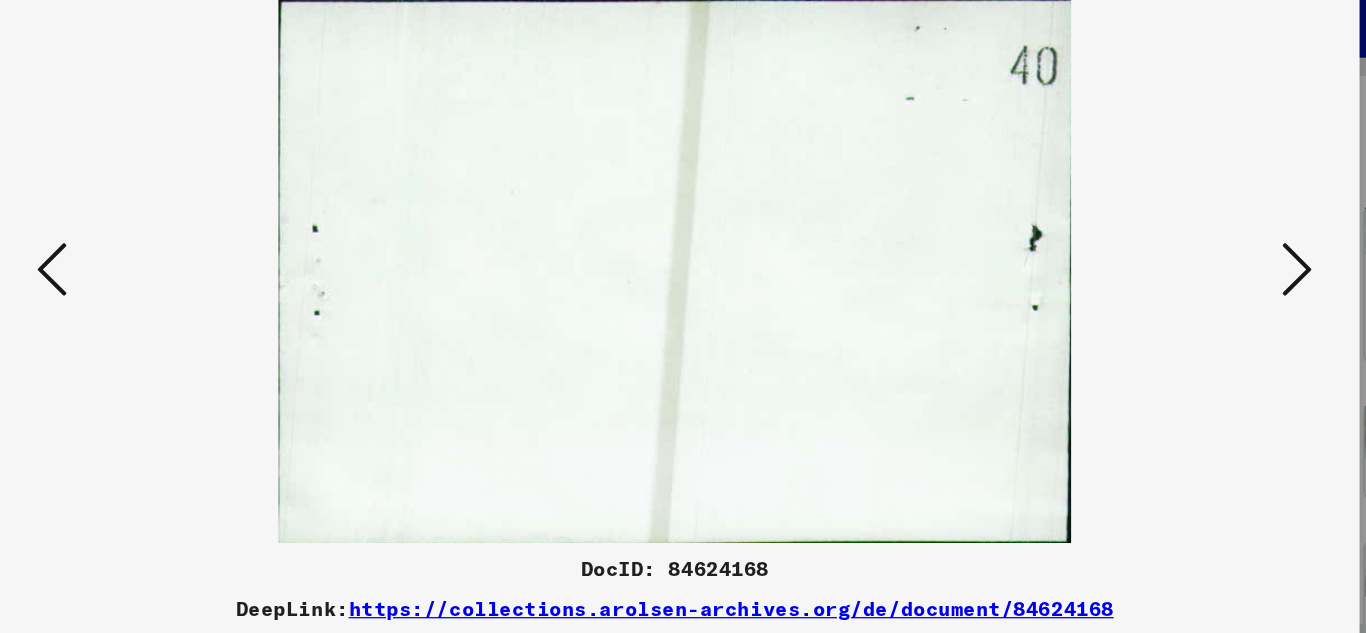 click at bounding box center (1179, 266) 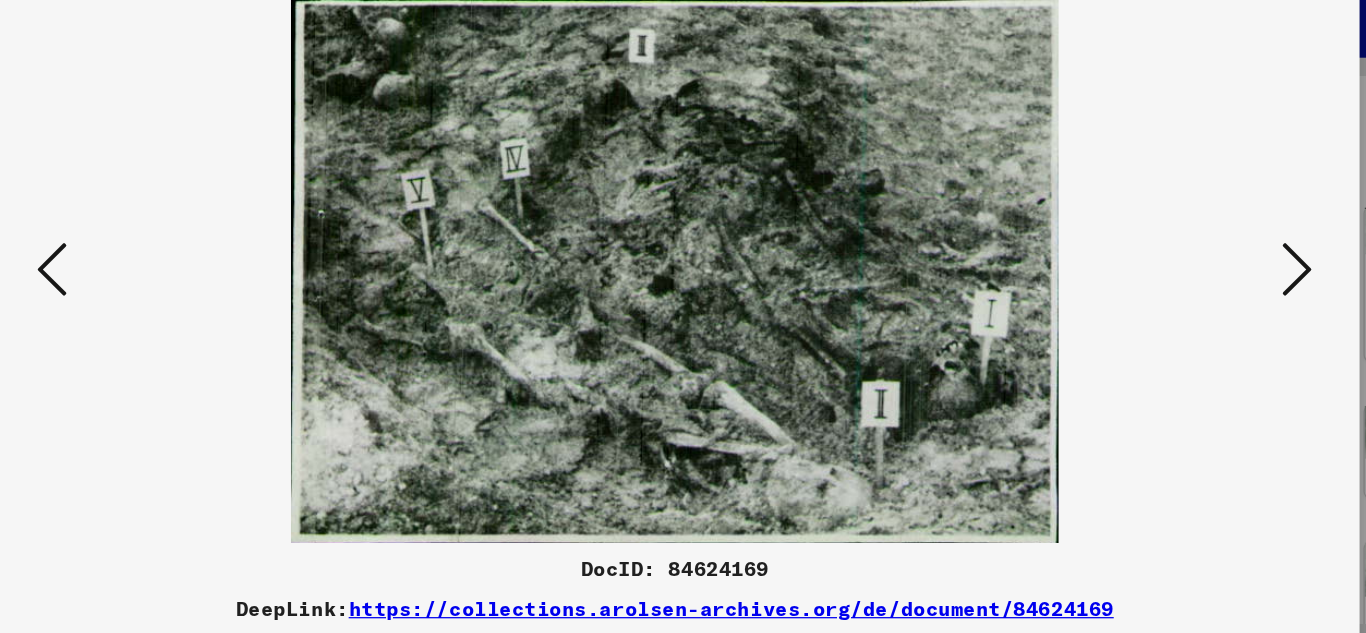 click at bounding box center (1179, 266) 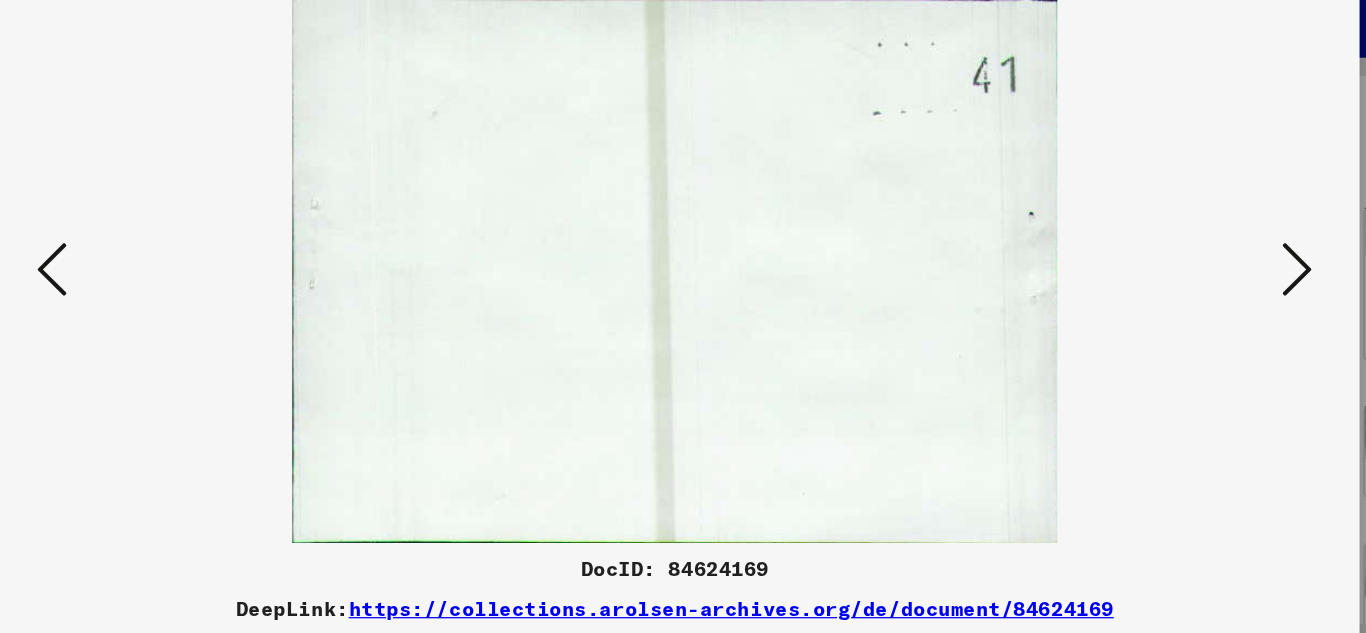 click at bounding box center (1179, 266) 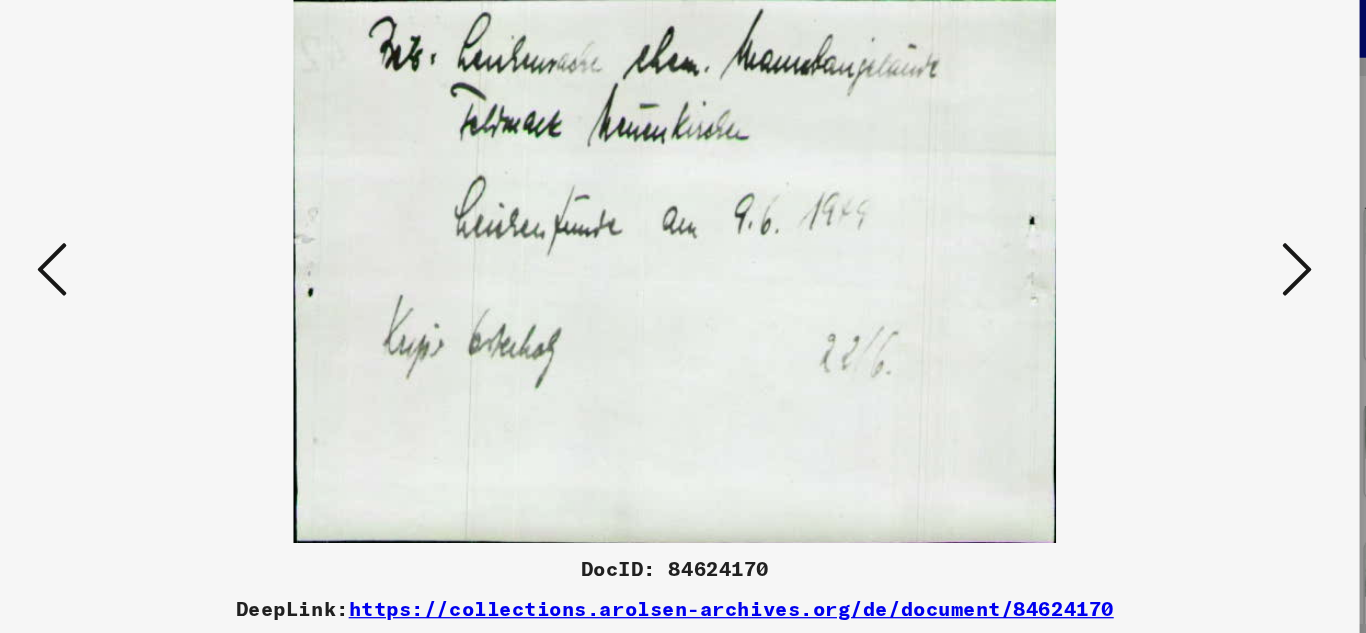 click at bounding box center (1179, 266) 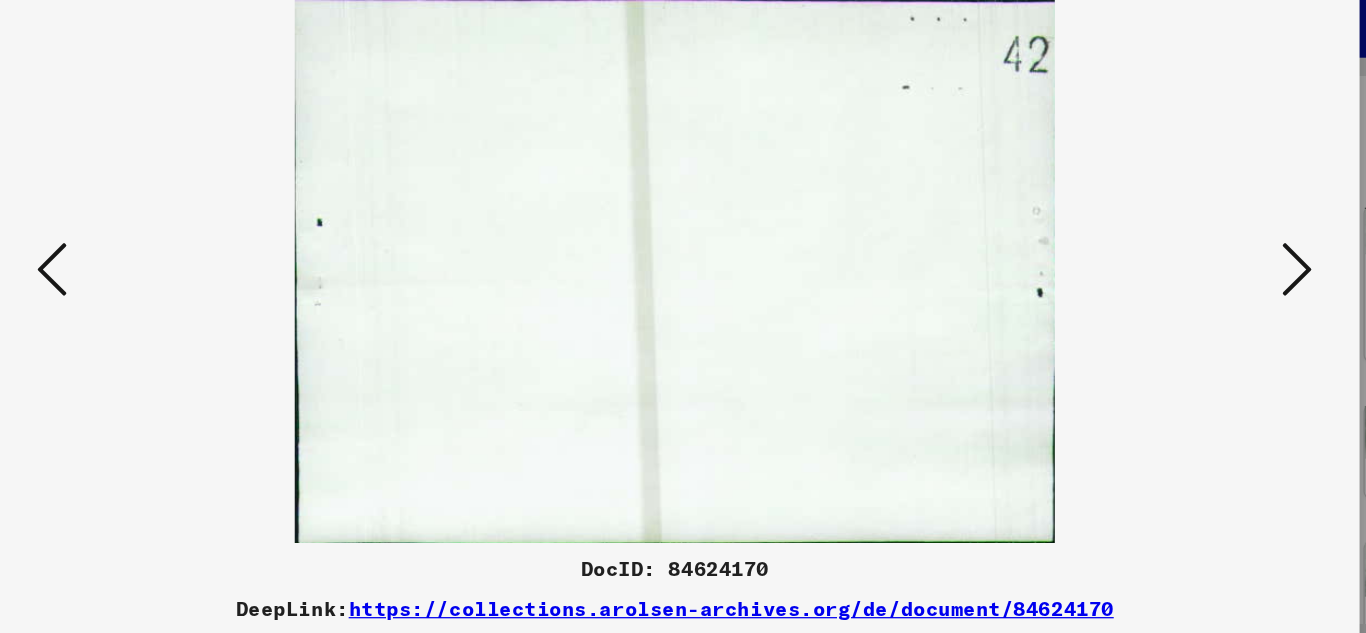 click at bounding box center [1179, 266] 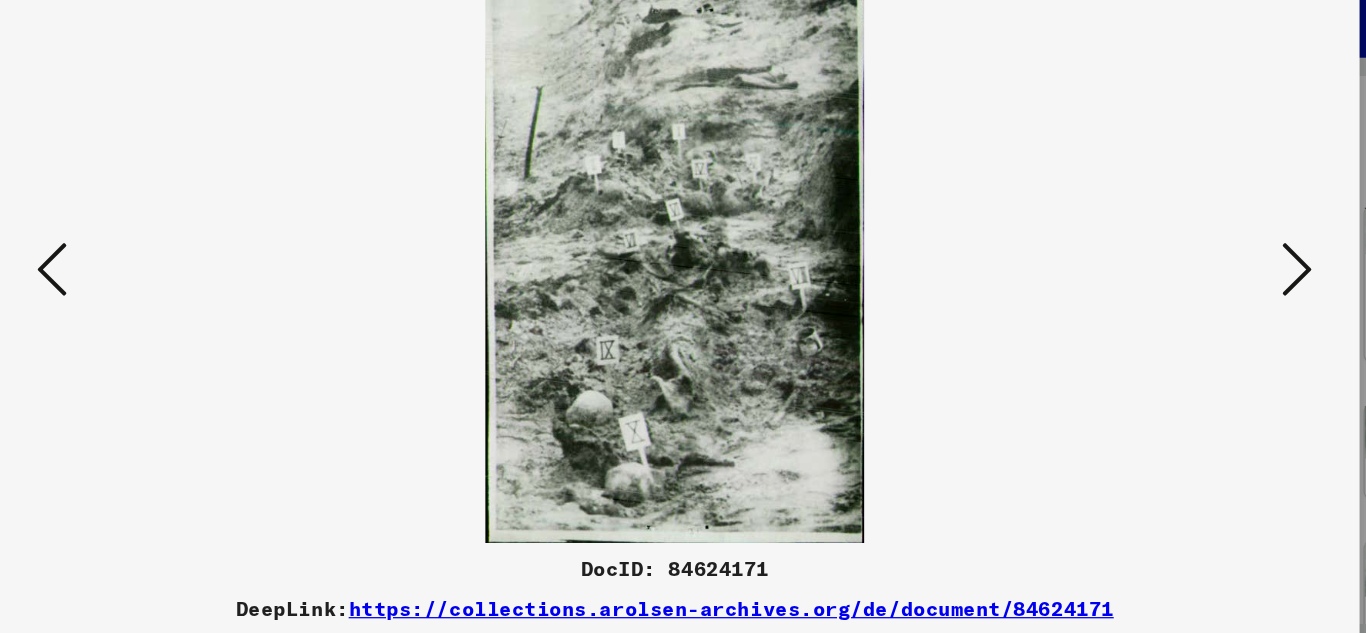 click at bounding box center [1179, 266] 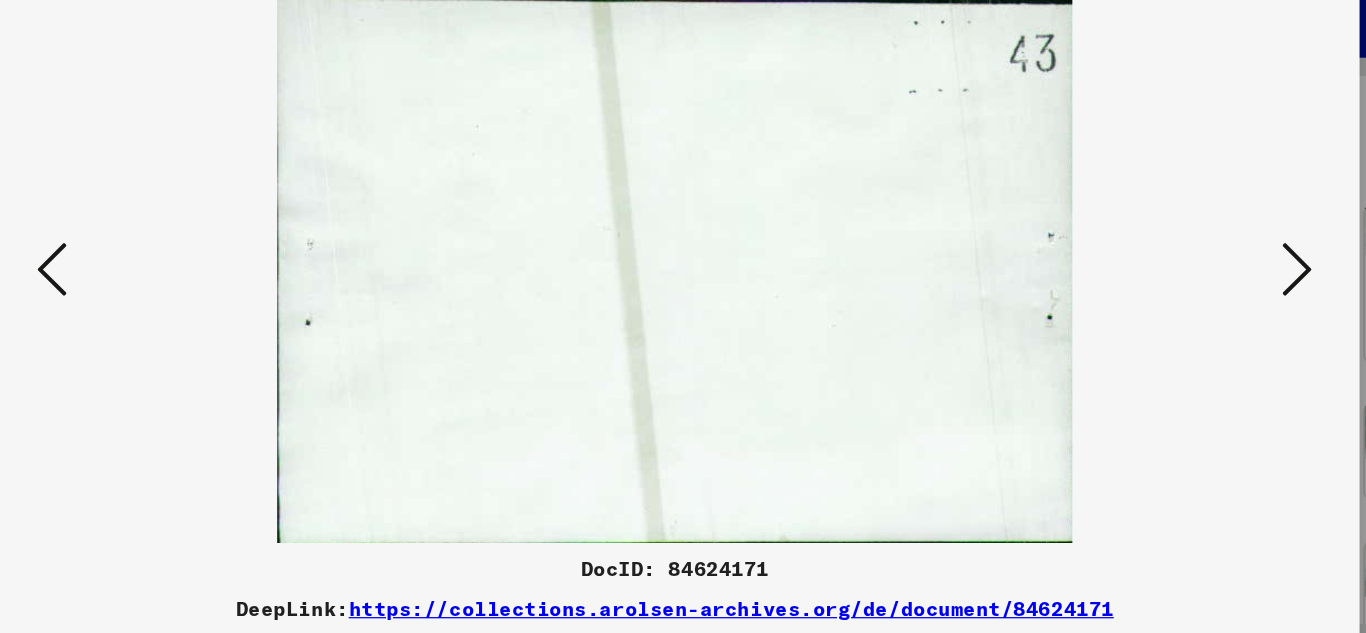 click at bounding box center (1179, 266) 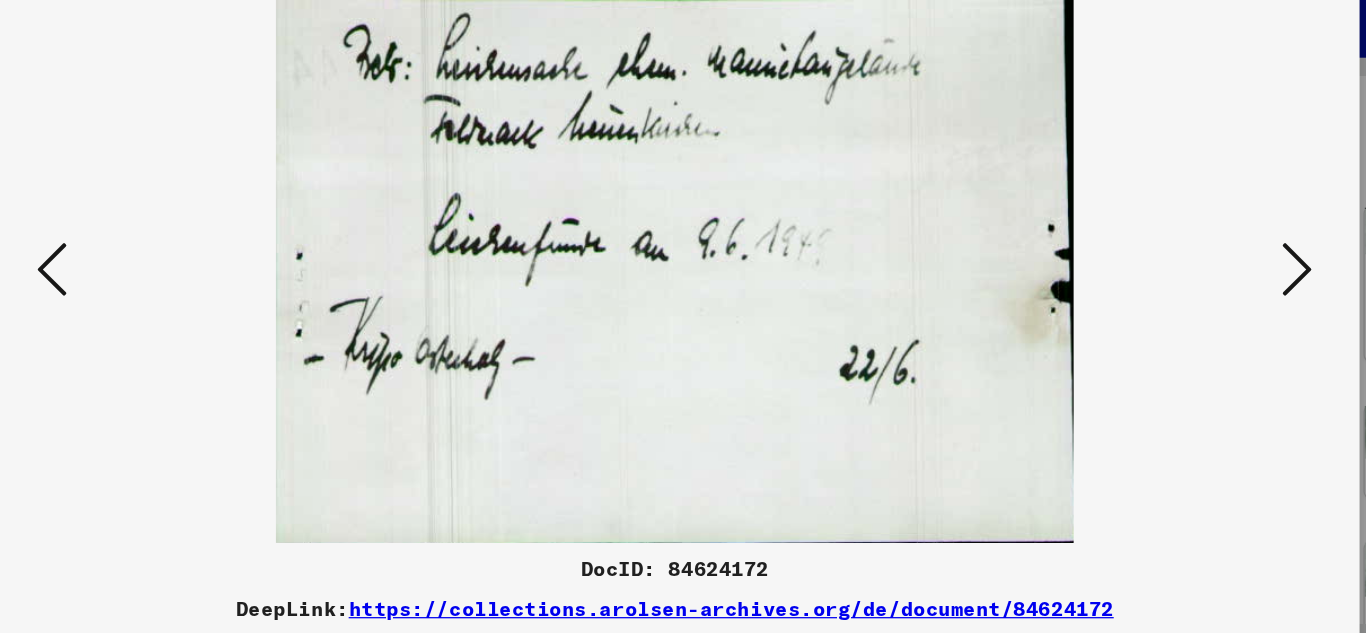 click at bounding box center (1179, 266) 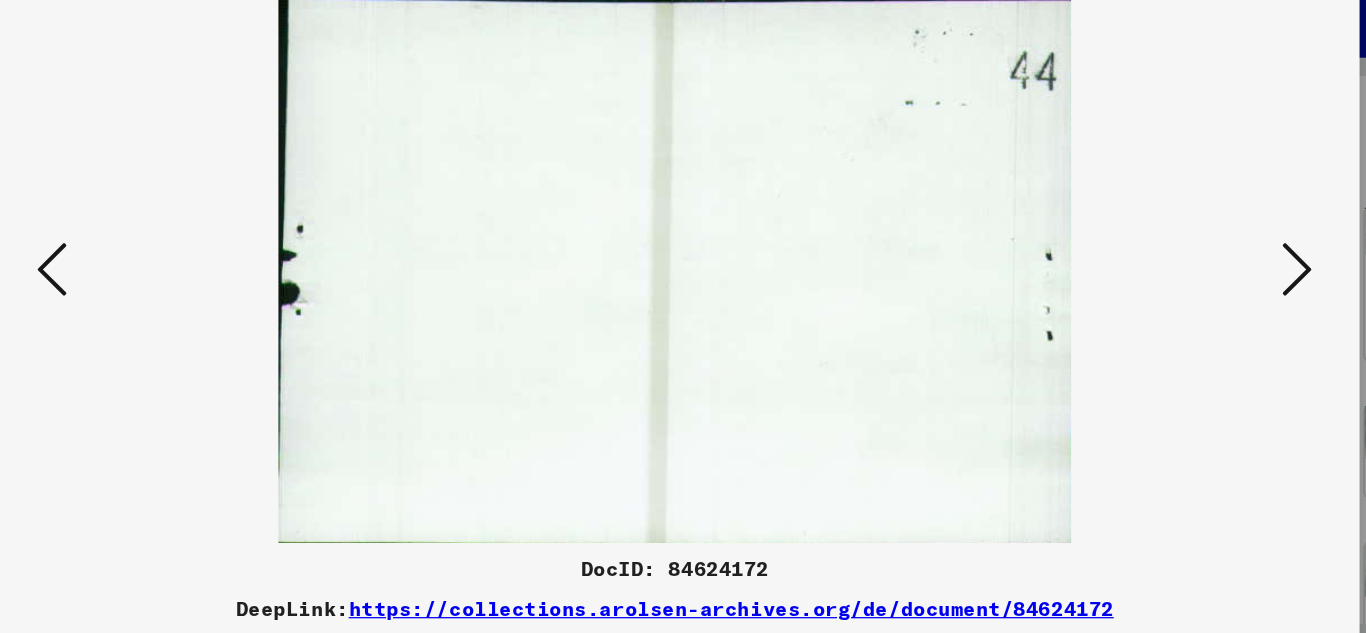 click at bounding box center (1179, 266) 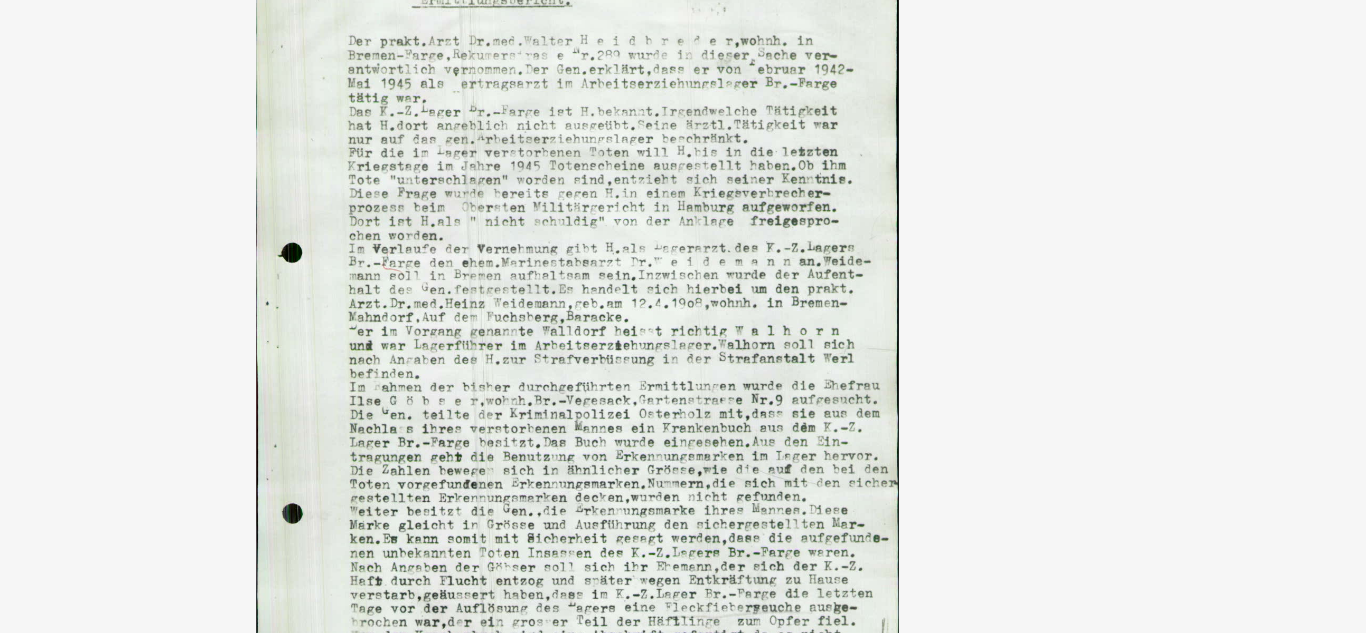 type 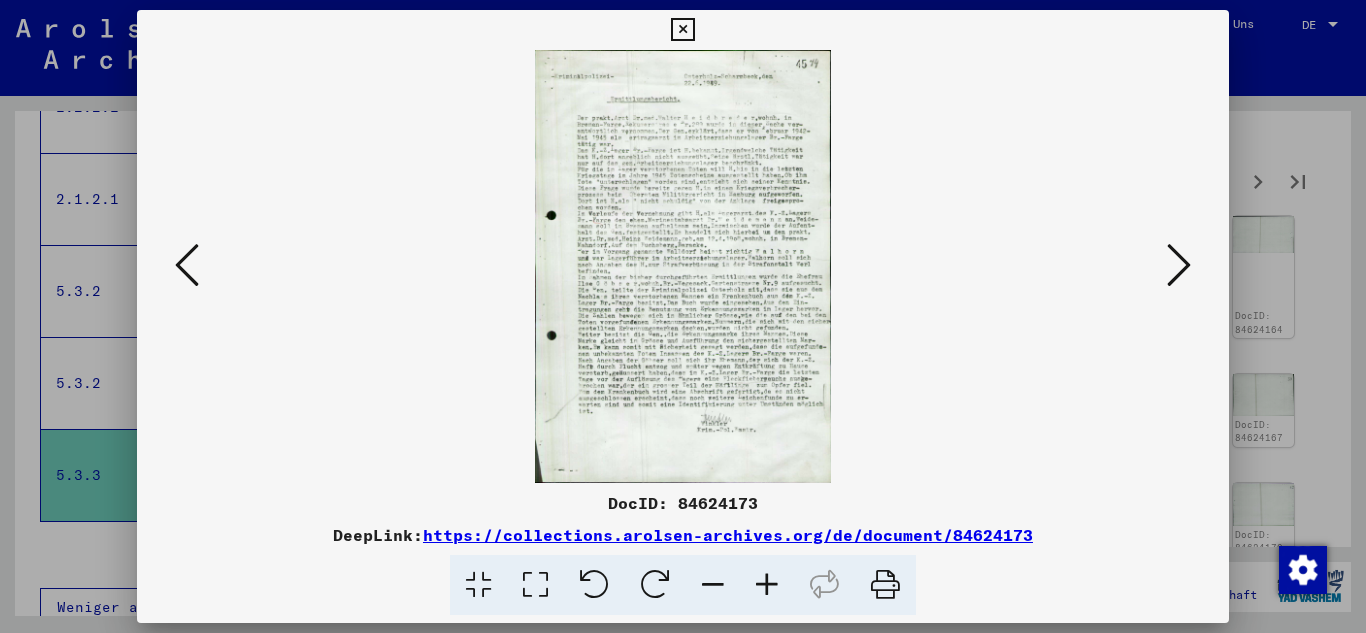 click at bounding box center [1179, 265] 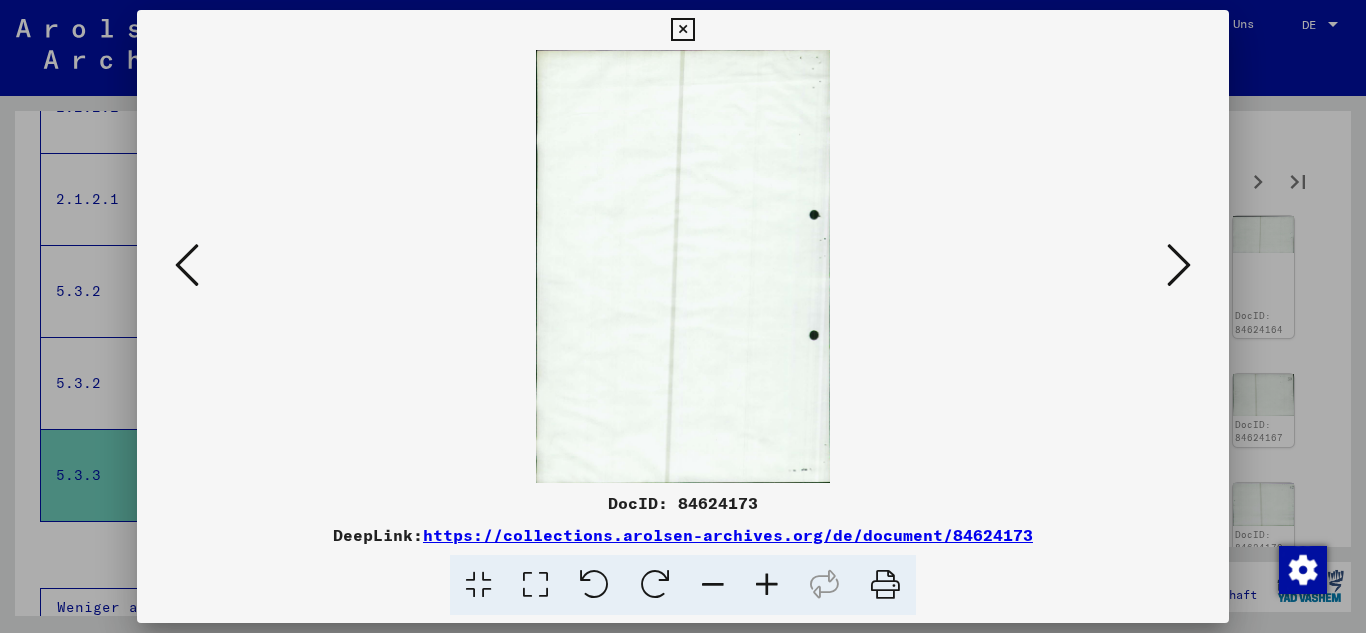 click at bounding box center (1179, 265) 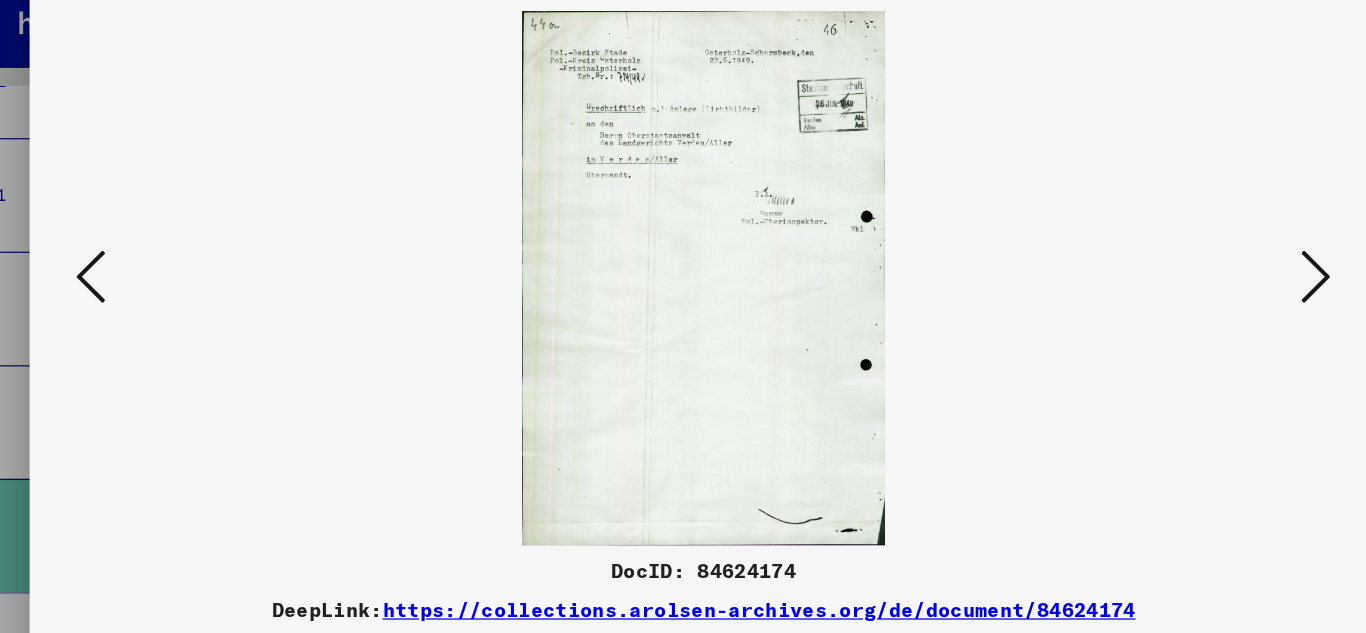 click at bounding box center [1179, 265] 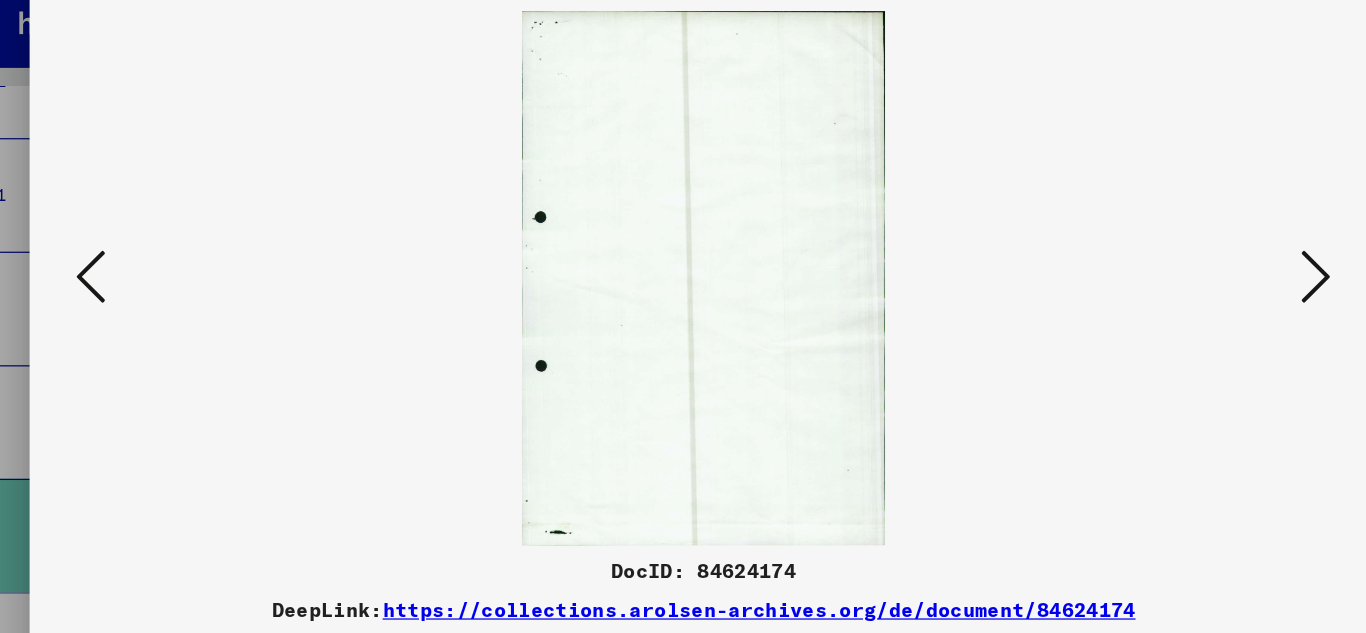 click at bounding box center [1179, 265] 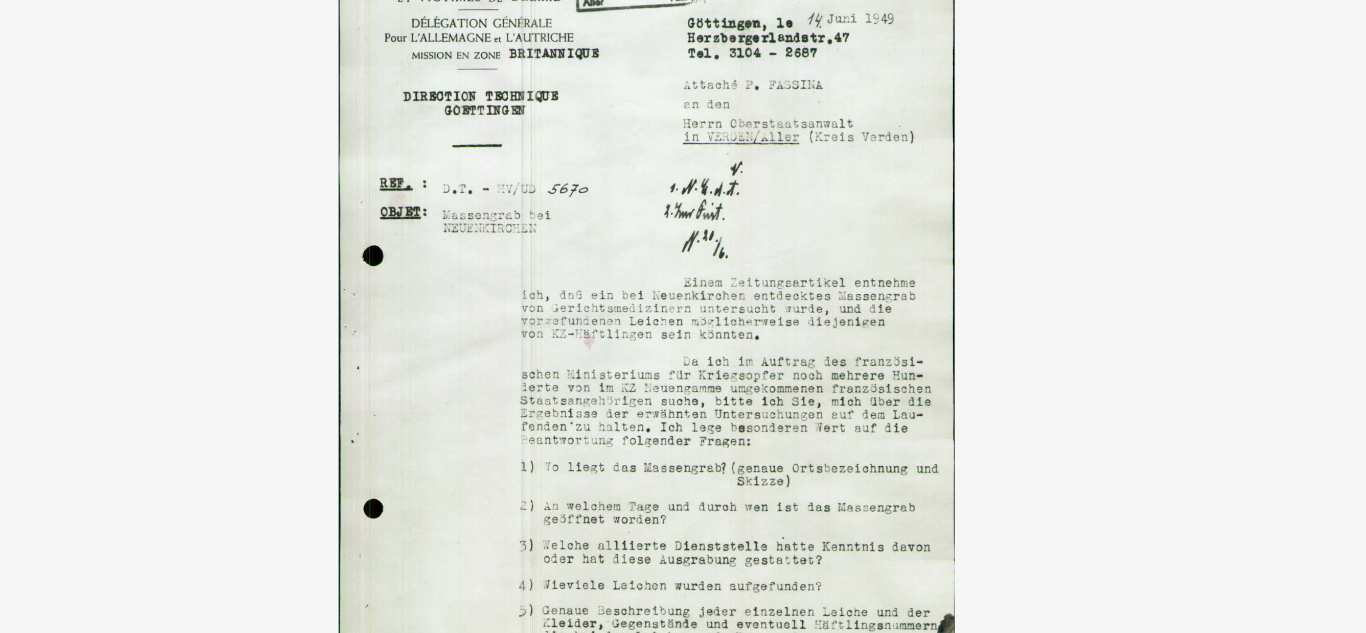 drag, startPoint x: 737, startPoint y: 215, endPoint x: 728, endPoint y: 272, distance: 57.706154 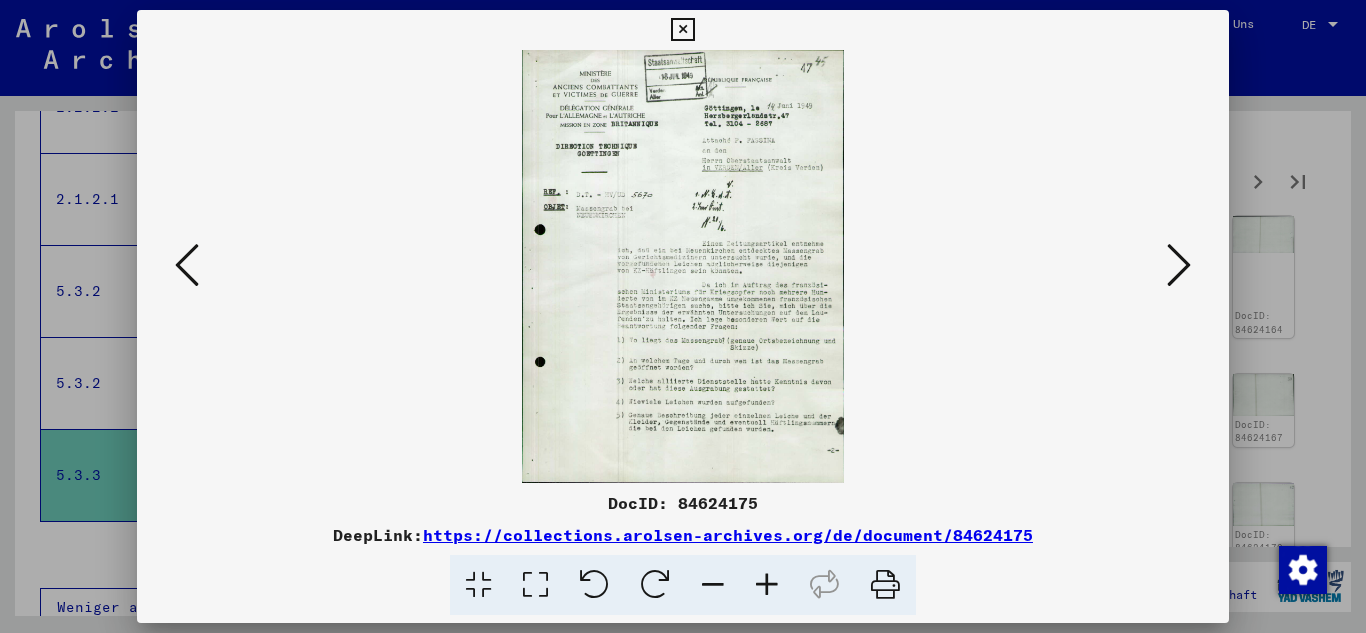 click at bounding box center [1179, 265] 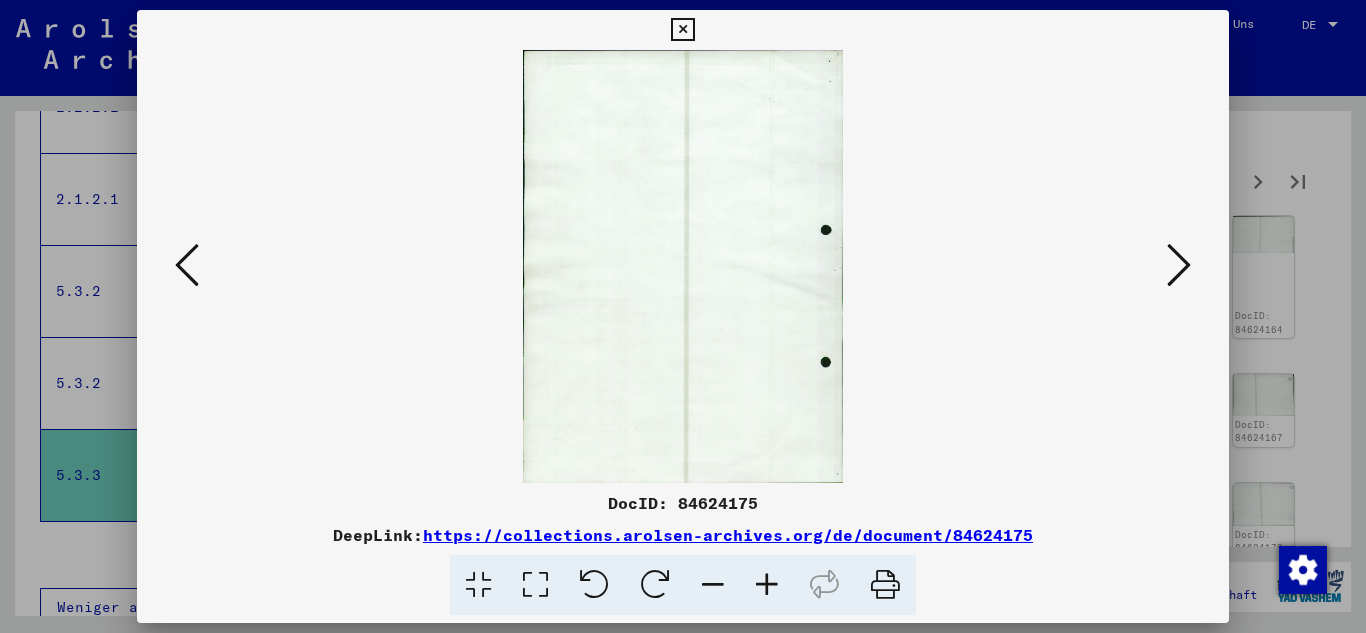 click at bounding box center [1179, 265] 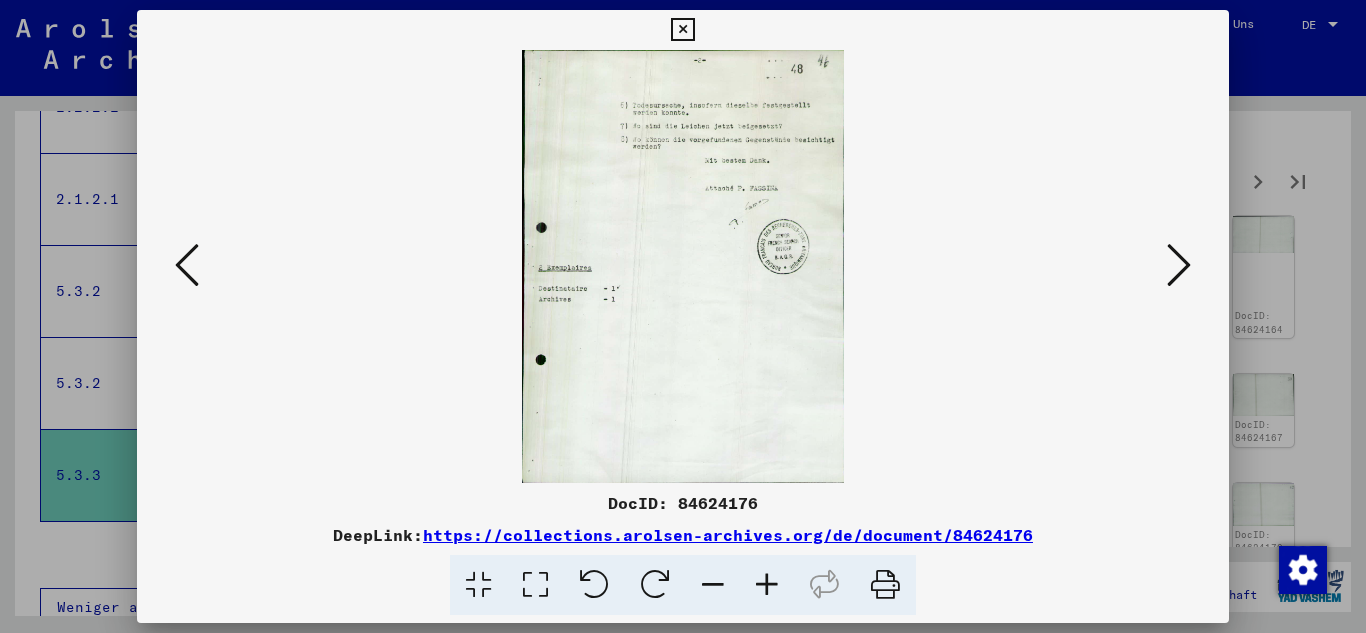 click at bounding box center [1179, 265] 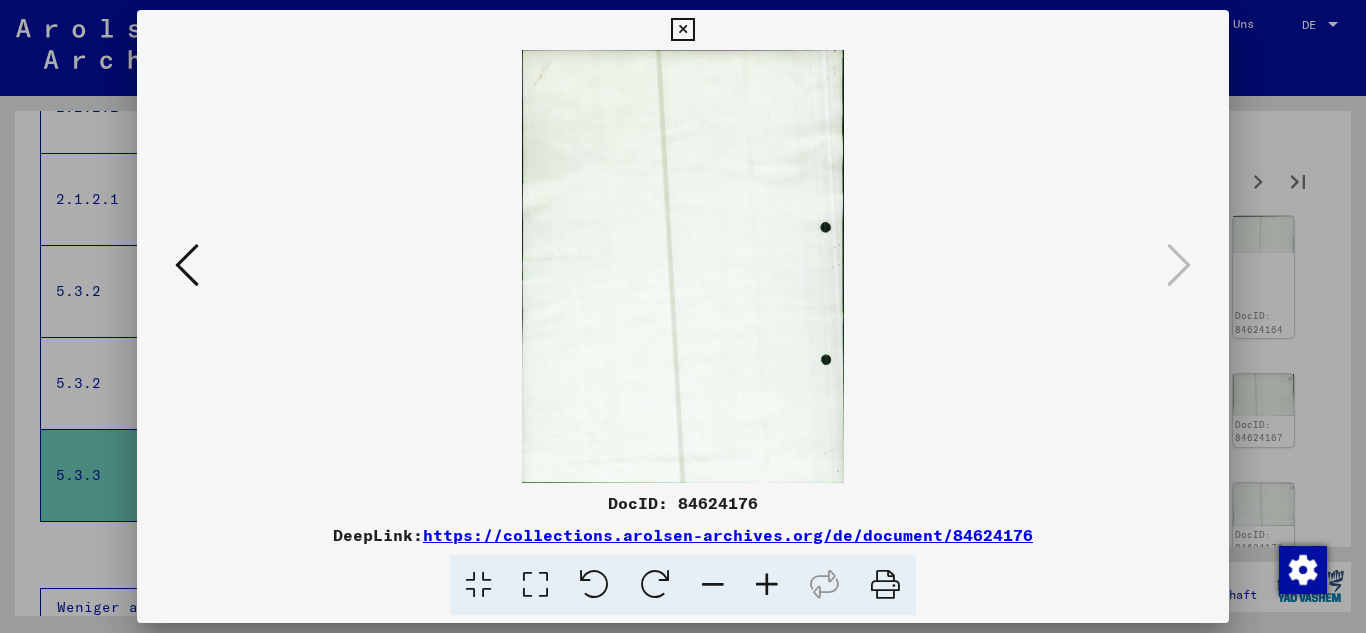 click at bounding box center [682, 30] 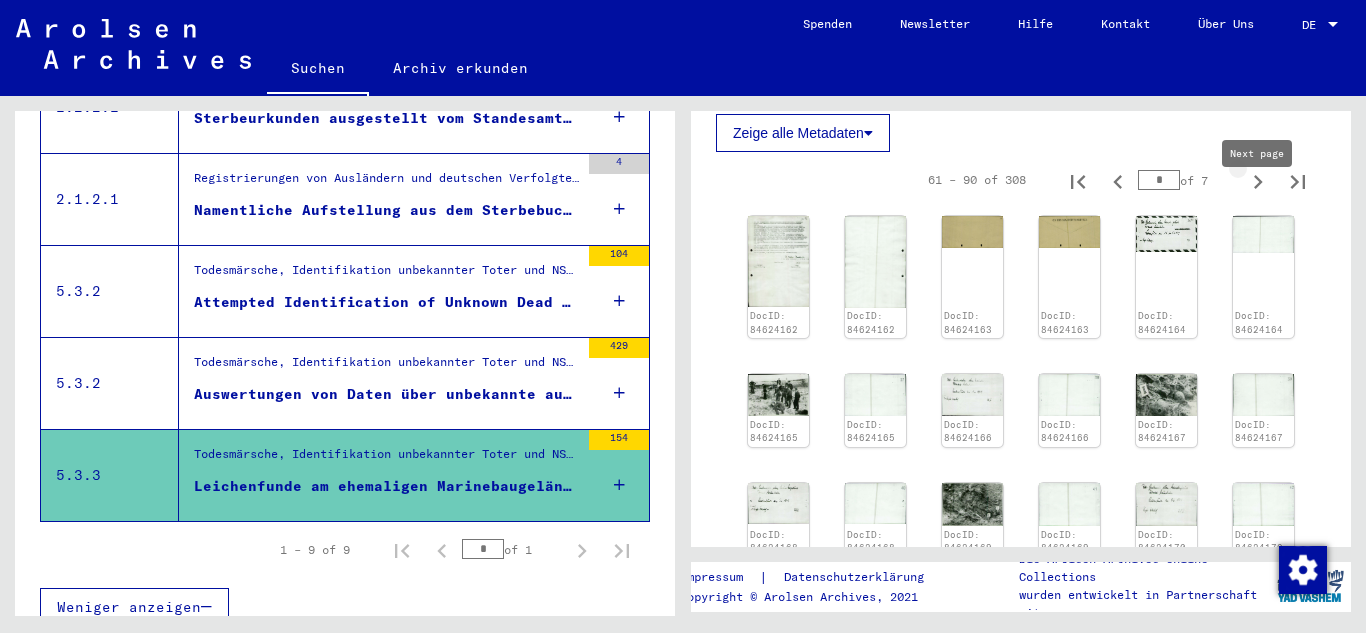 click 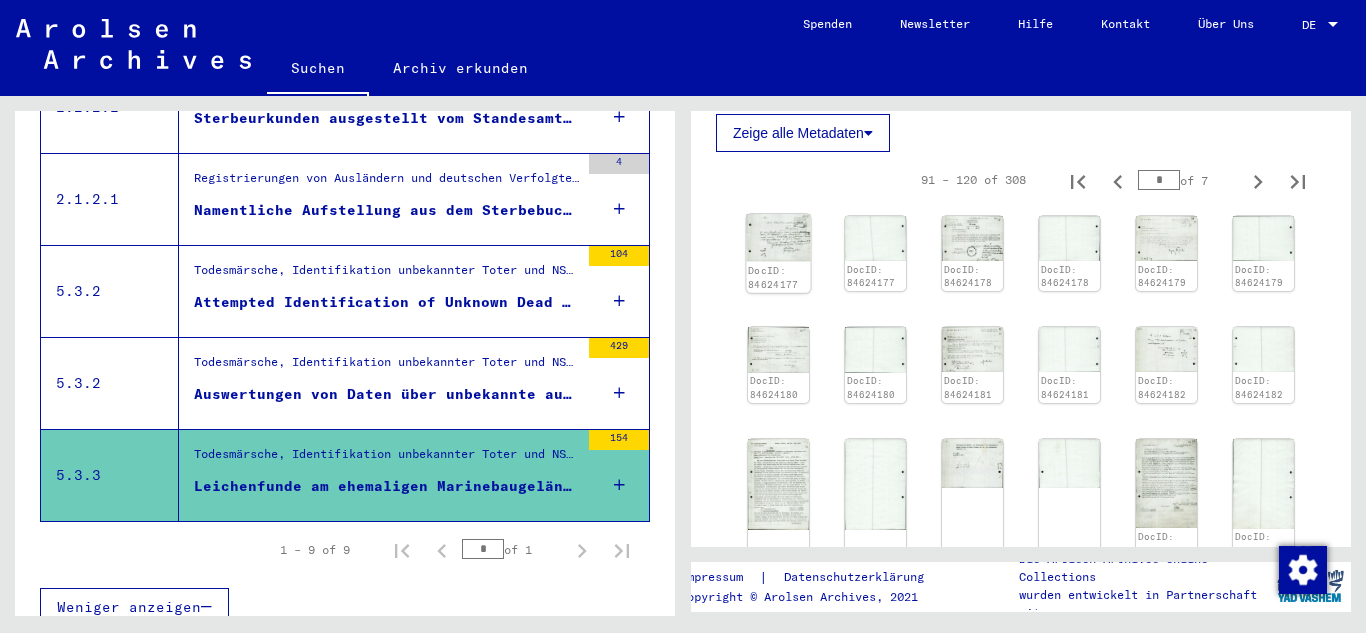 click 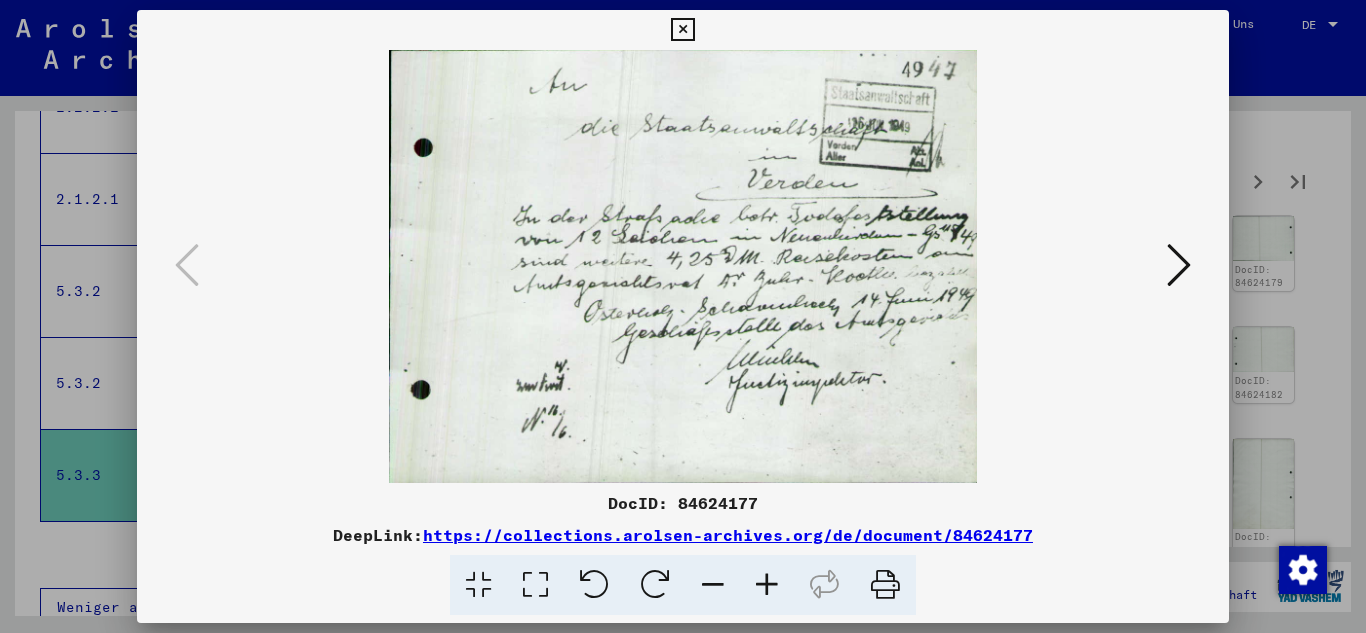 click at bounding box center [1179, 265] 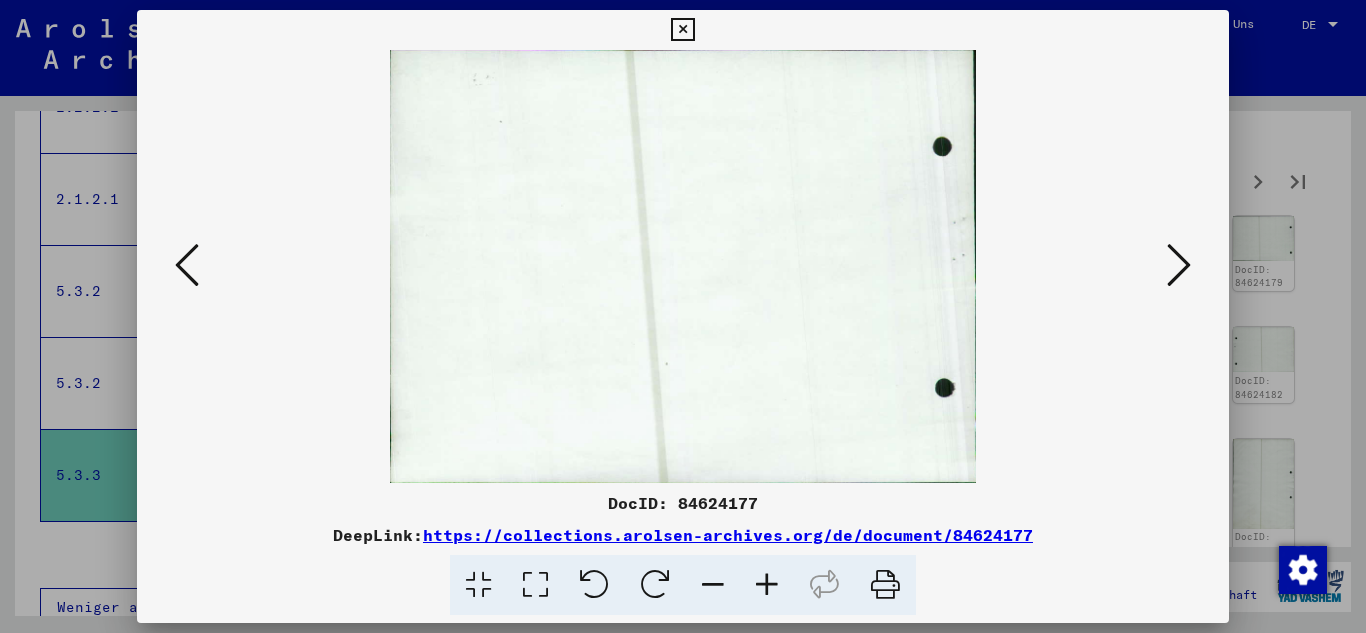 click at bounding box center [1179, 265] 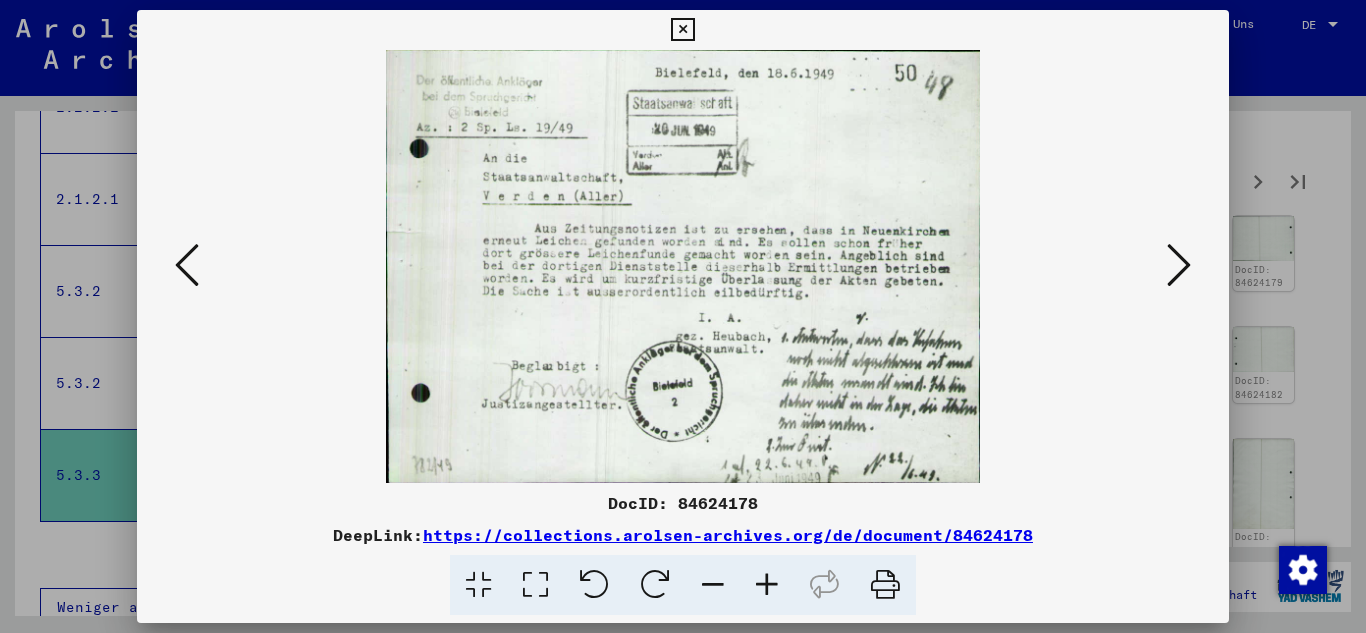 click at bounding box center [683, 266] 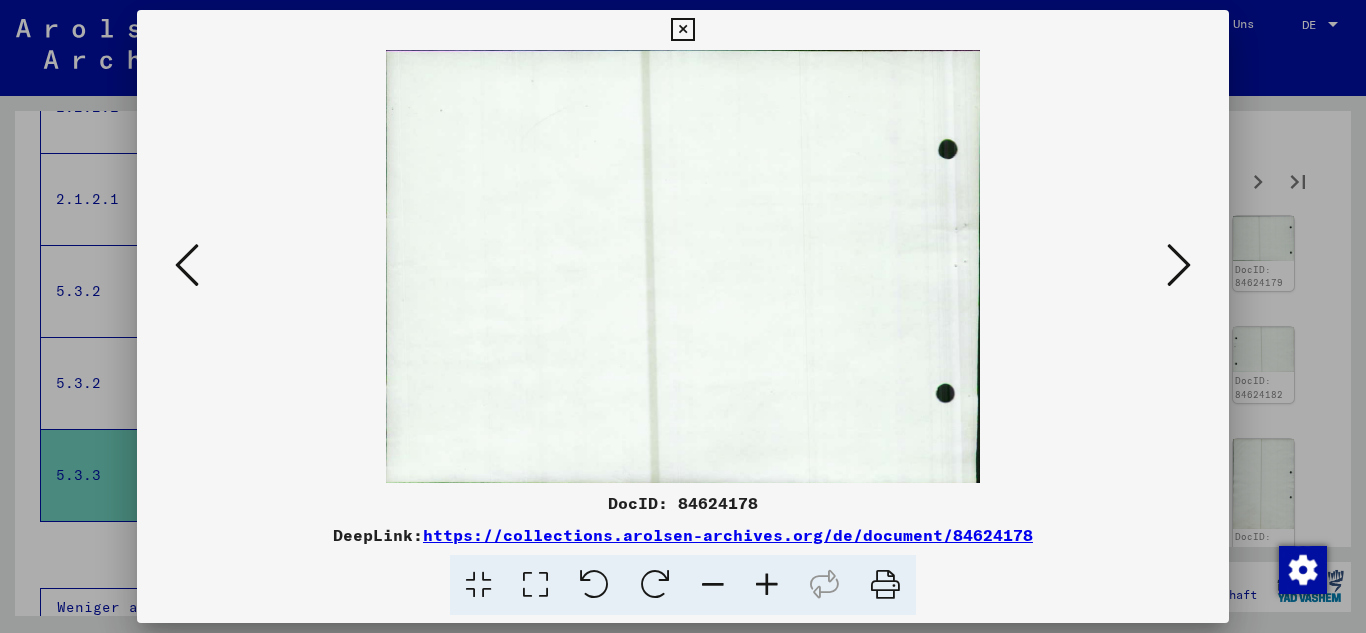 click at bounding box center [1179, 265] 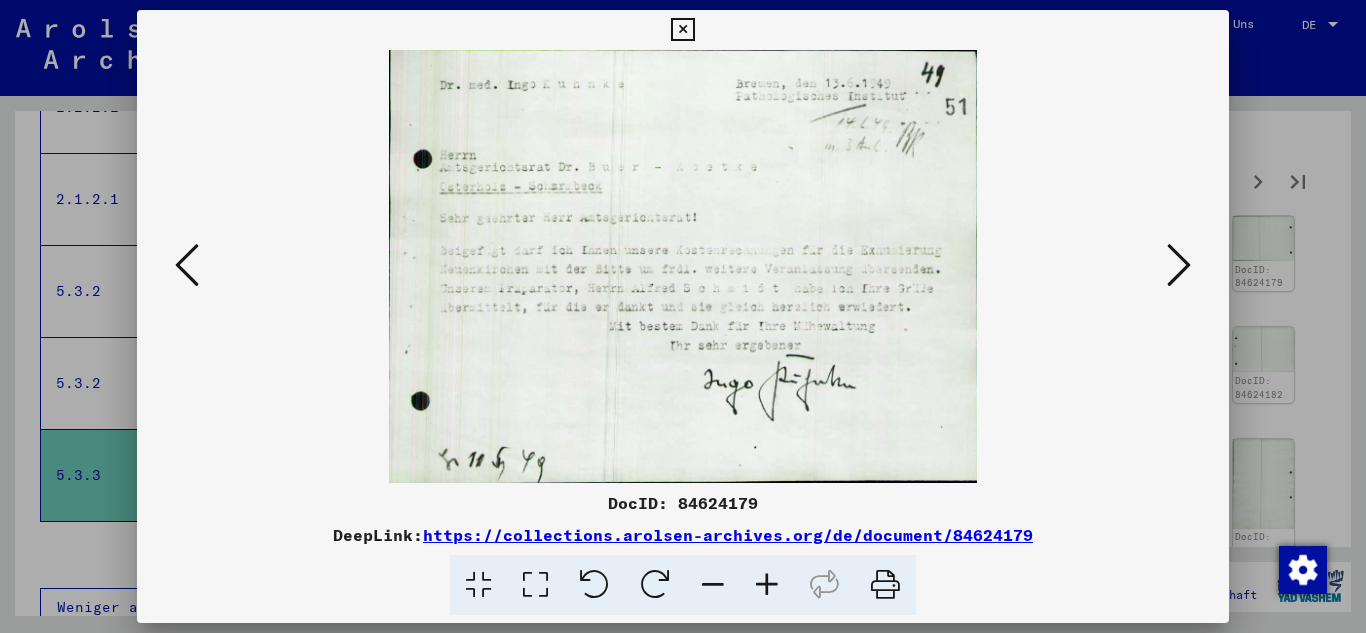 click at bounding box center (1179, 265) 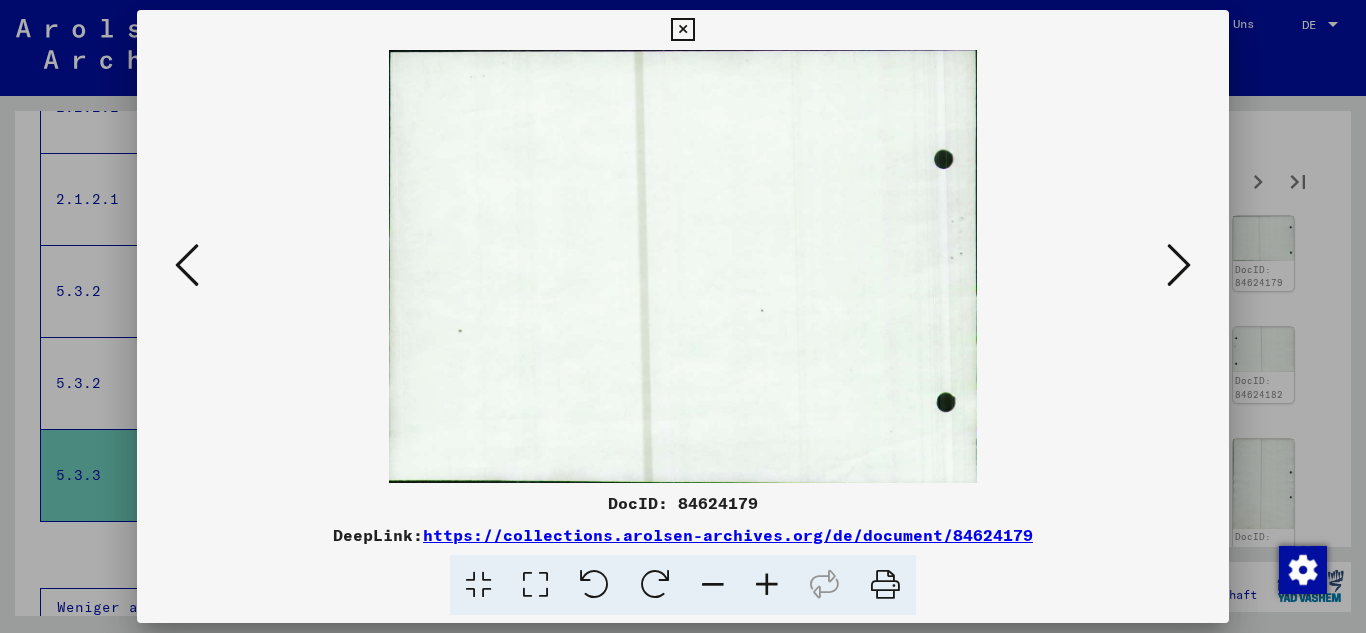 click at bounding box center [1179, 265] 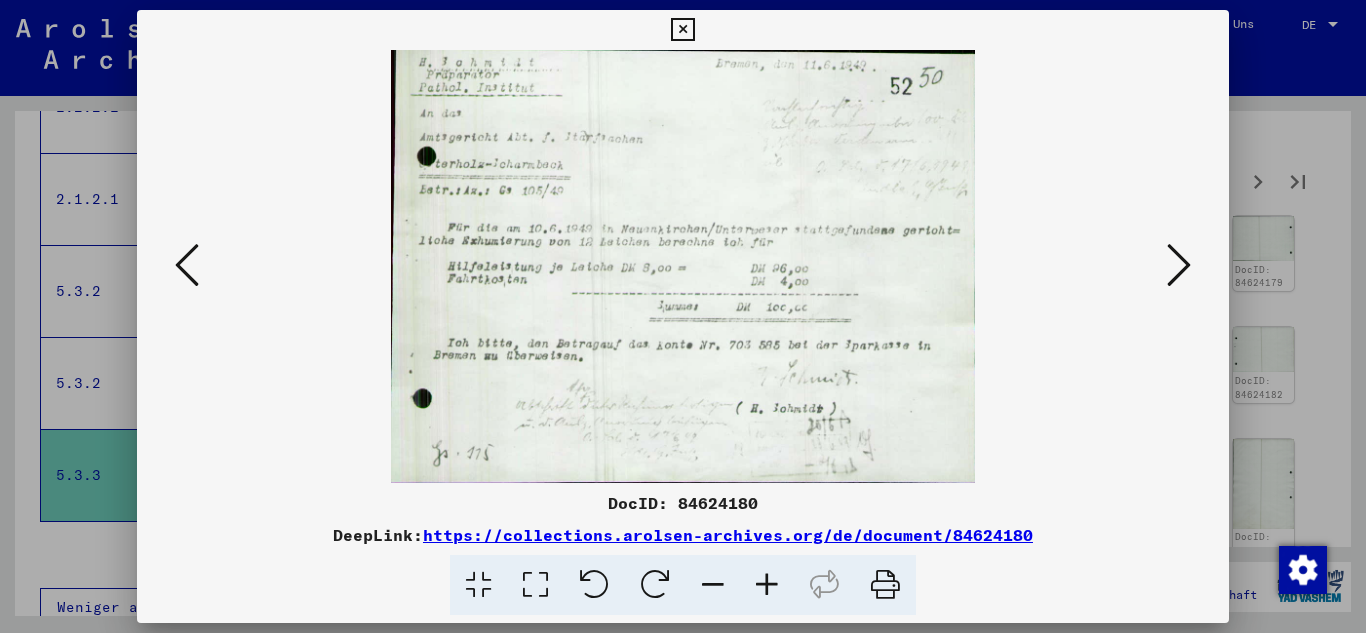 click at bounding box center [1179, 265] 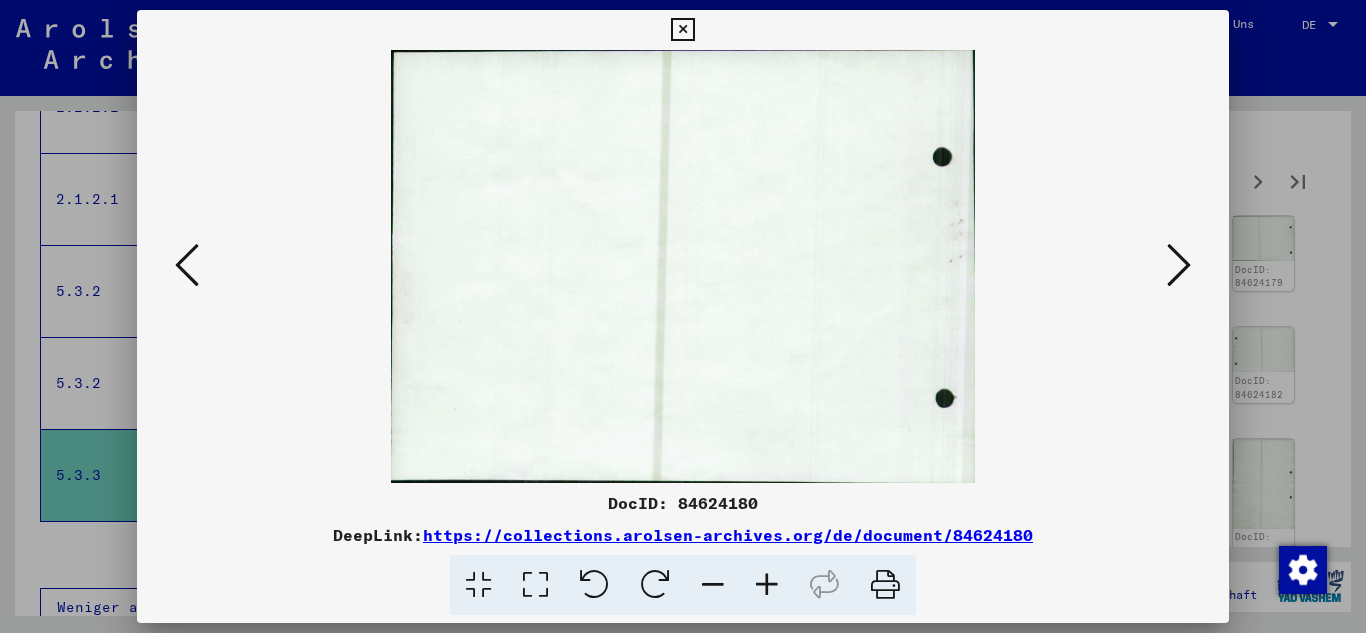 click at bounding box center (1179, 265) 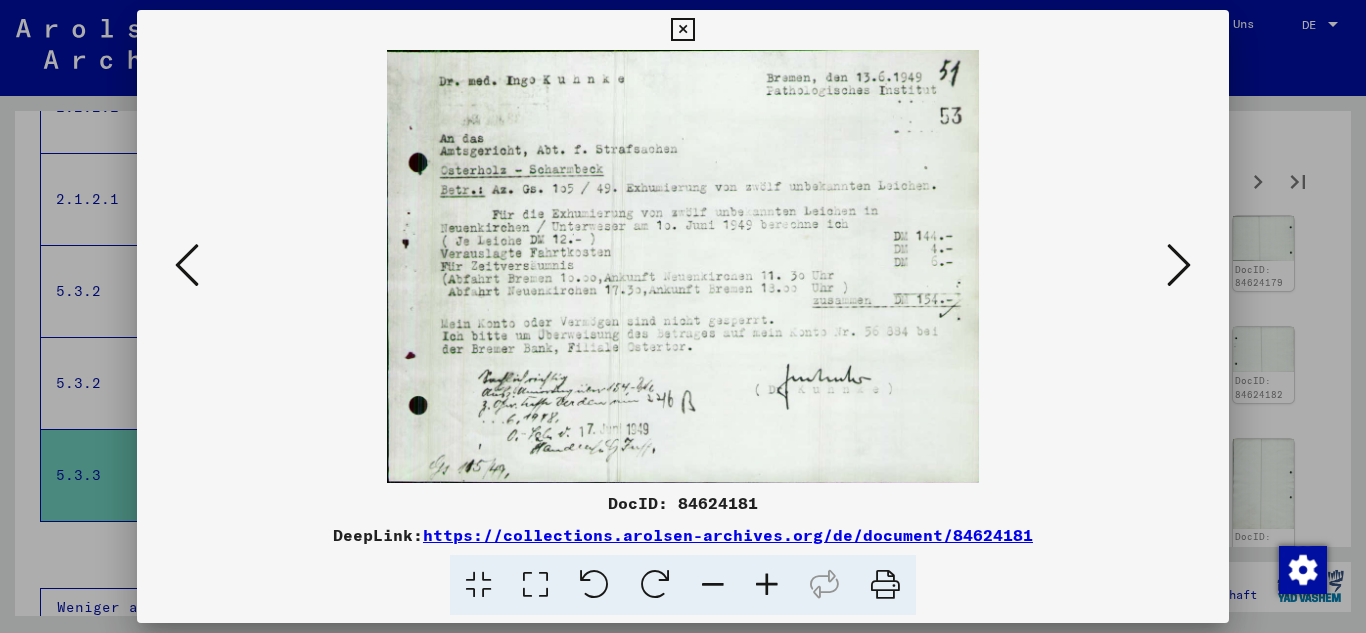 click at bounding box center [1179, 265] 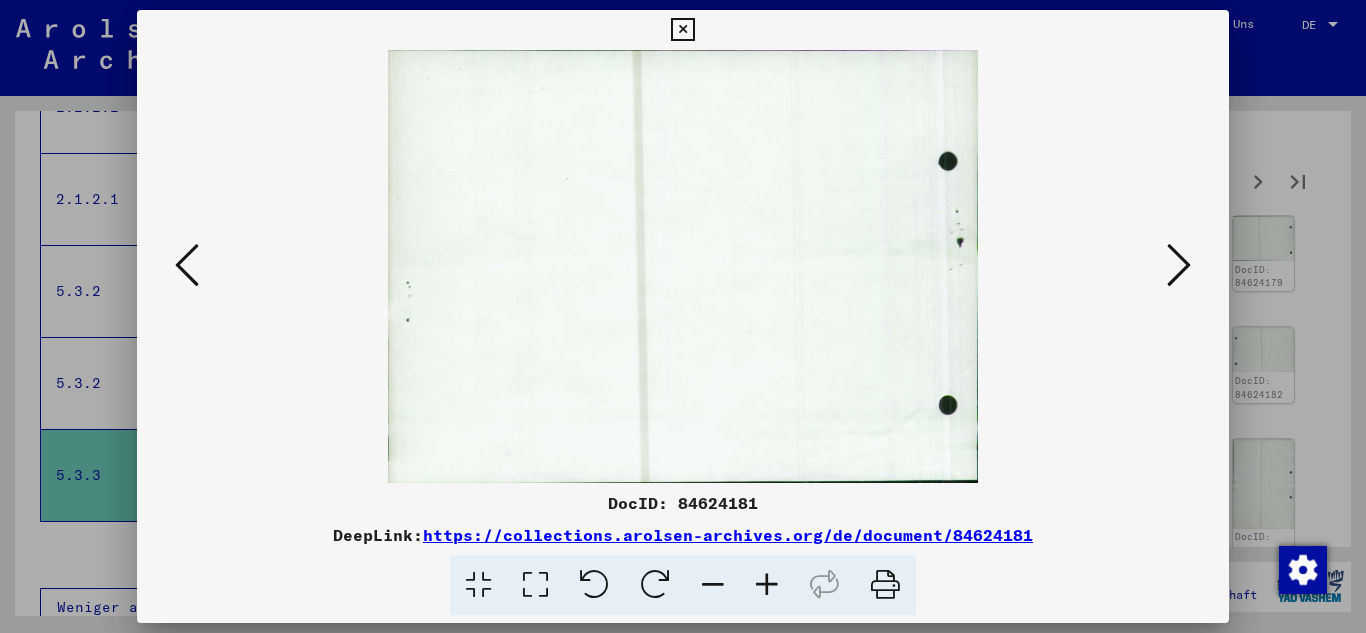 click at bounding box center [1179, 265] 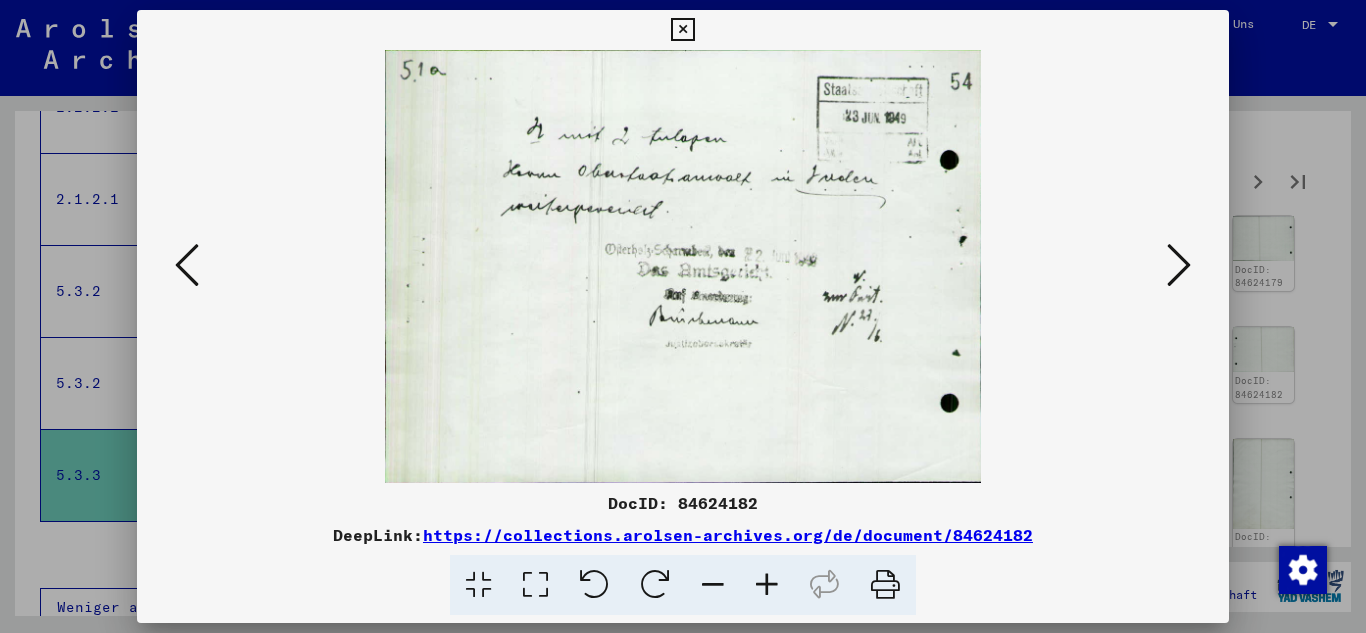 click at bounding box center (1179, 265) 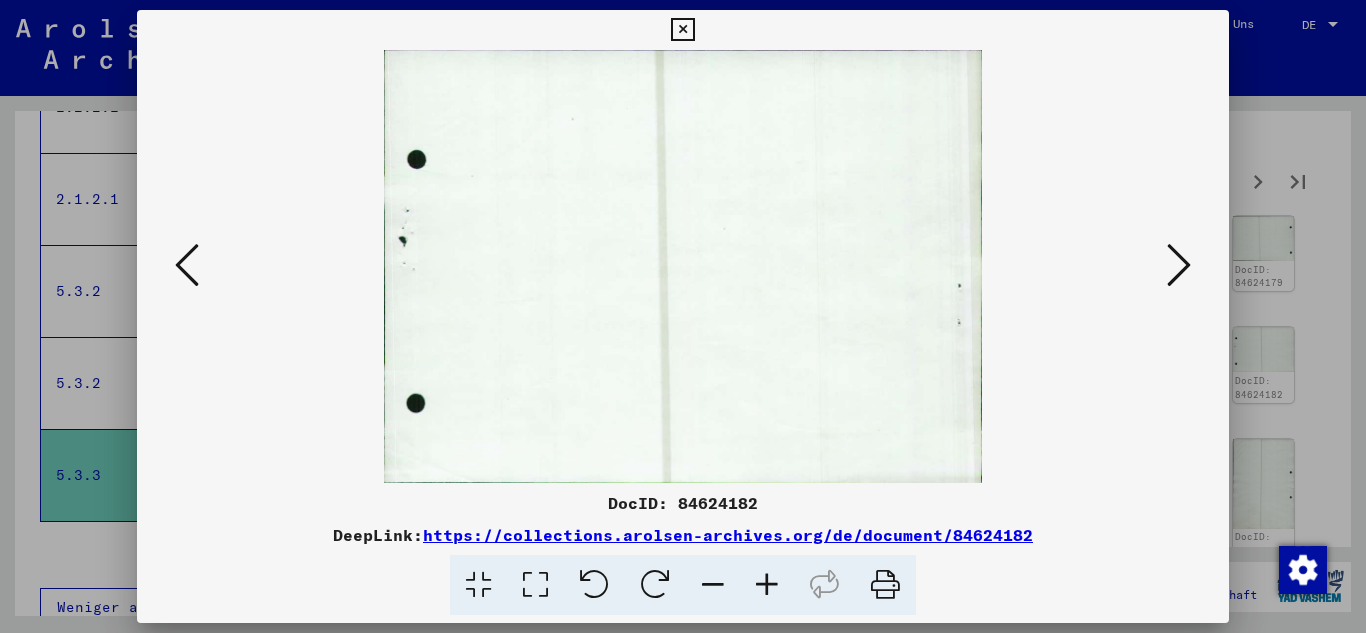 click at bounding box center (1179, 265) 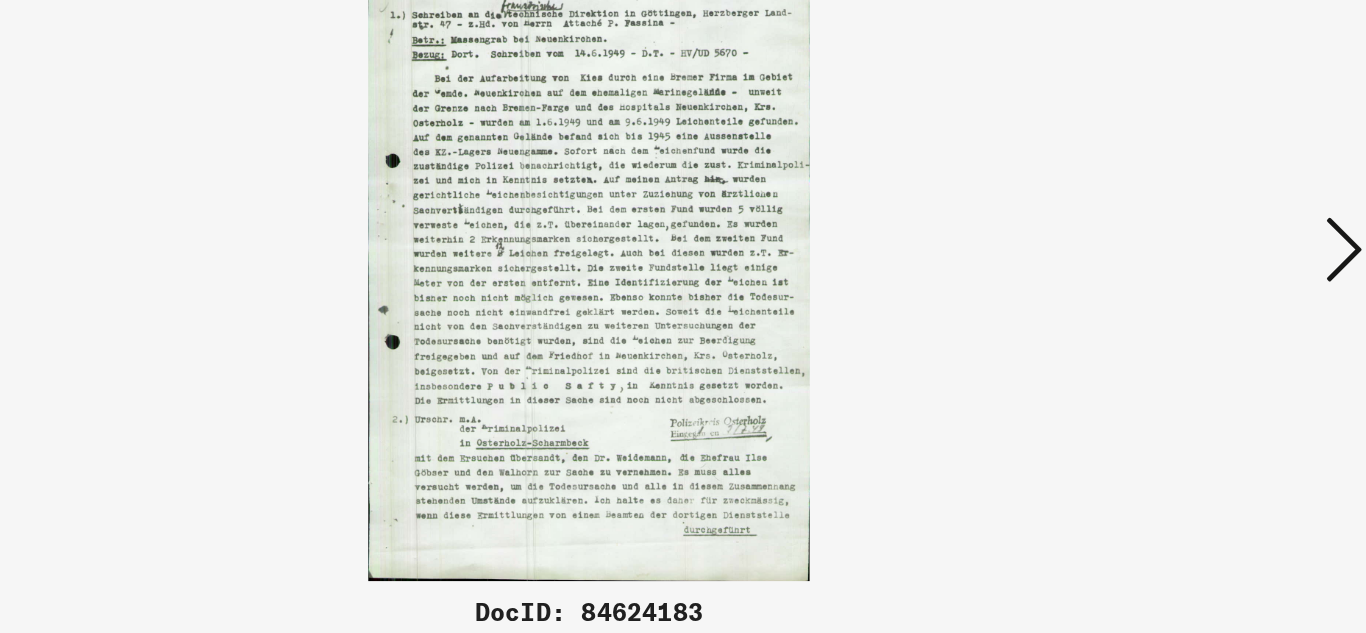 click at bounding box center [1179, 265] 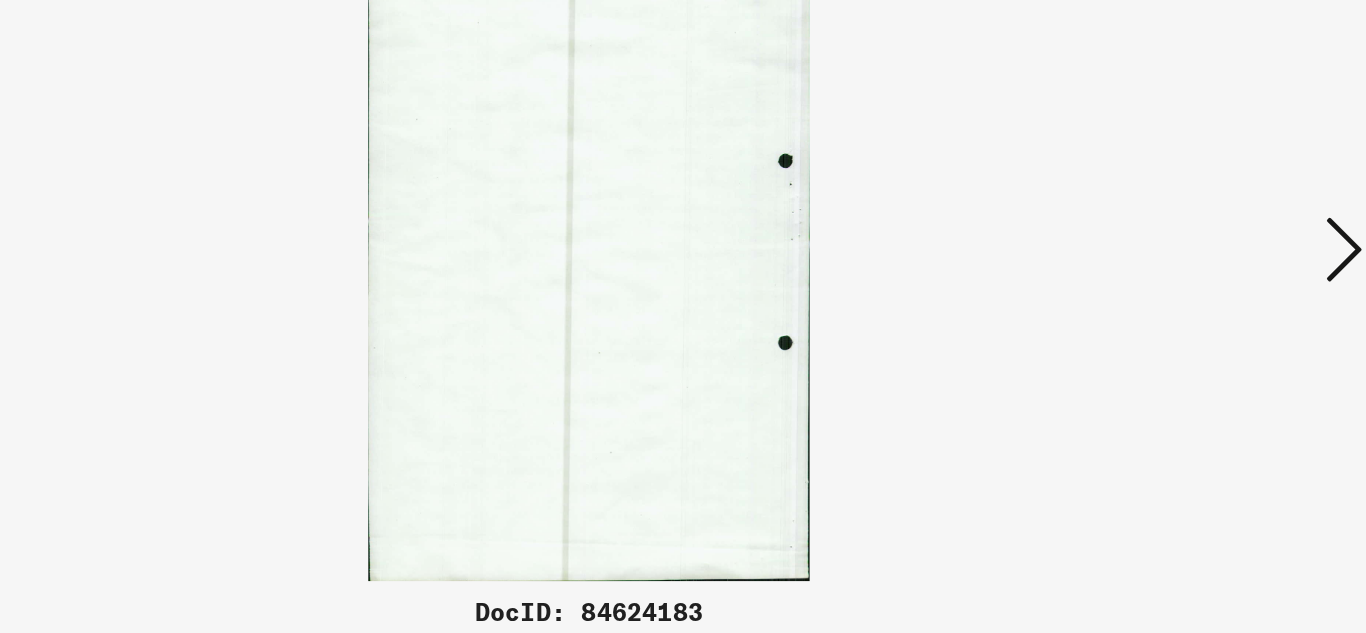 click at bounding box center (1179, 265) 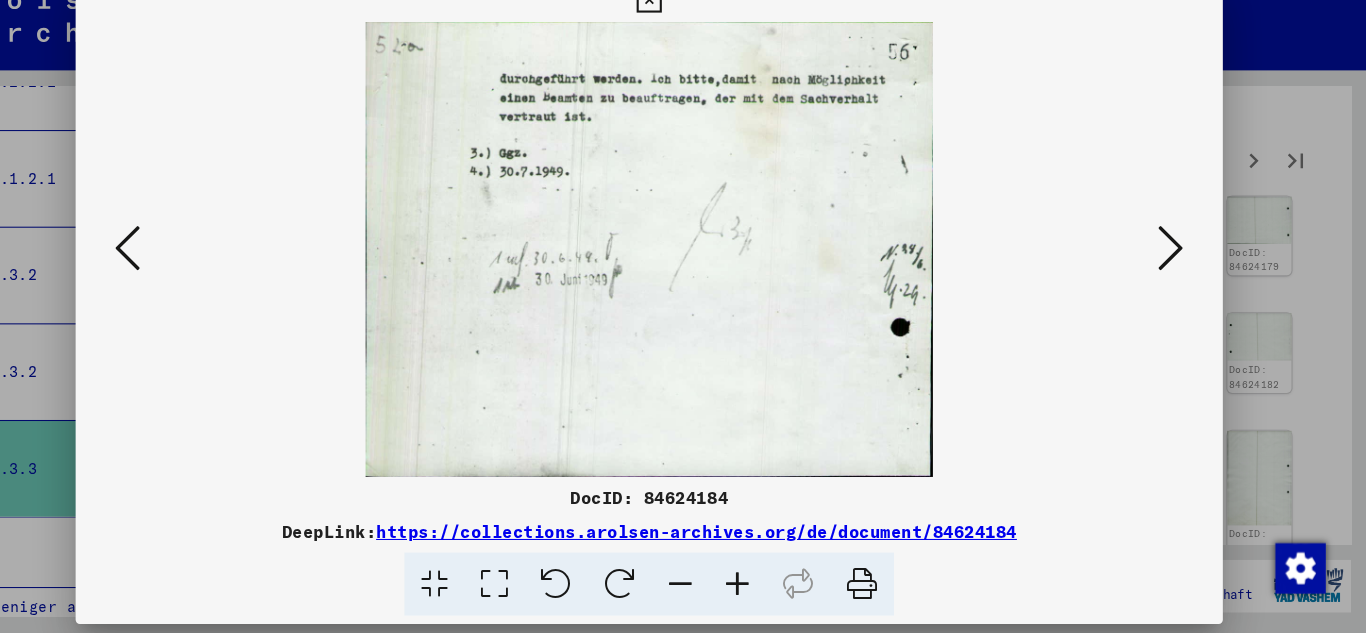 click at bounding box center [1179, 265] 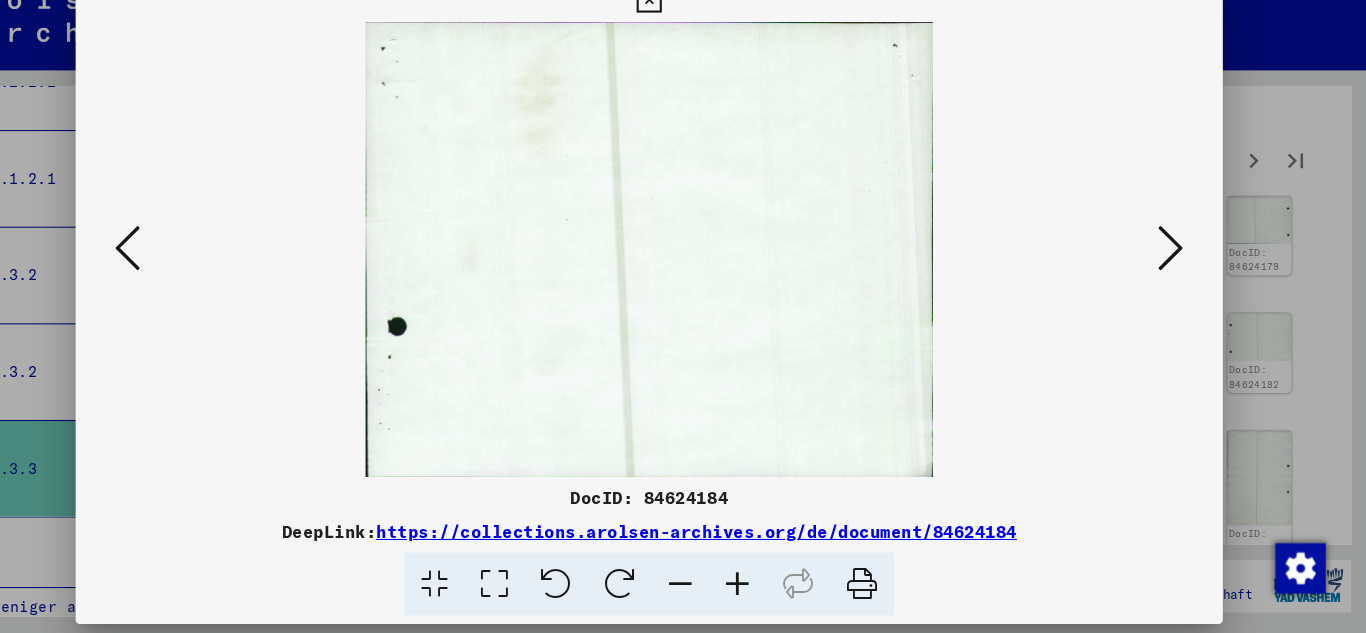 click at bounding box center [1179, 265] 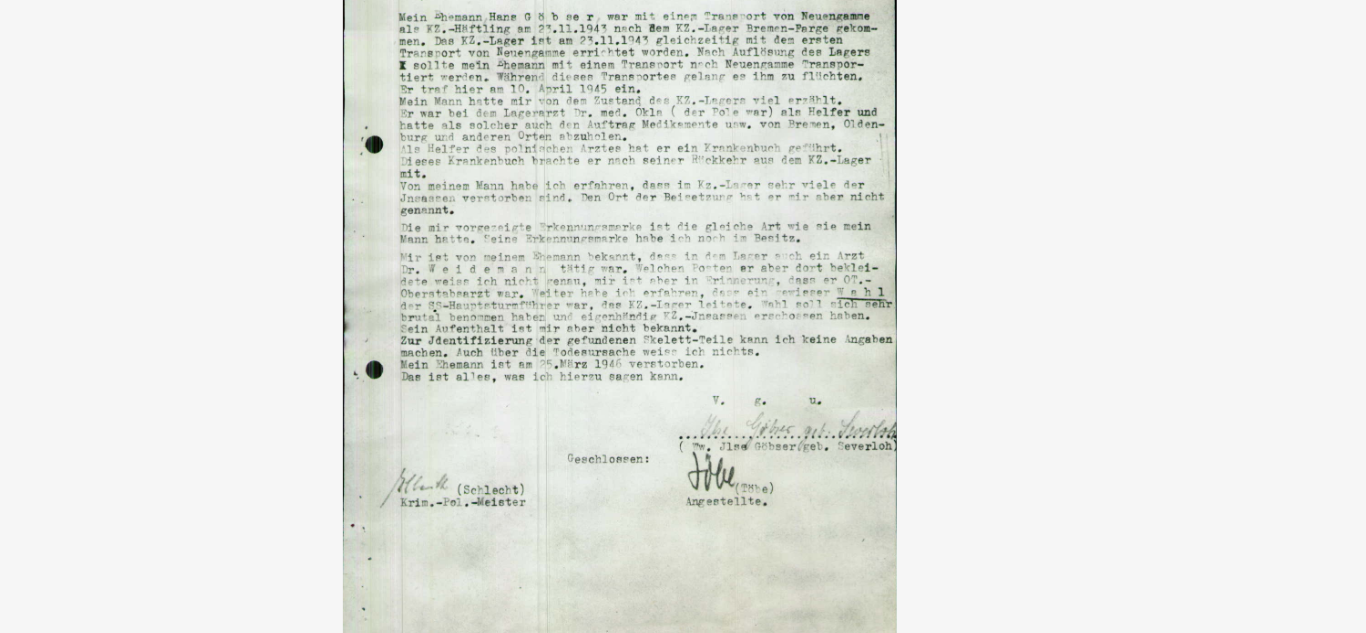 drag, startPoint x: 795, startPoint y: 195, endPoint x: 786, endPoint y: 261, distance: 66.61081 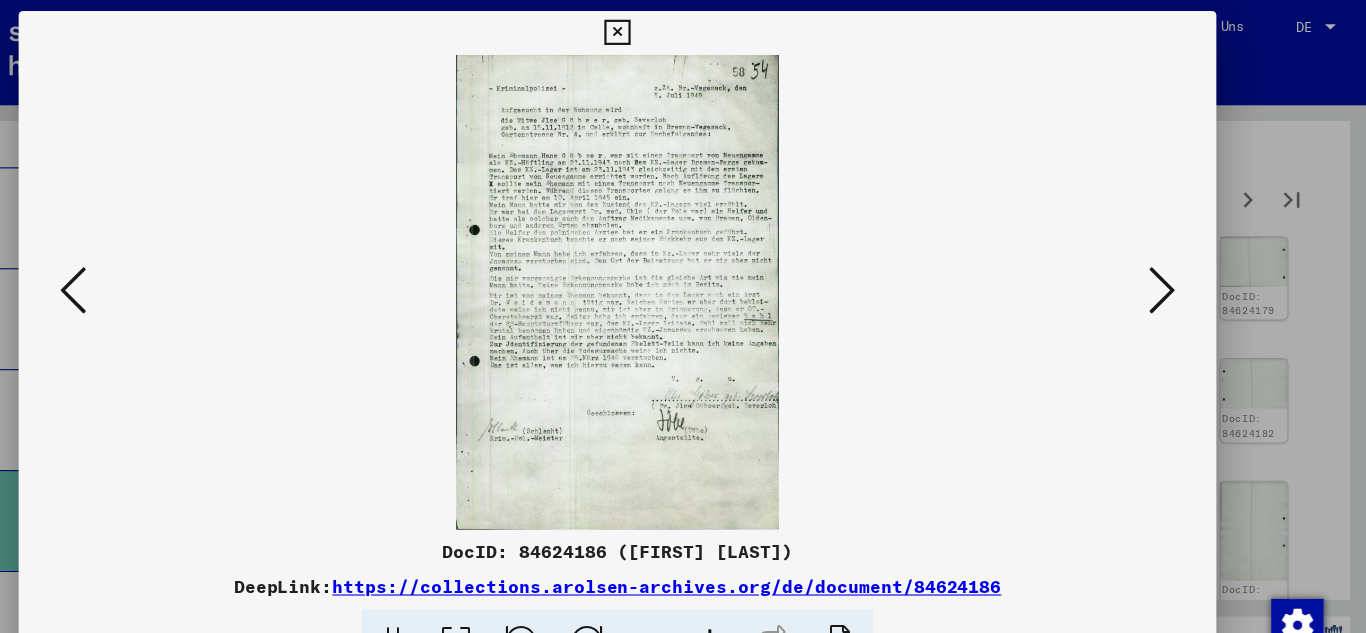 click at bounding box center [1179, 265] 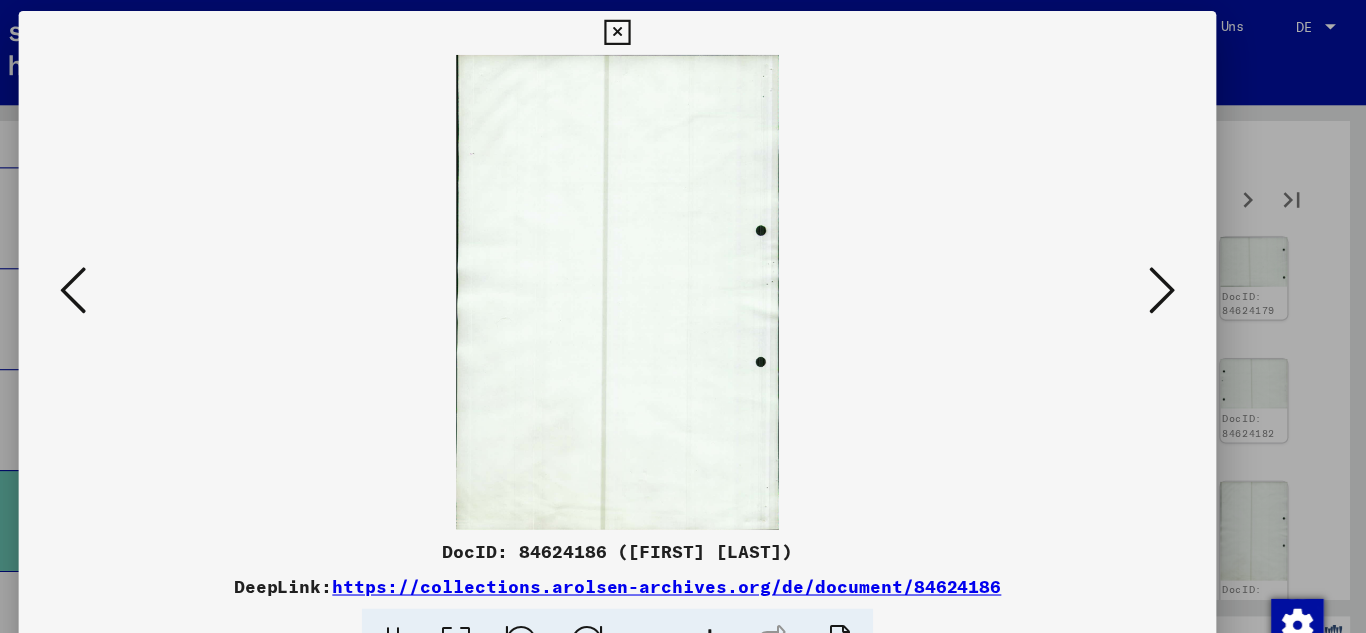 click at bounding box center [1179, 265] 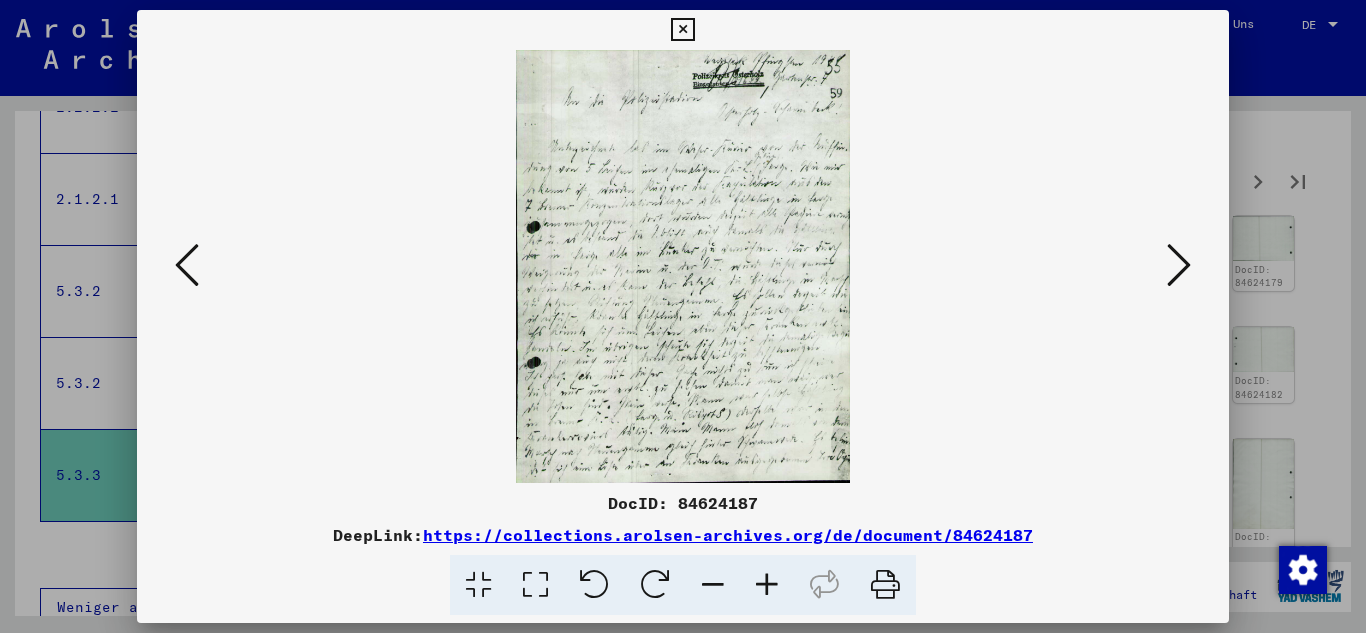 click at bounding box center [1179, 265] 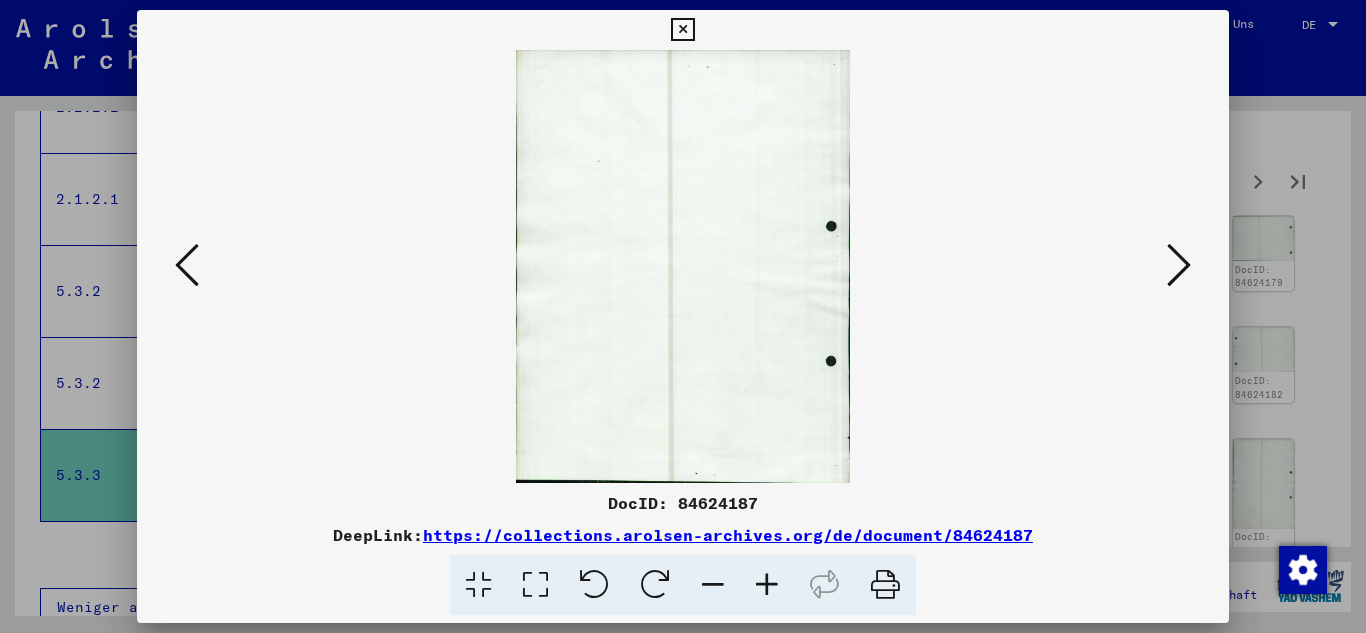 click at bounding box center (1179, 265) 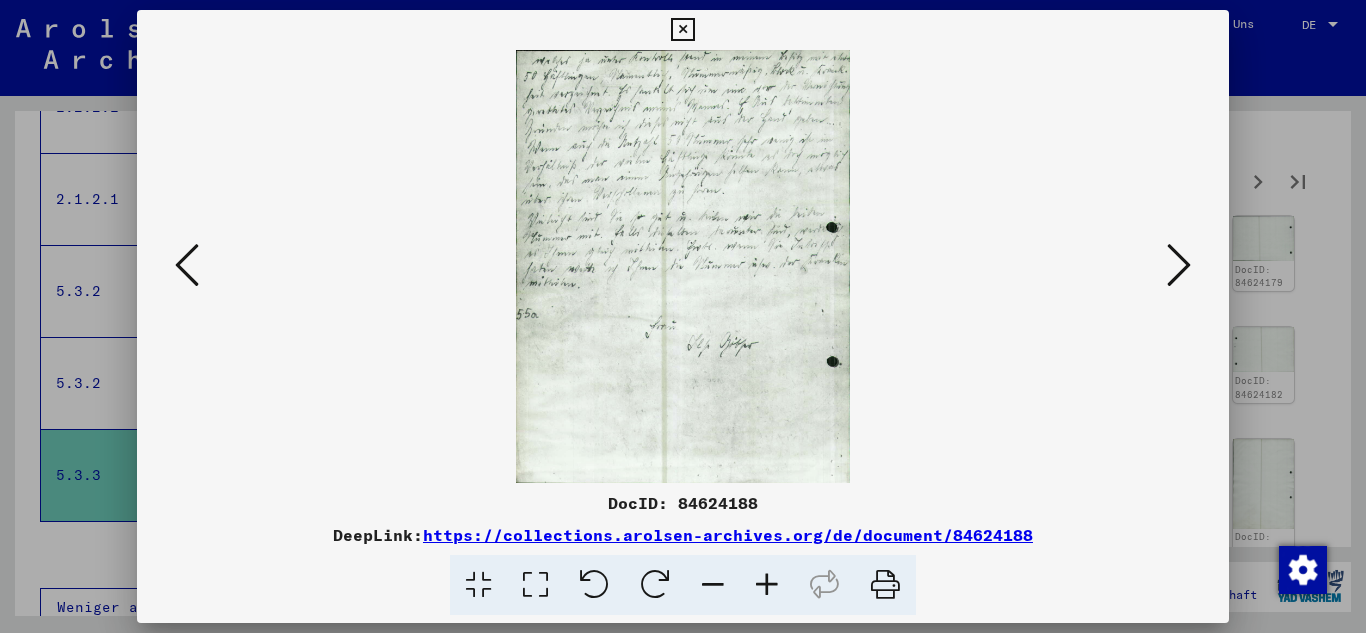 click at bounding box center (1179, 265) 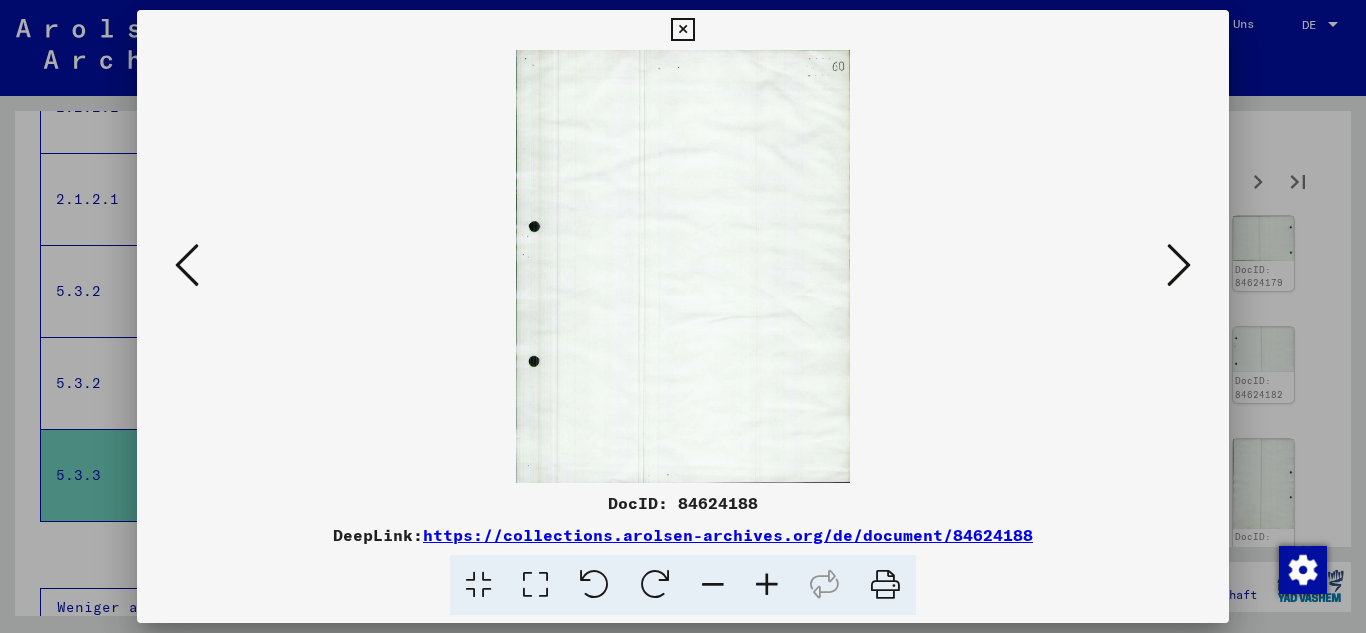 click at bounding box center [1179, 265] 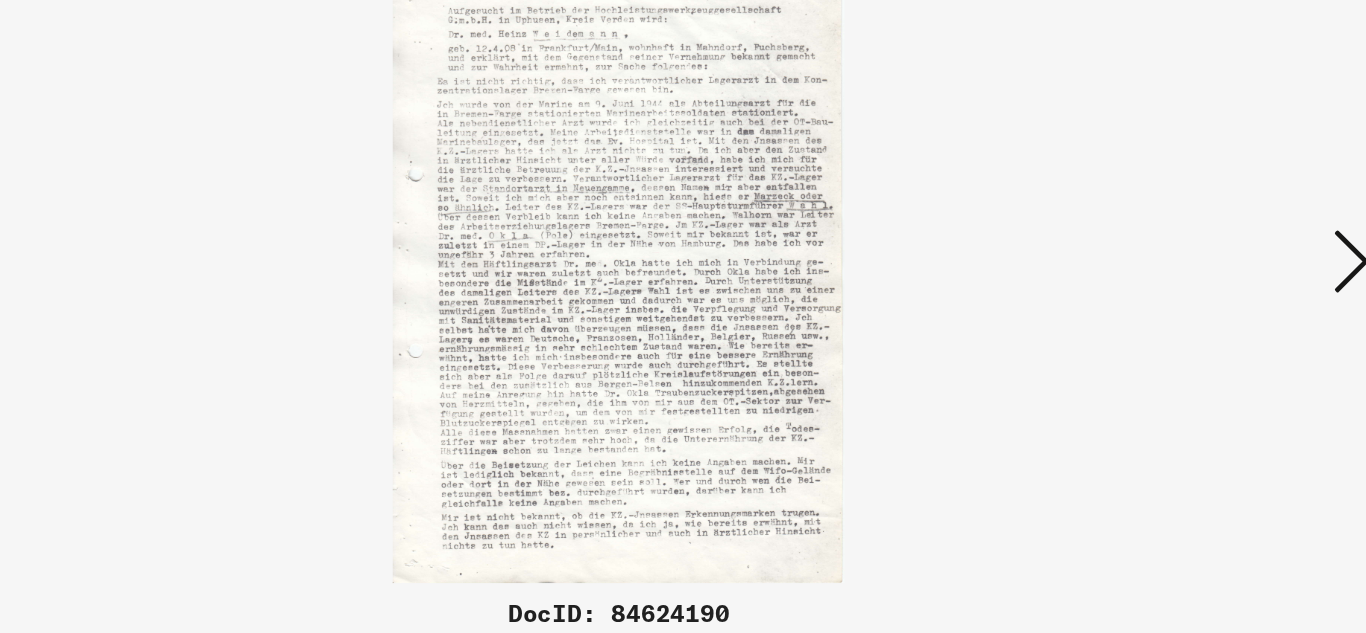 drag, startPoint x: 638, startPoint y: 127, endPoint x: 639, endPoint y: 171, distance: 44.011364 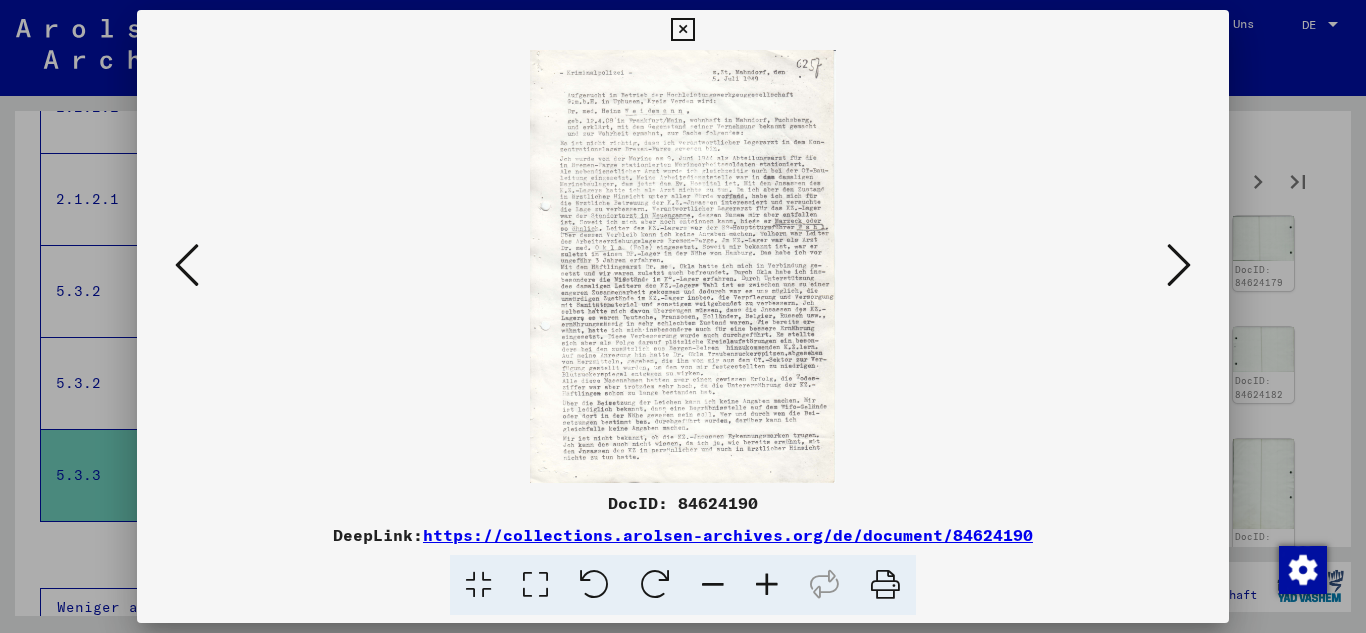 click at bounding box center [1179, 265] 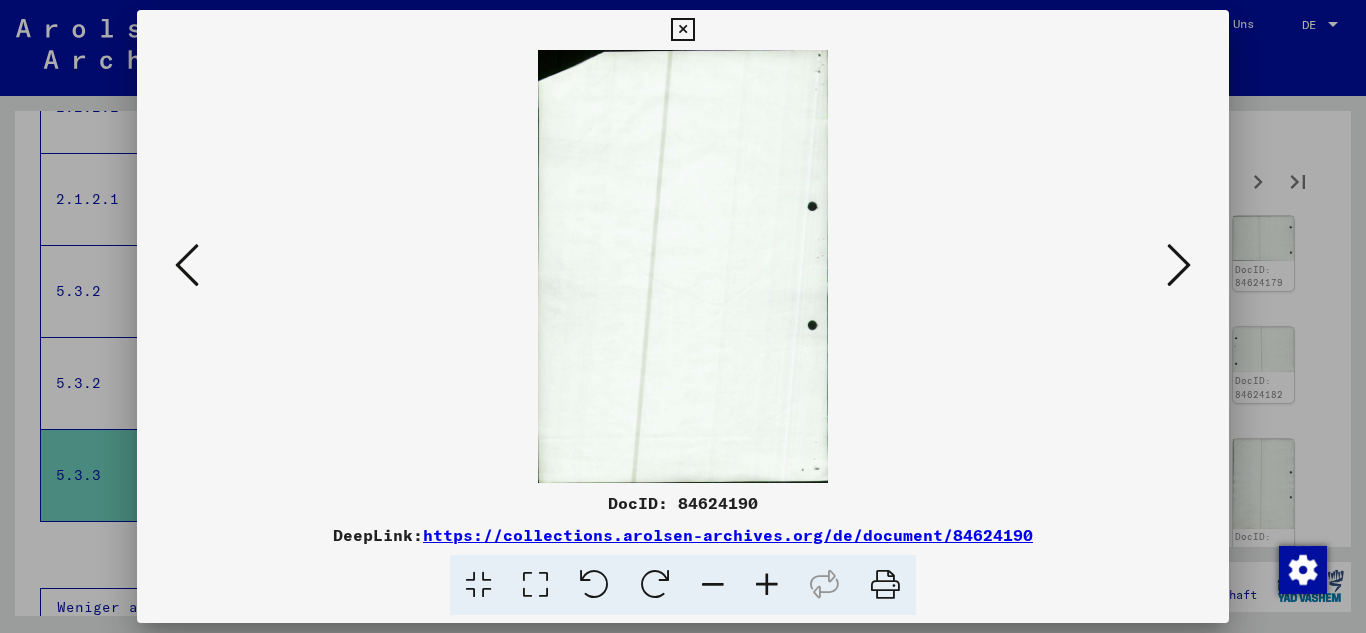 click at bounding box center [1179, 265] 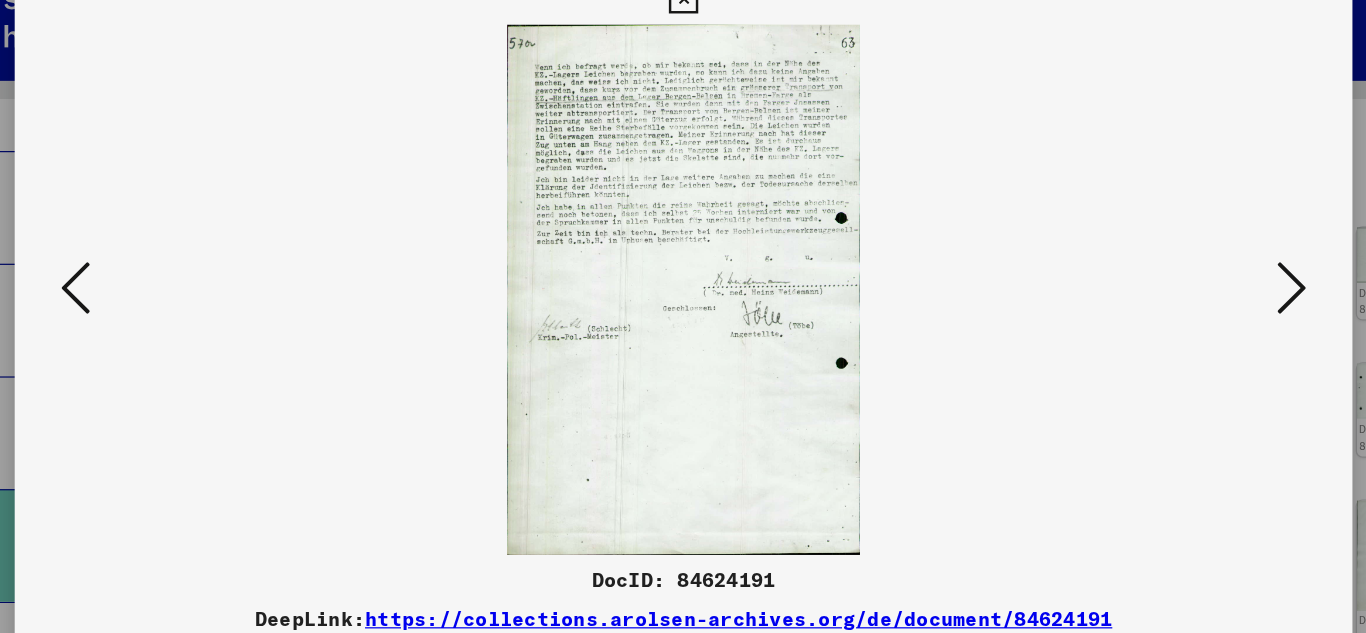 click at bounding box center (1179, 265) 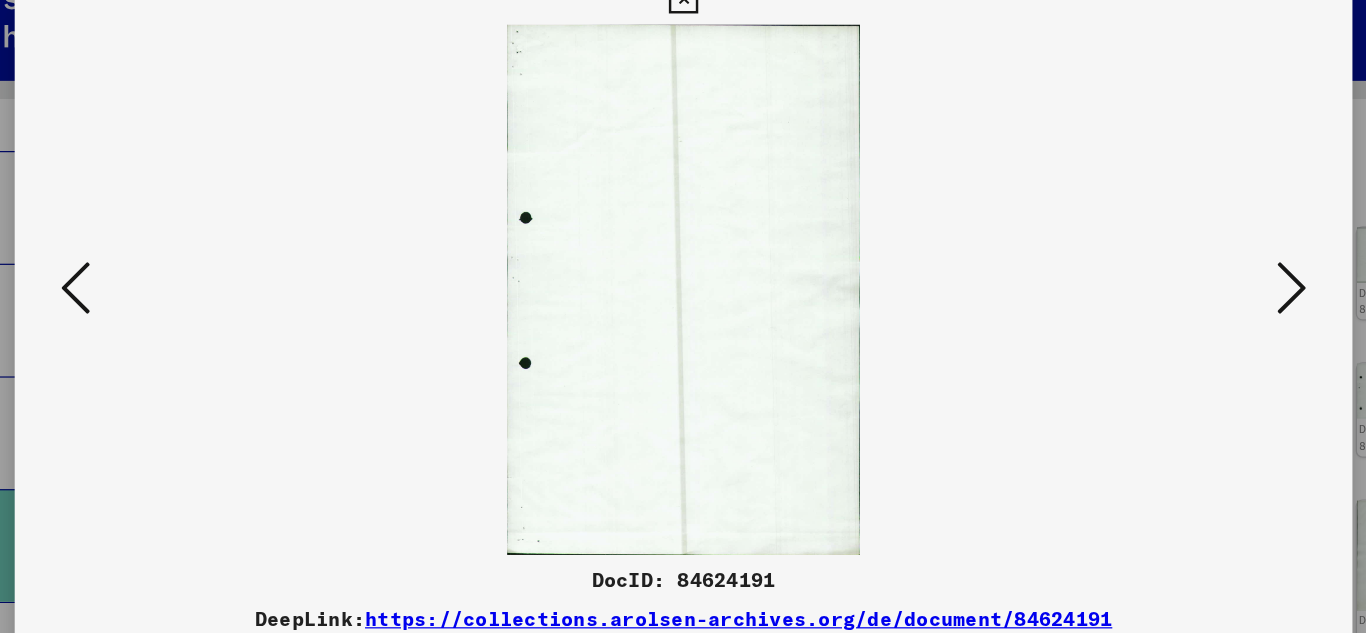 click at bounding box center [683, 266] 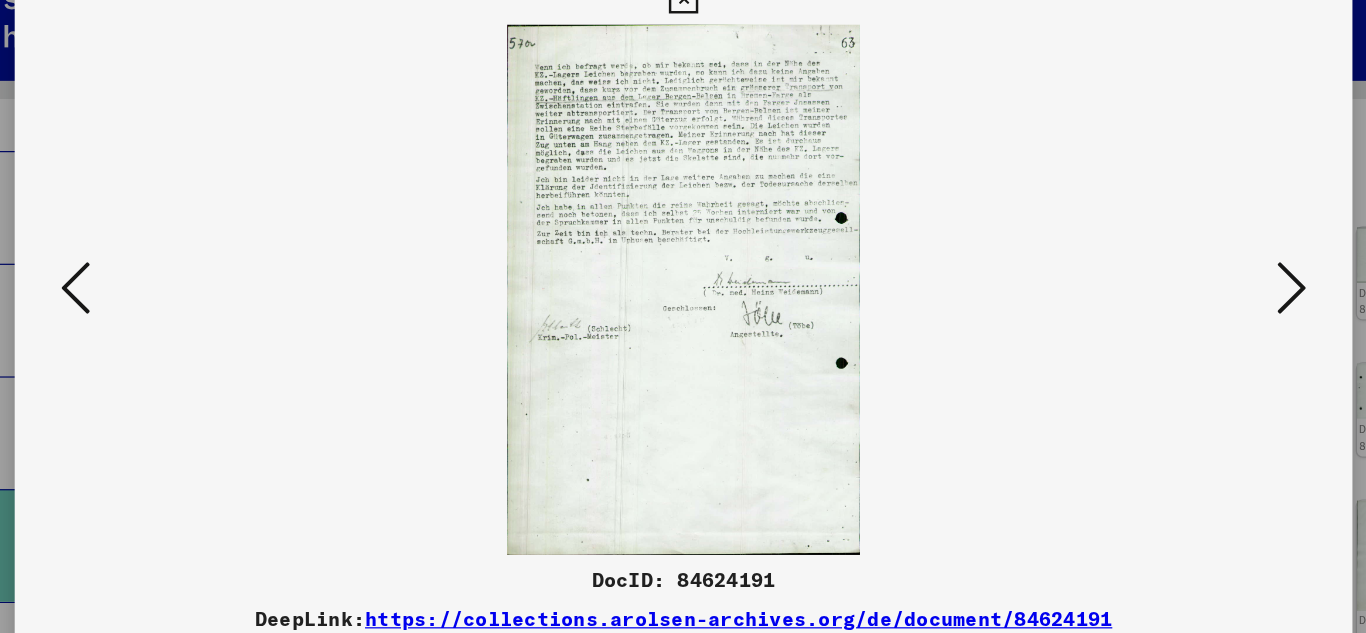 click at bounding box center [187, 265] 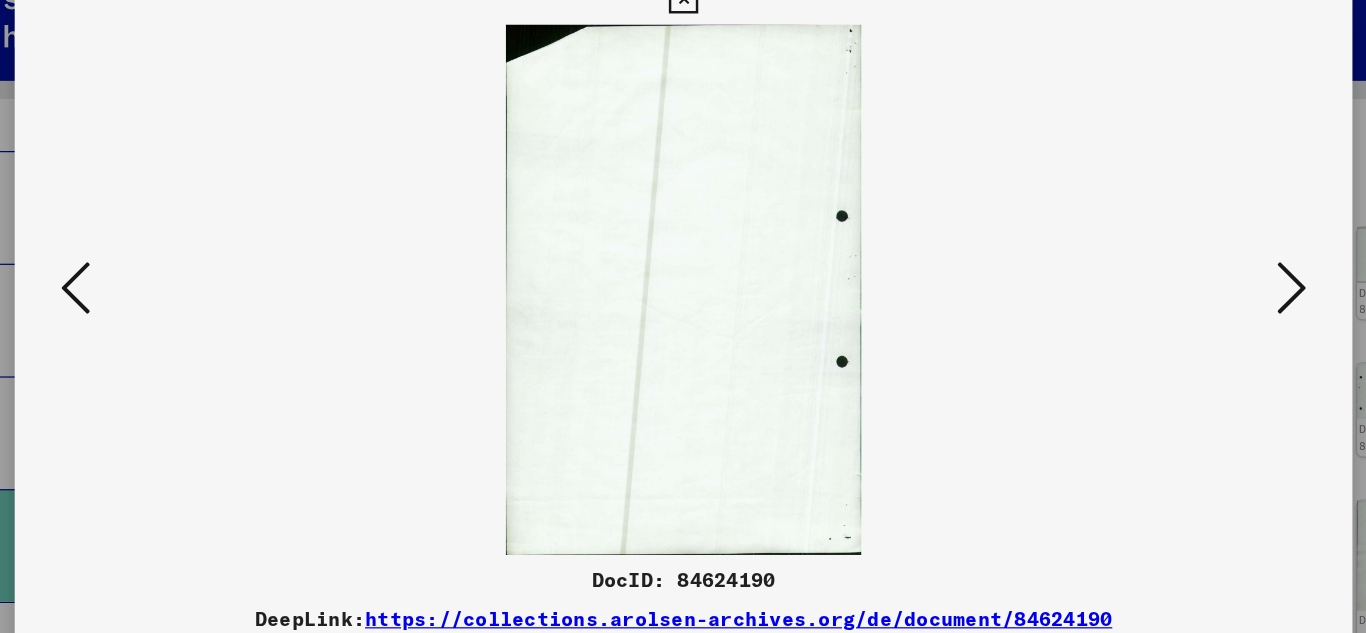 click at bounding box center [187, 265] 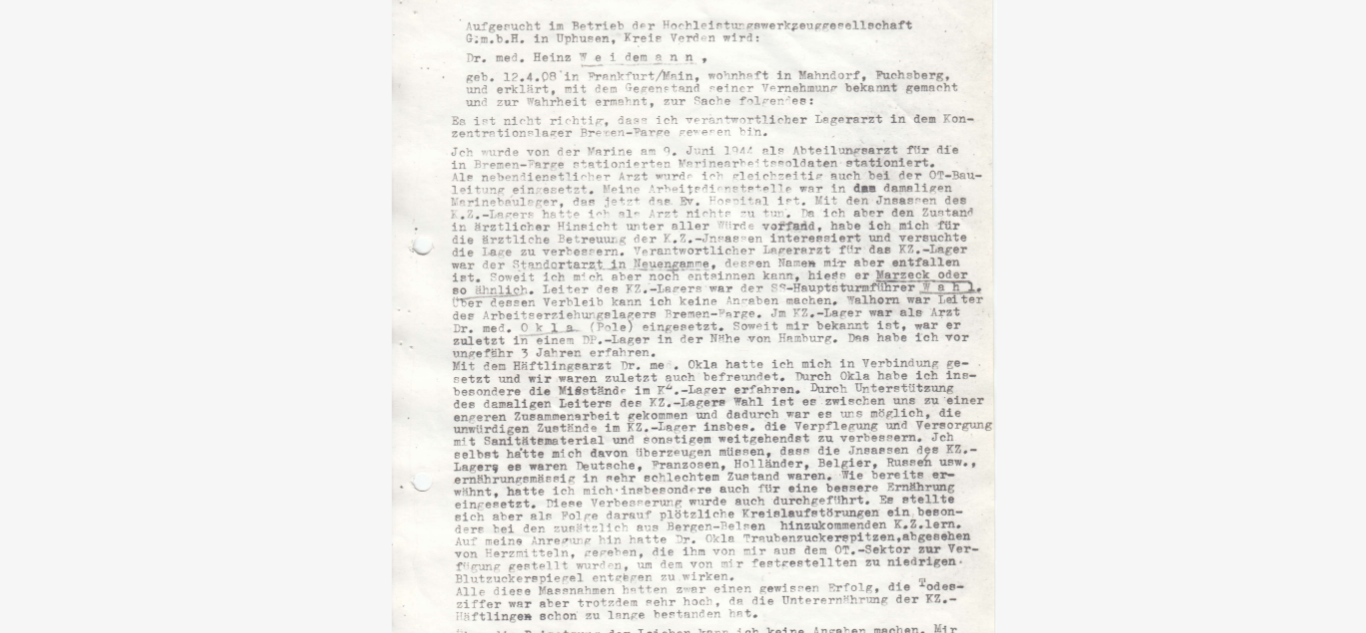 click at bounding box center (683, 266) 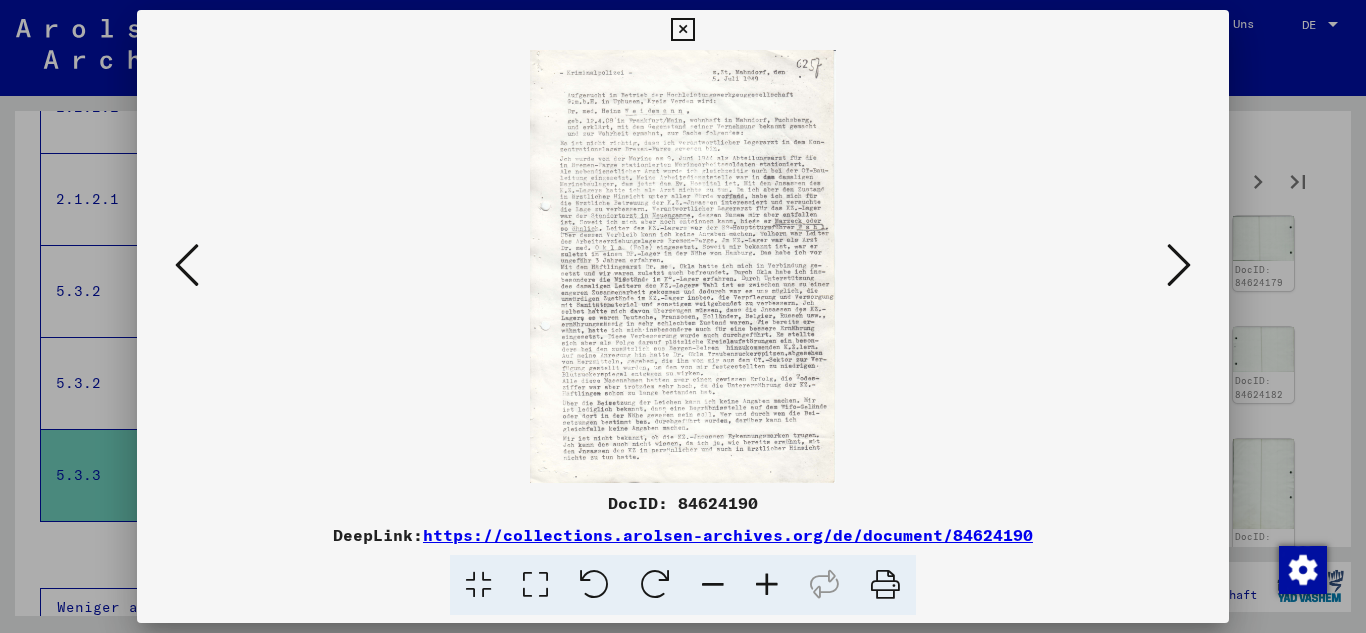 click at bounding box center [1179, 265] 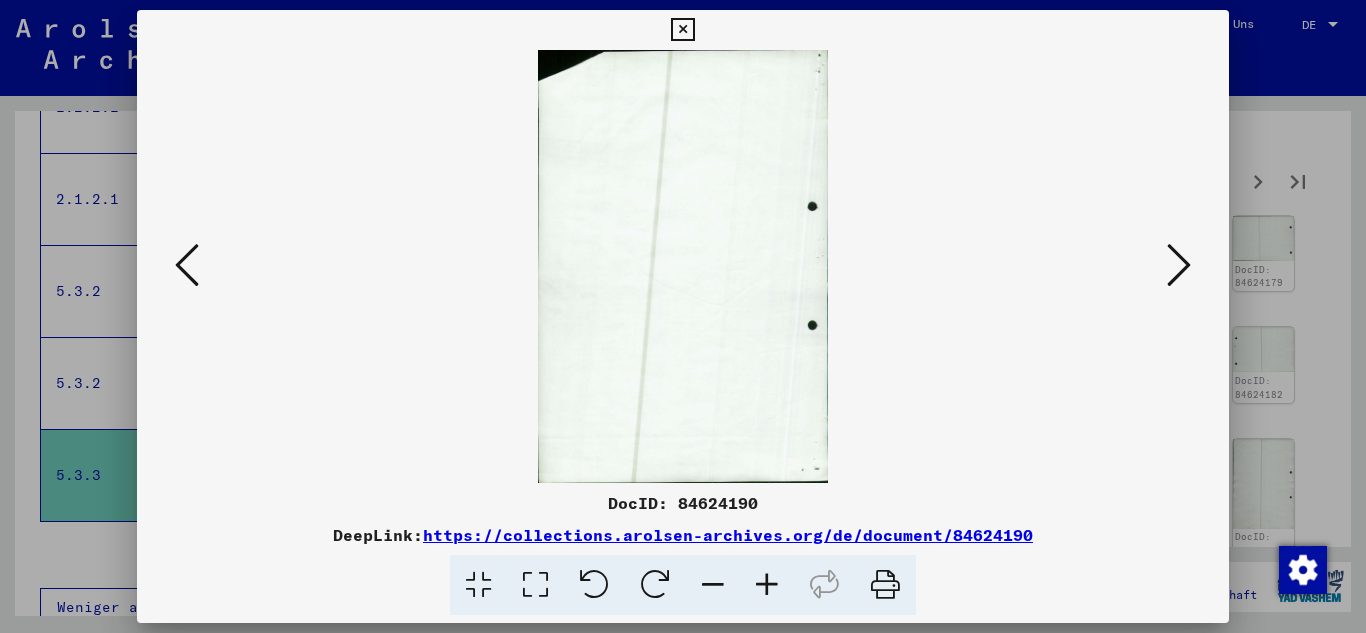 click at bounding box center (1179, 265) 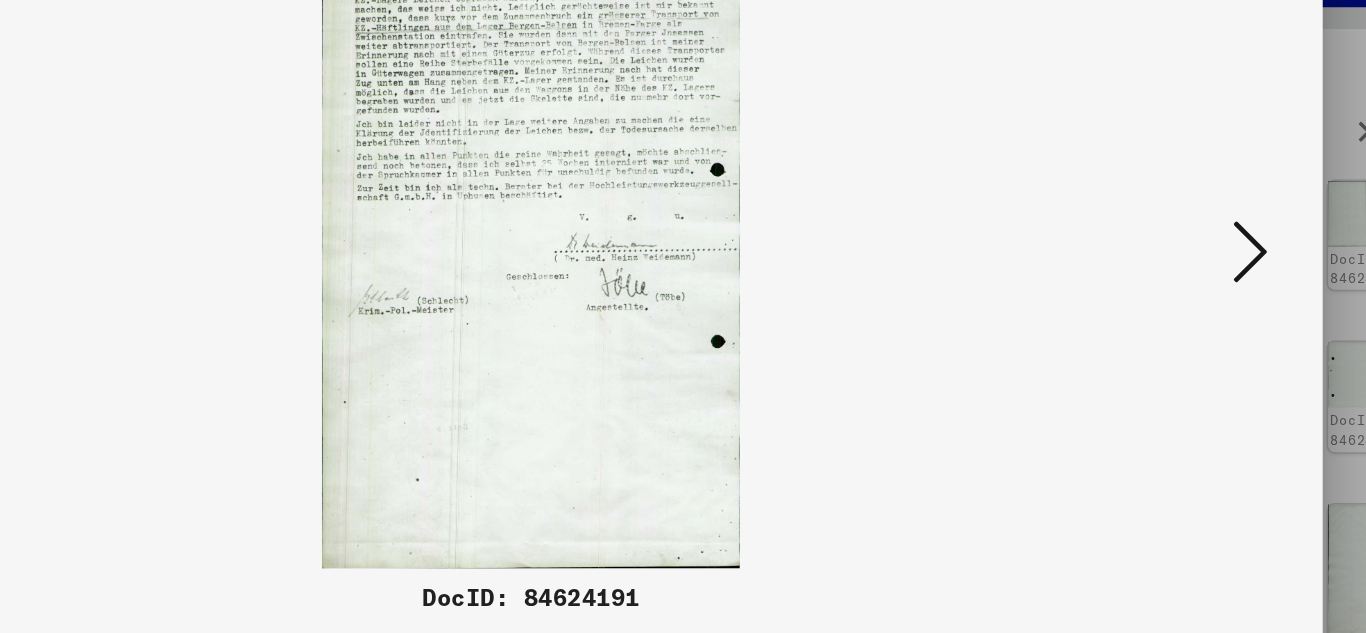 drag, startPoint x: 665, startPoint y: 279, endPoint x: 666, endPoint y: 386, distance: 107.00467 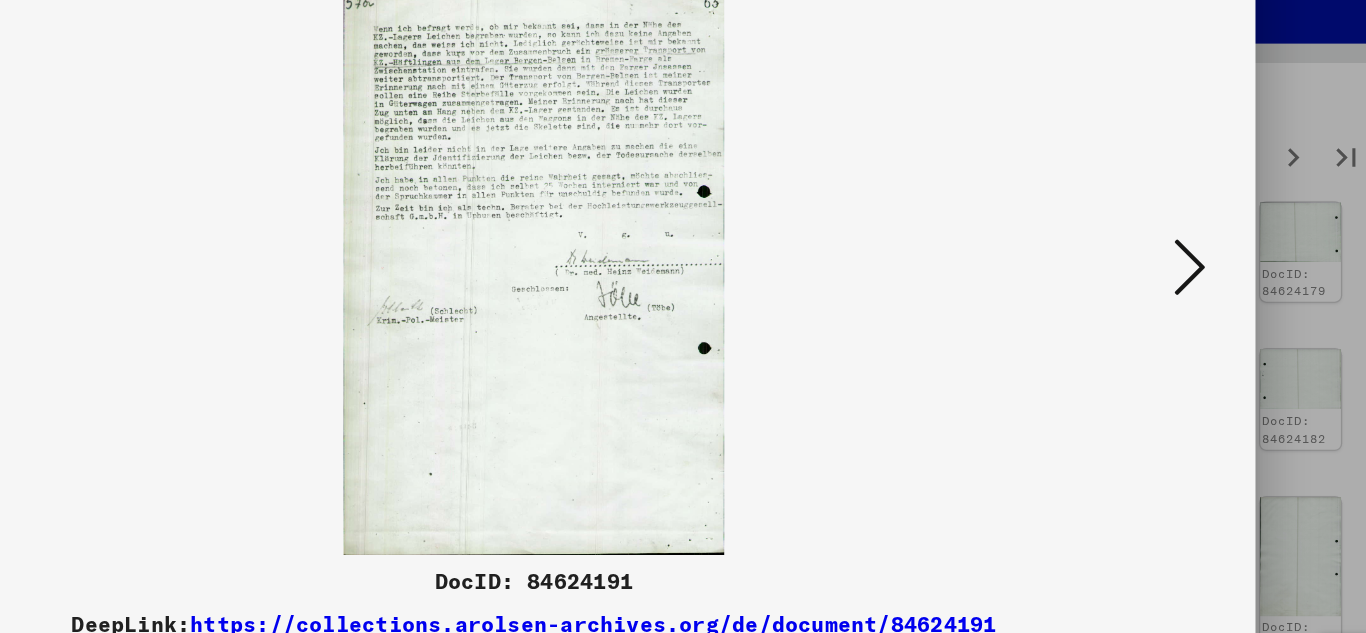click at bounding box center [1179, 265] 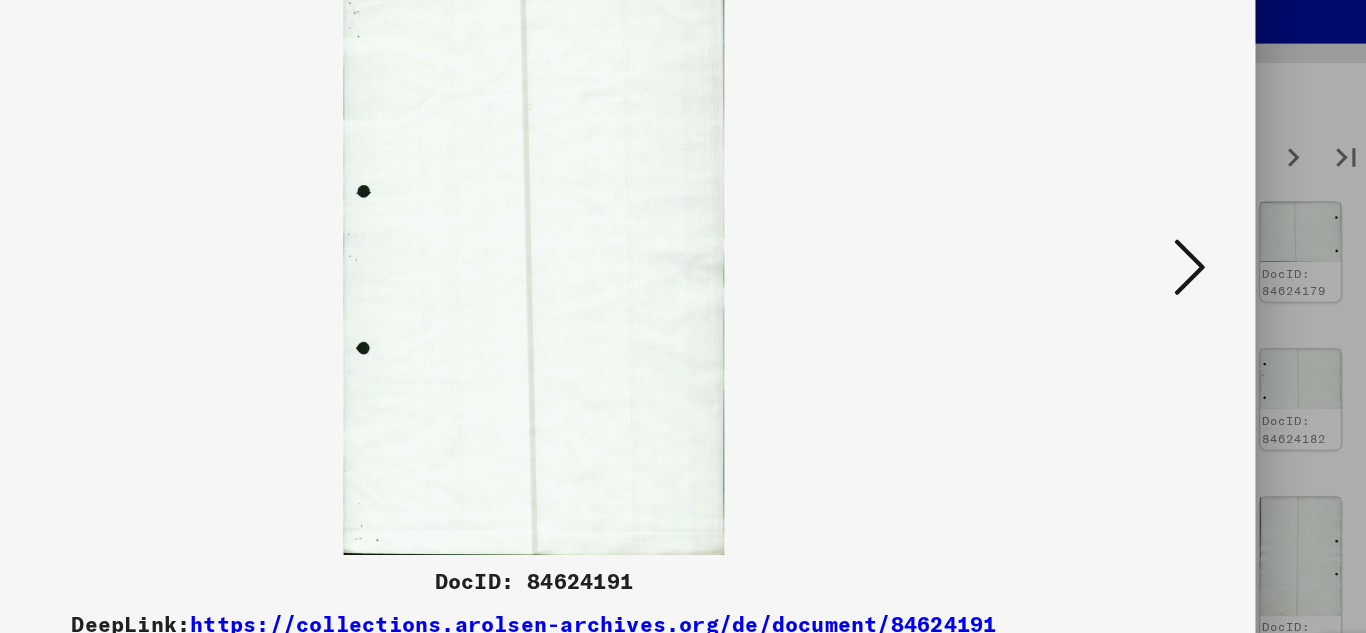 click at bounding box center [1179, 265] 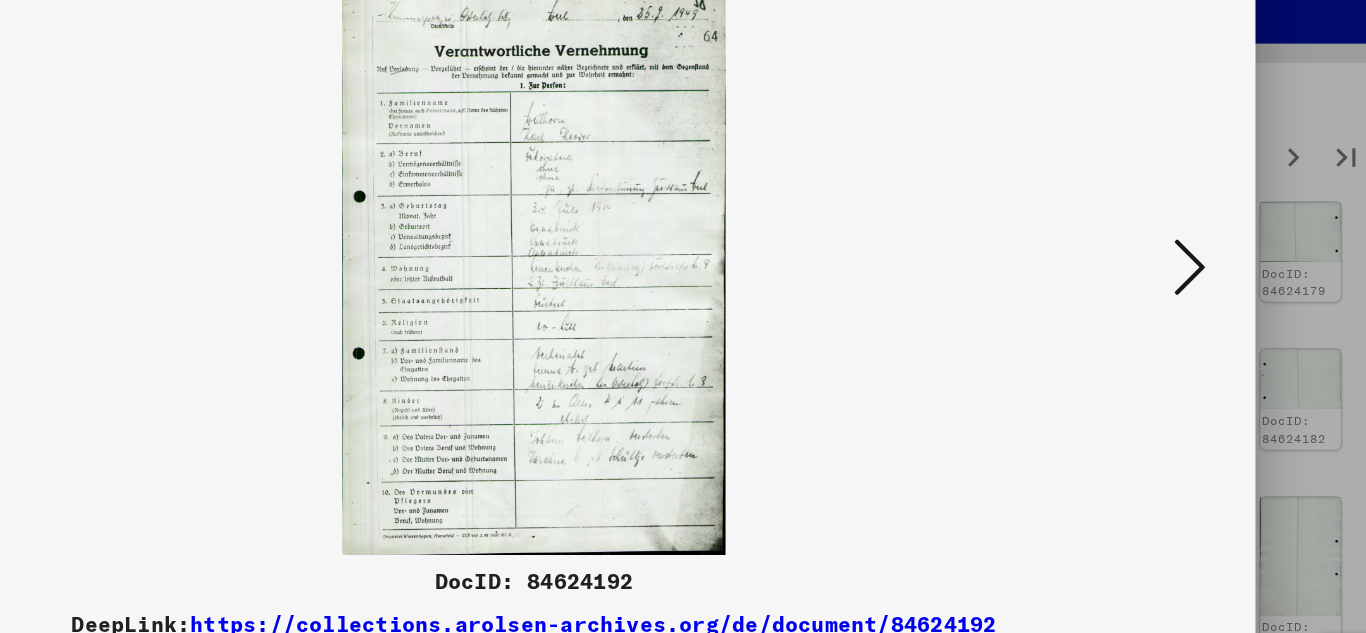 click at bounding box center [1179, 265] 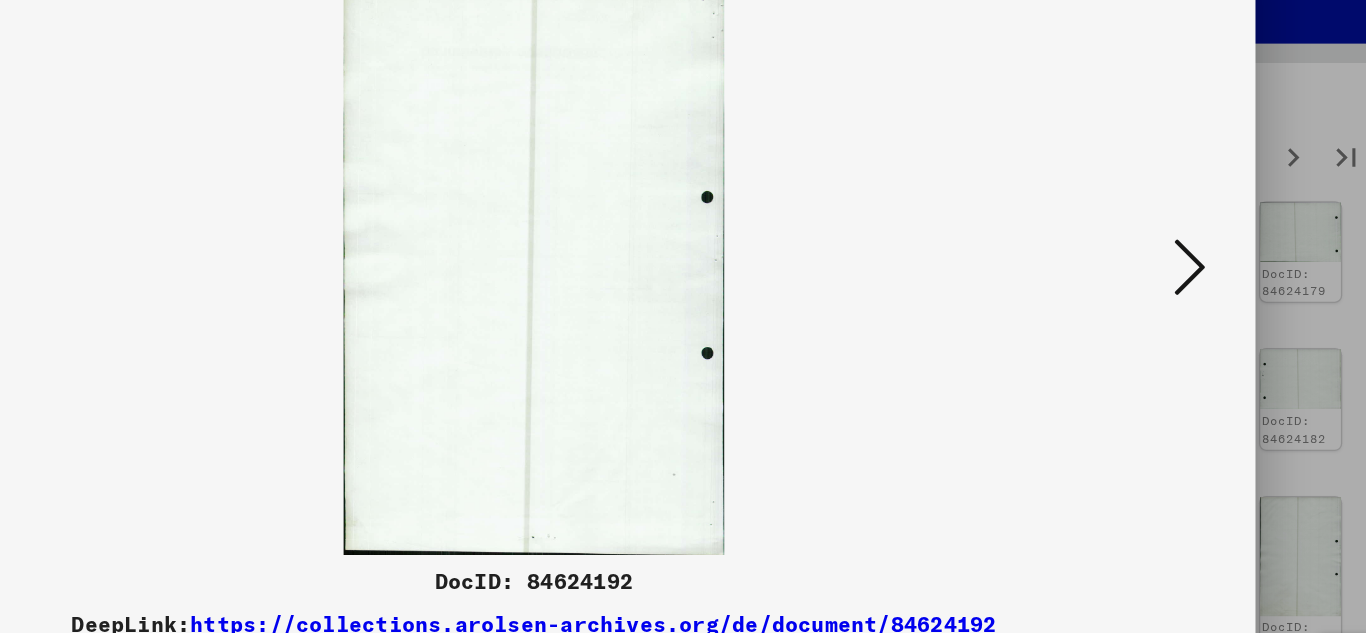 click at bounding box center (1179, 265) 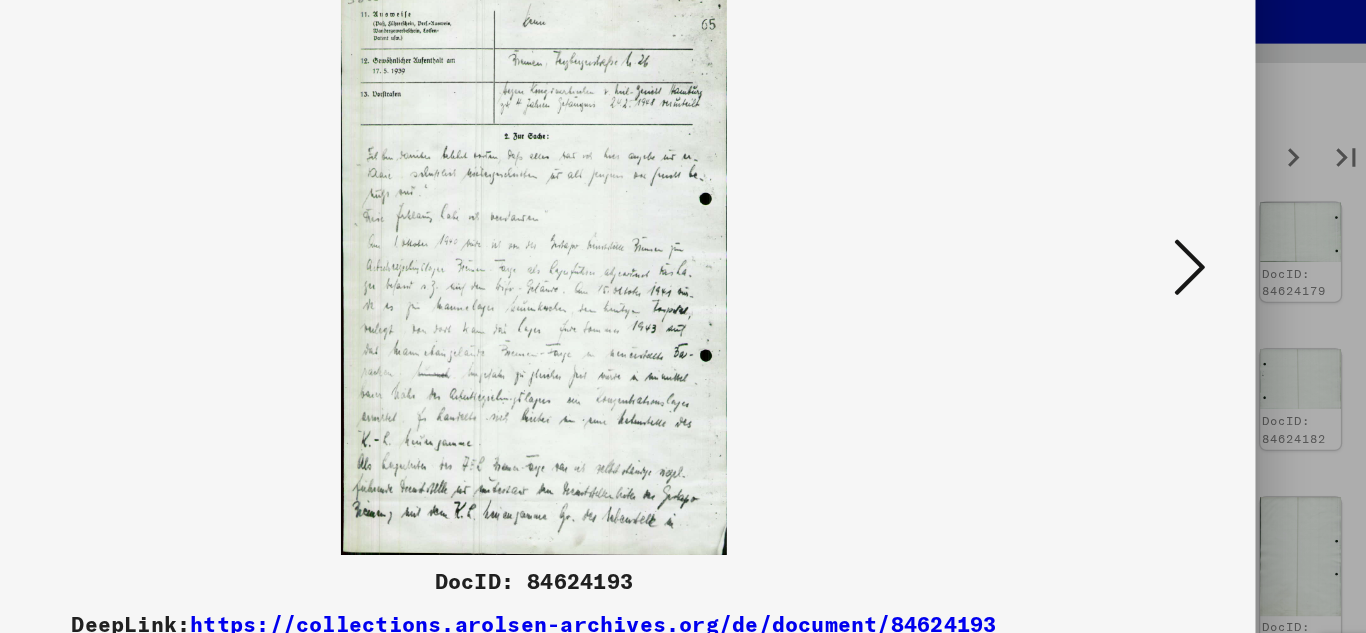 click at bounding box center [1179, 265] 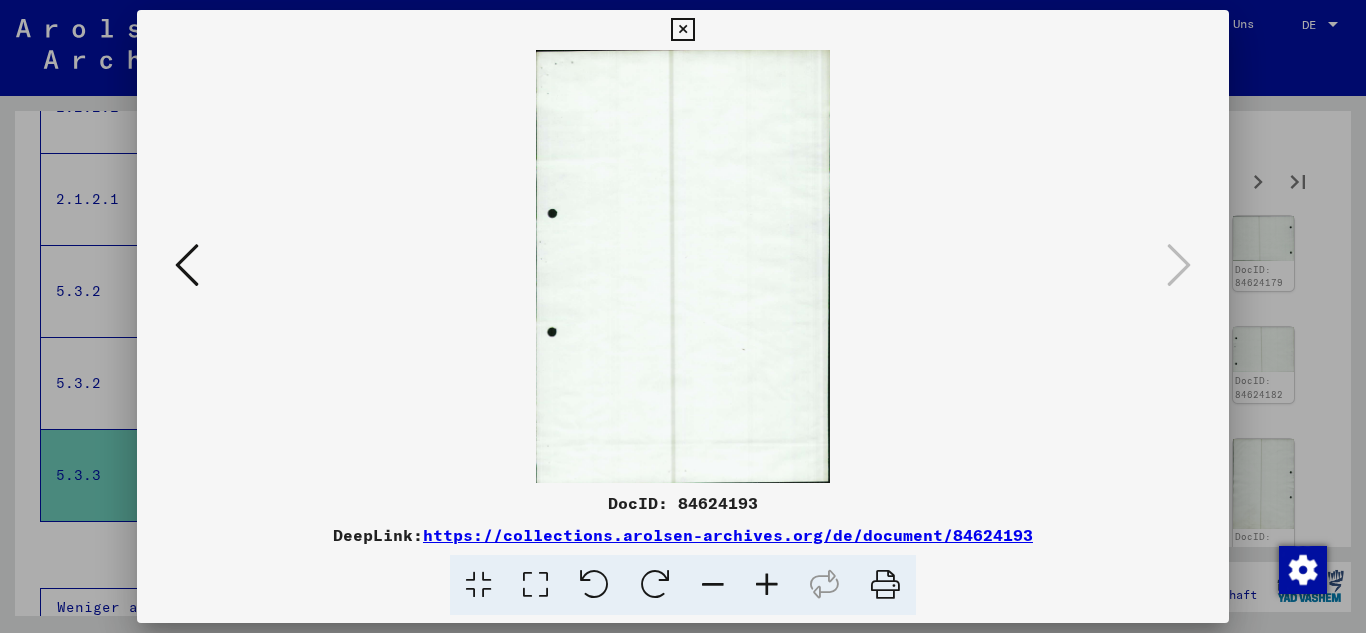 click at bounding box center (682, 30) 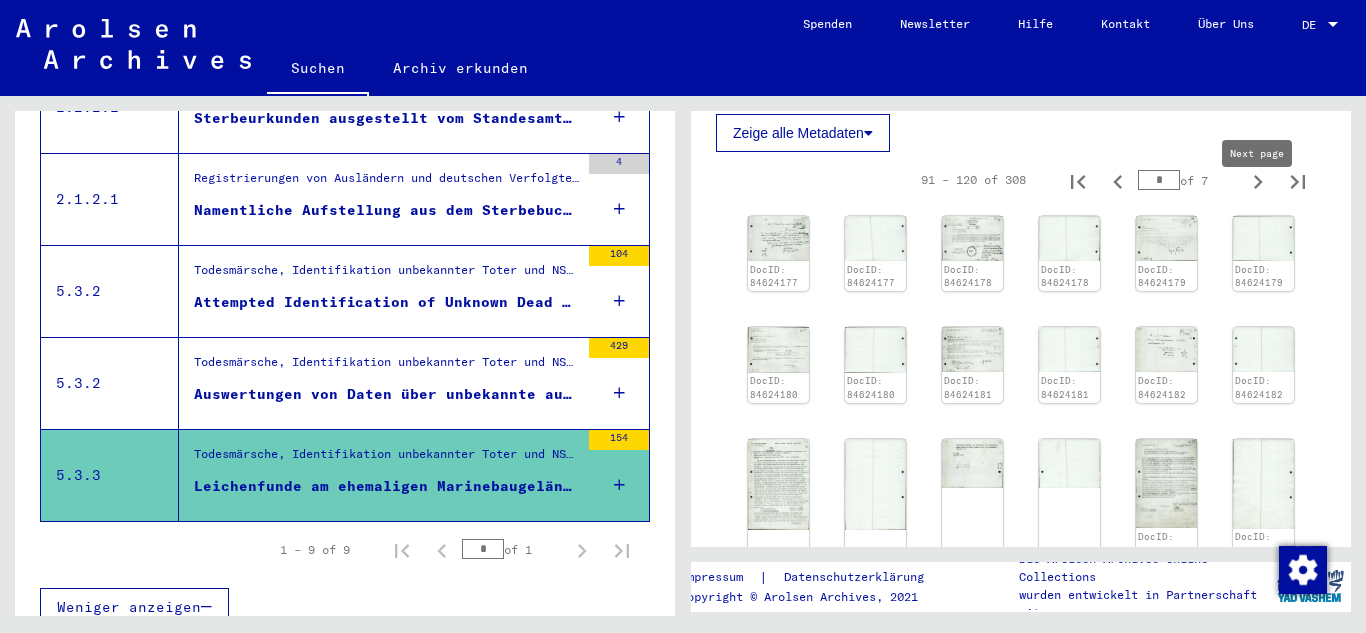 click 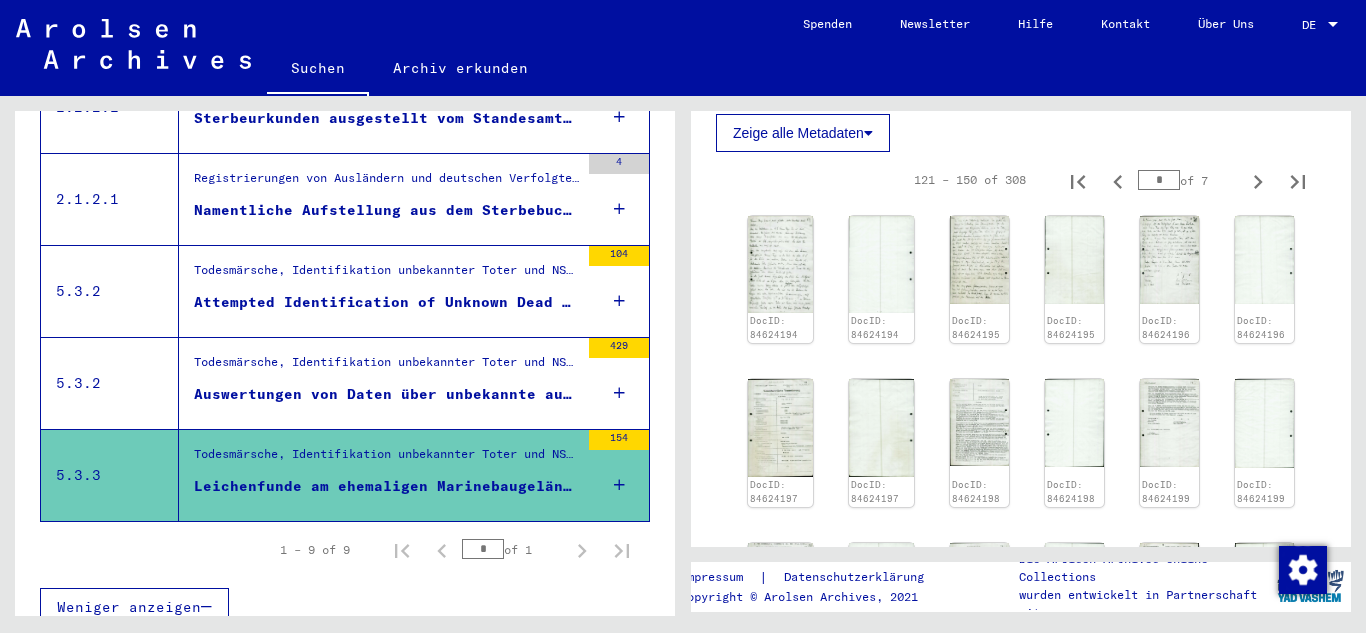 click 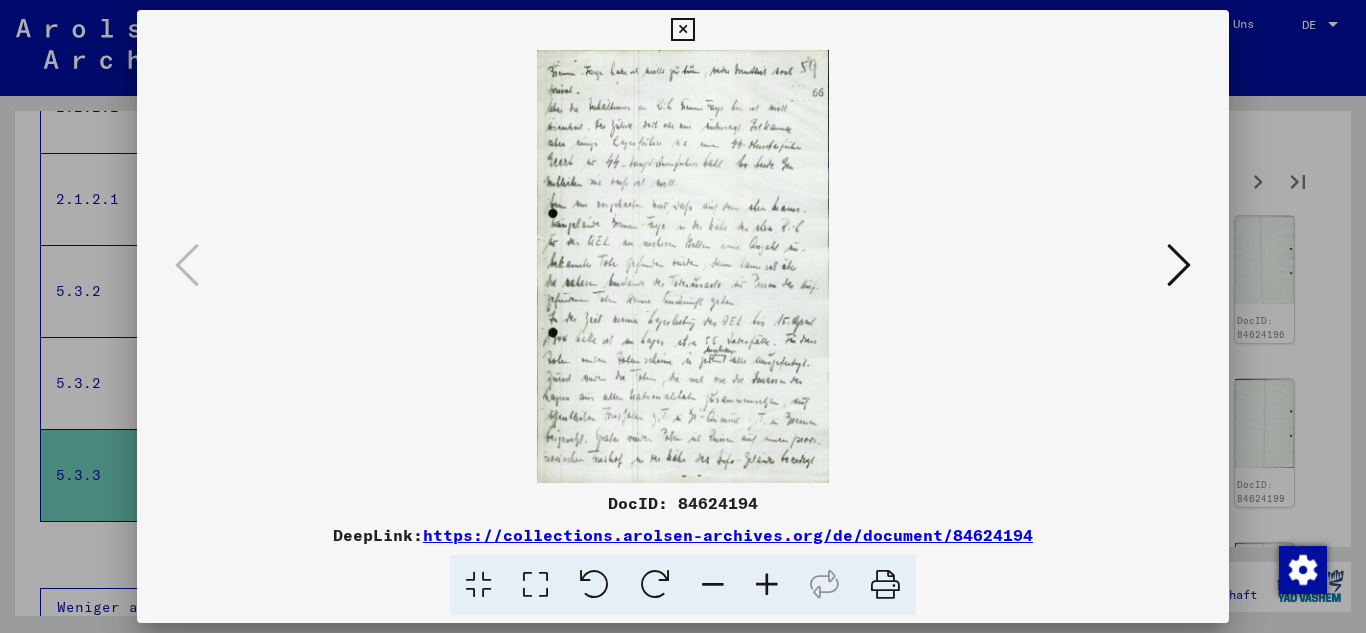 click at bounding box center [1179, 265] 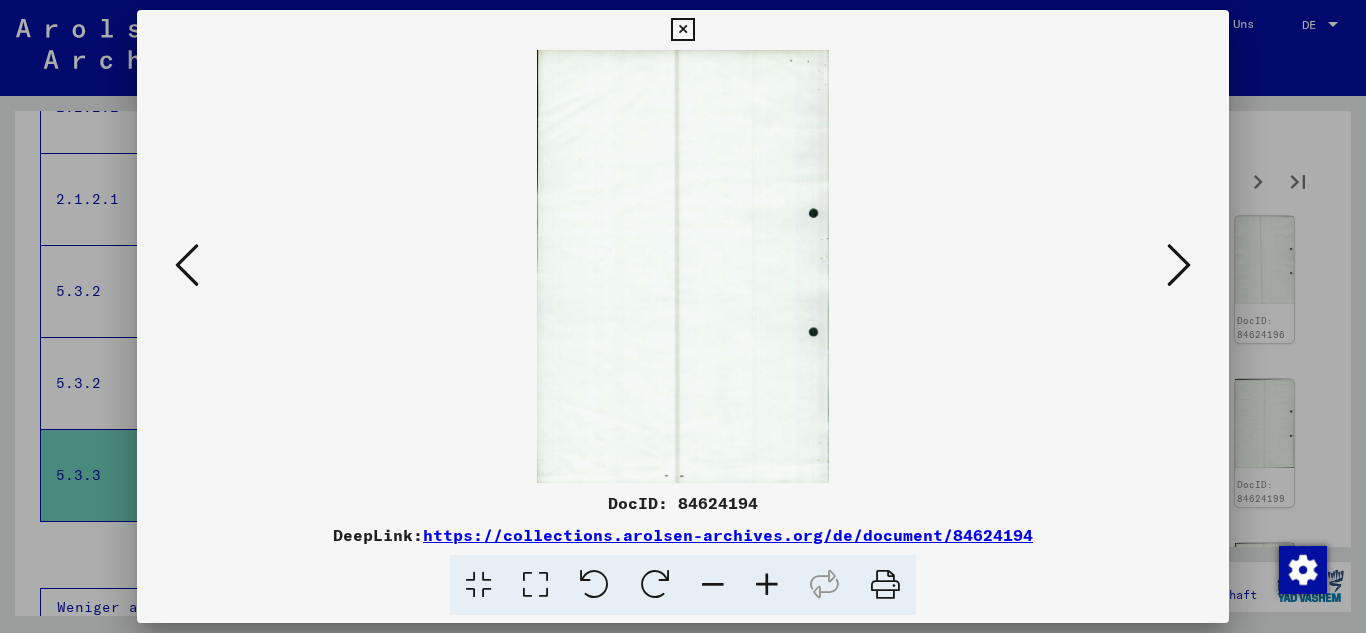 click at bounding box center [1179, 265] 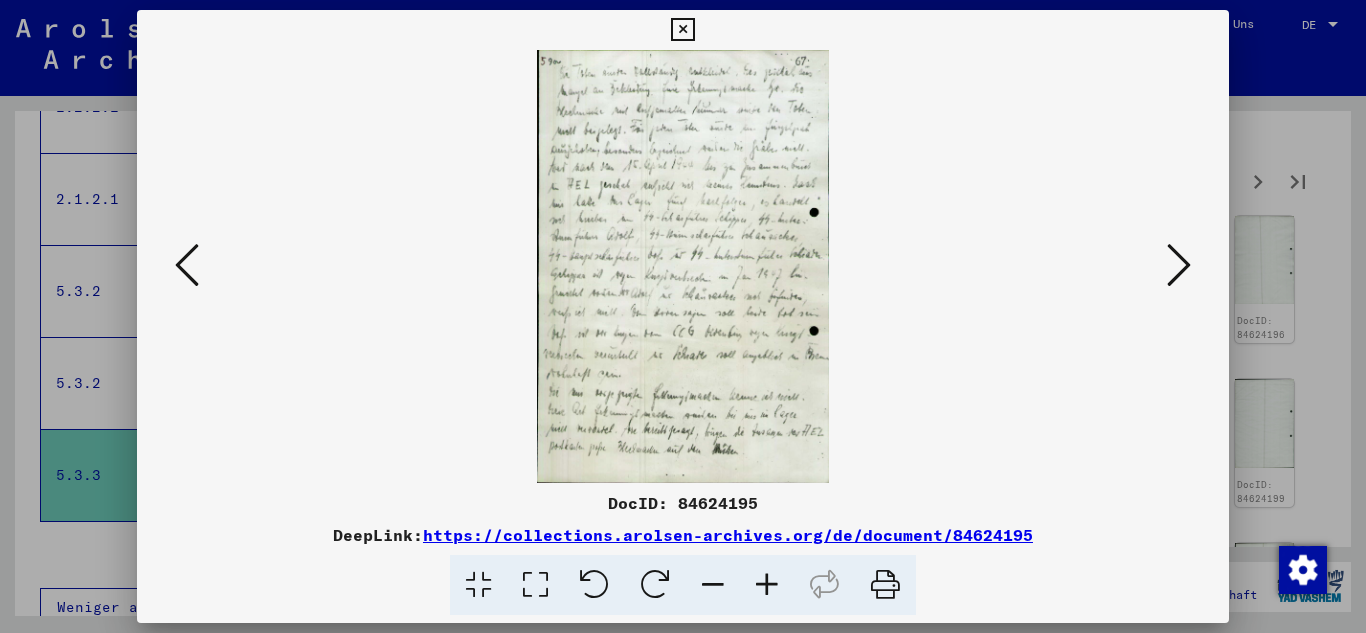 click at bounding box center (1179, 265) 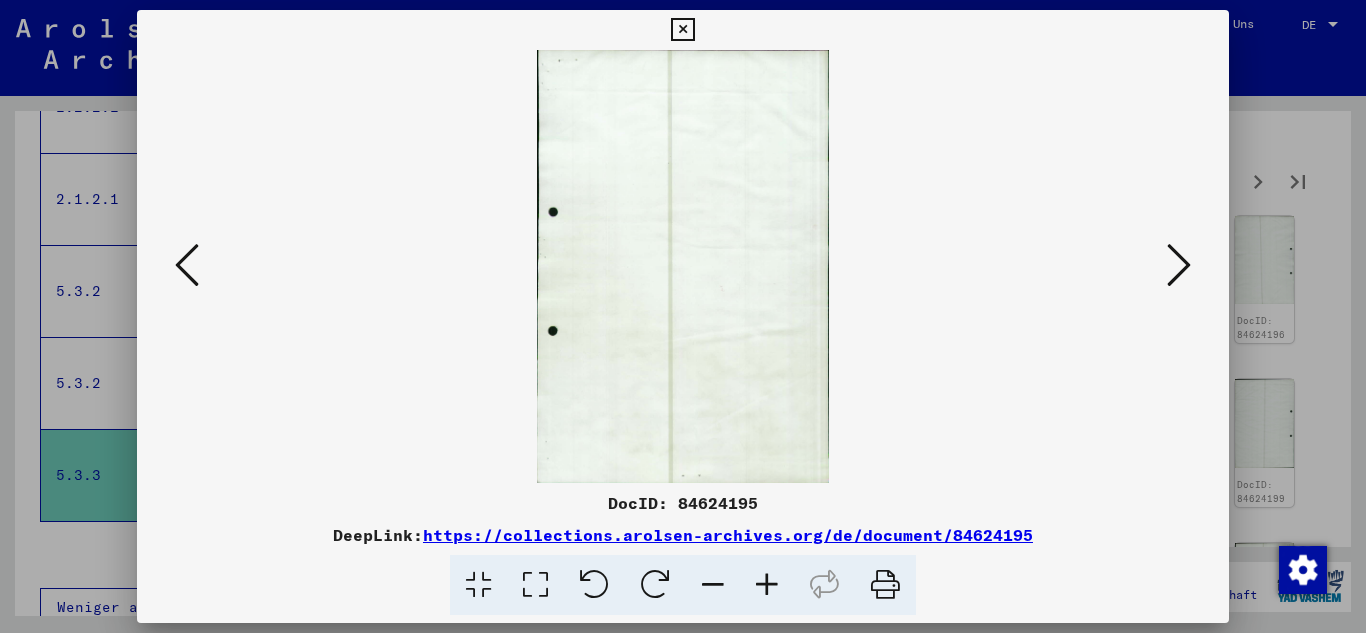 click at bounding box center (1179, 265) 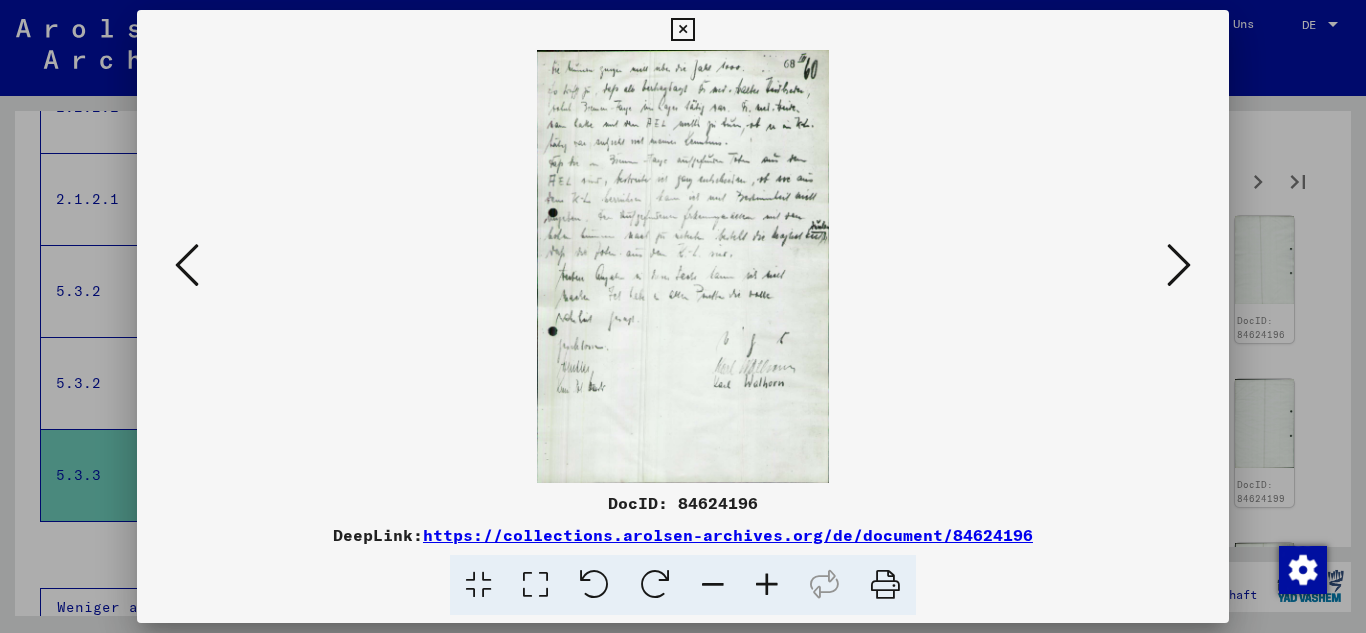 click at bounding box center (1179, 265) 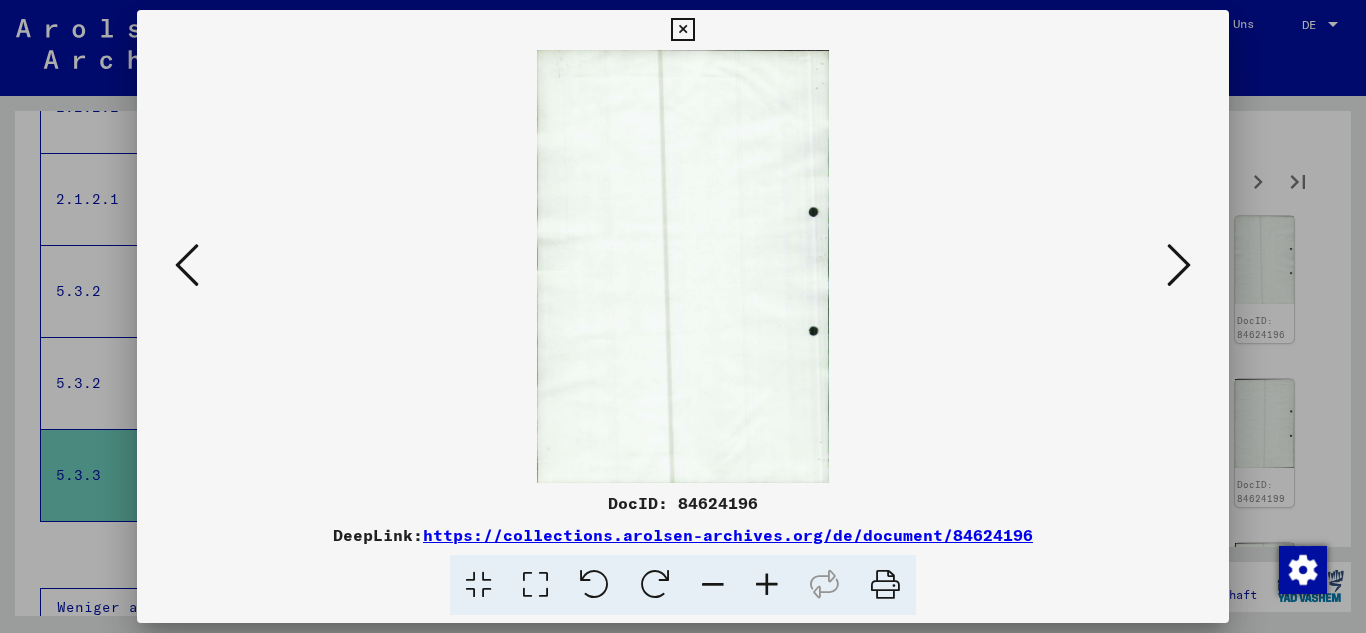 click at bounding box center [1179, 265] 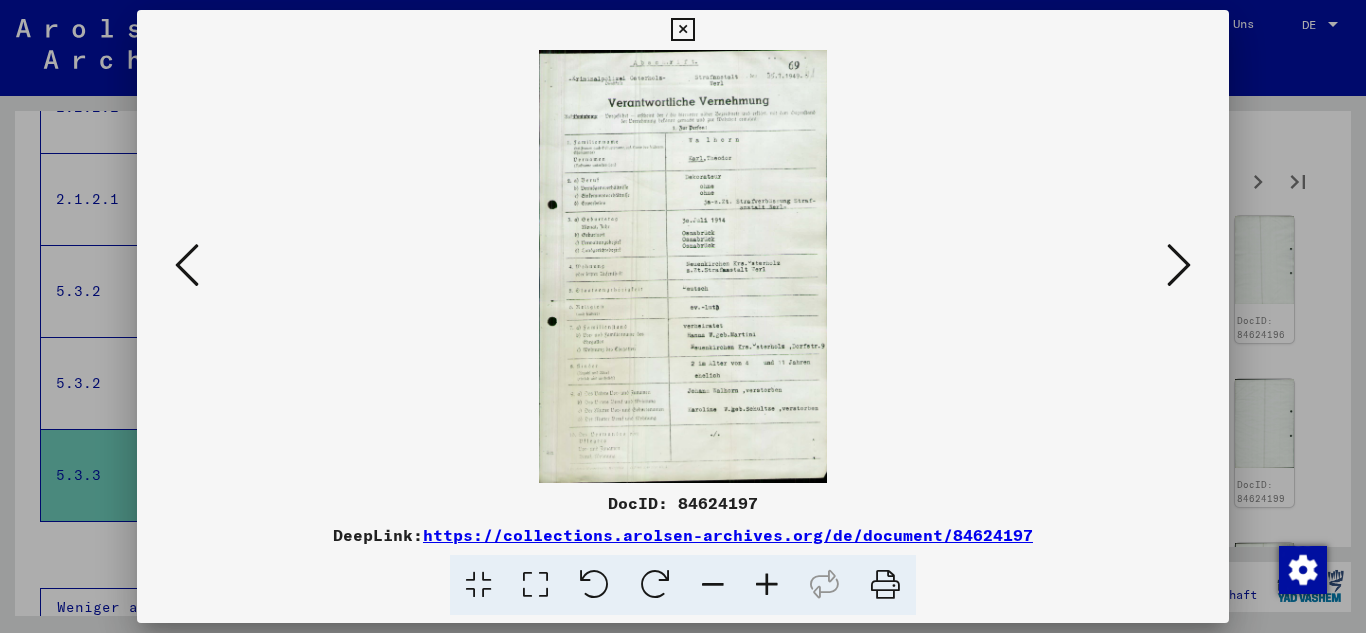 click at bounding box center [1179, 265] 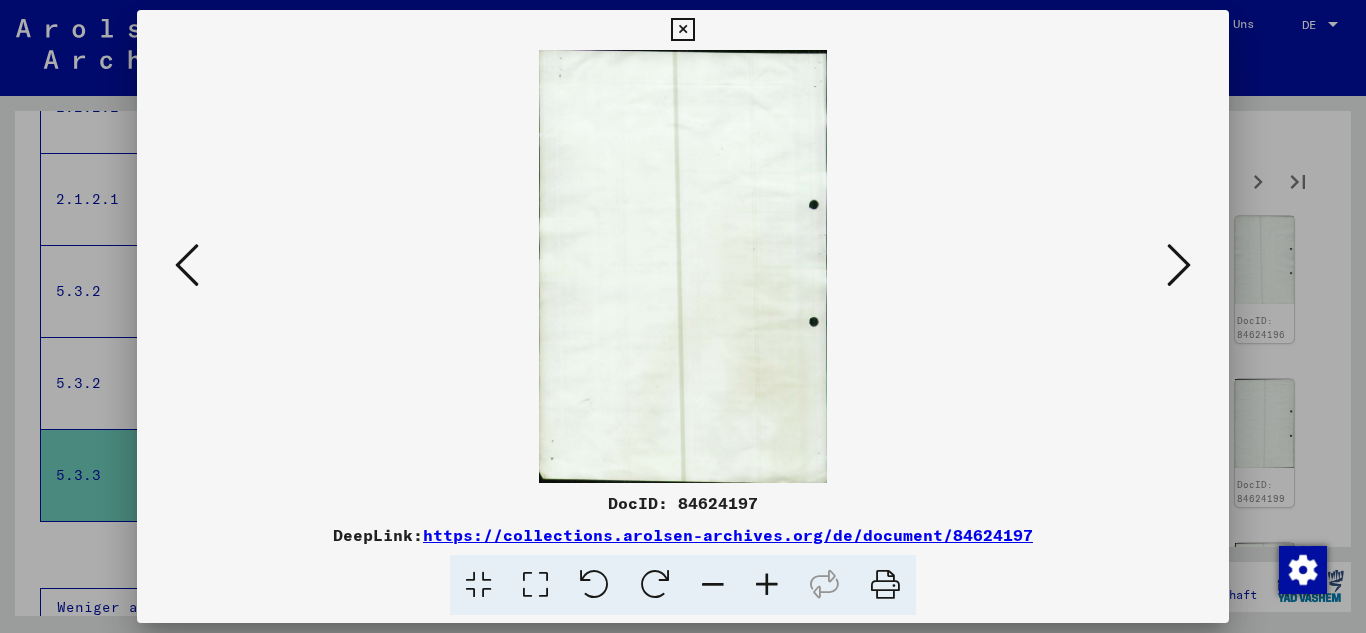 click at bounding box center [1179, 265] 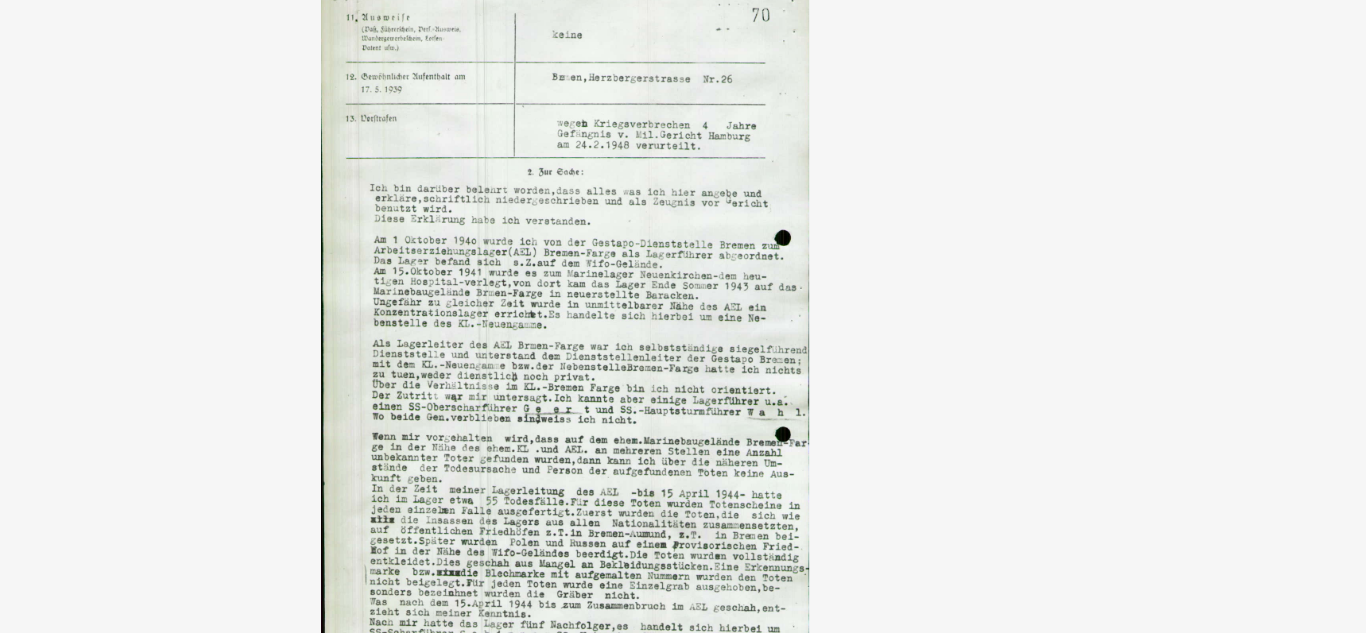 drag, startPoint x: 712, startPoint y: 108, endPoint x: 705, endPoint y: 186, distance: 78.31347 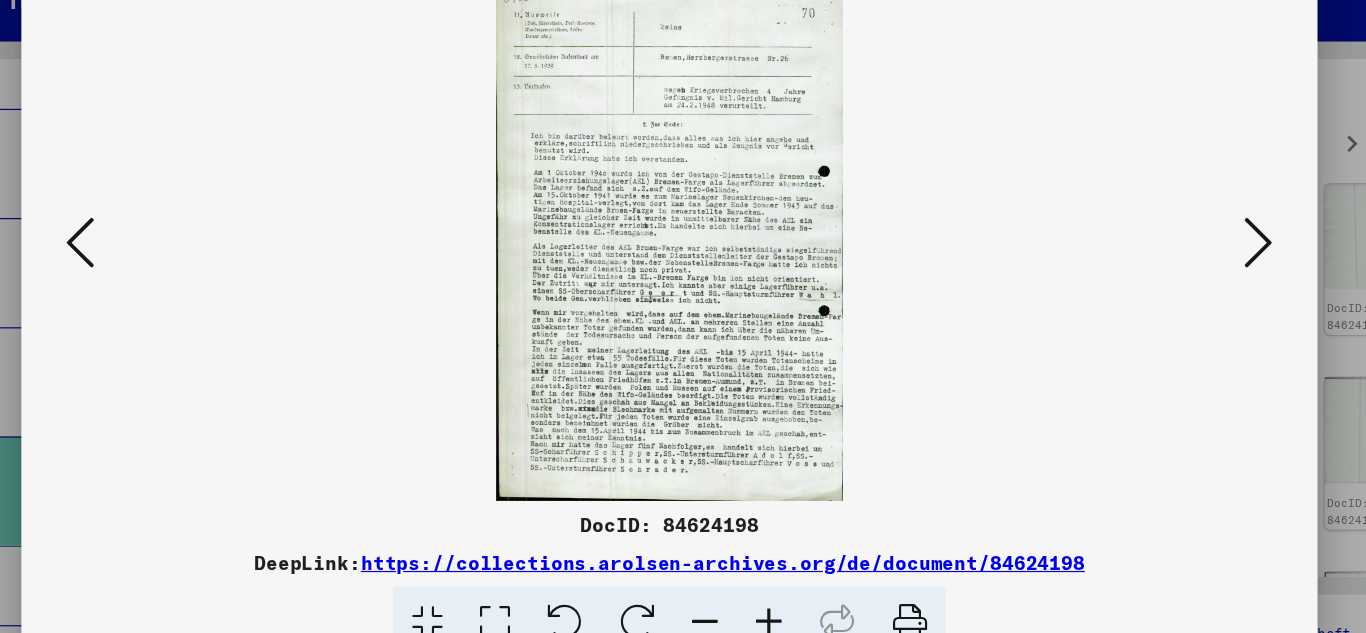 click at bounding box center (187, 266) 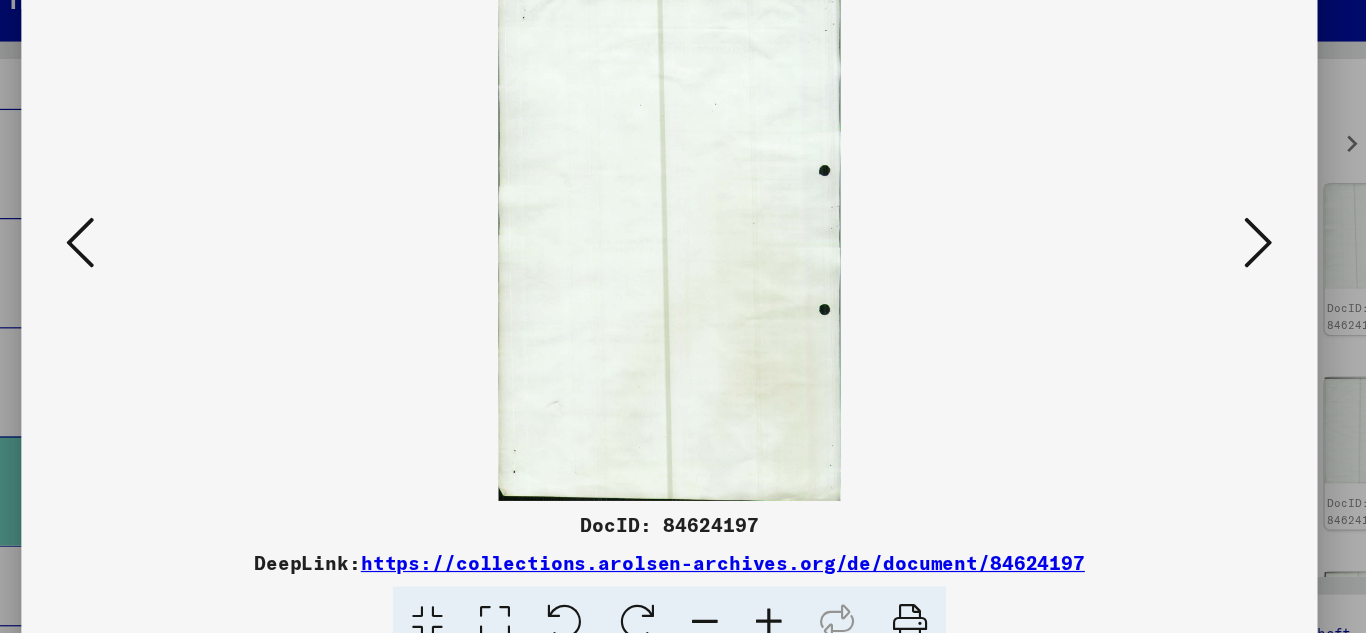 click at bounding box center [187, 266] 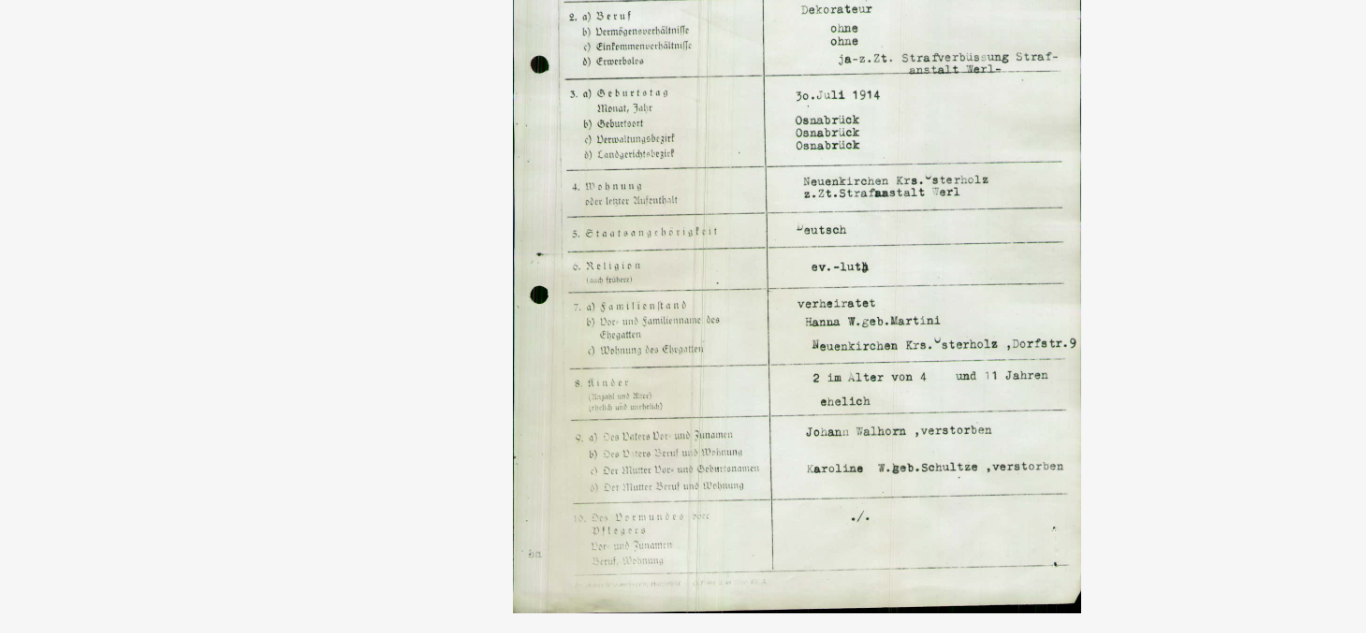 drag, startPoint x: 785, startPoint y: 274, endPoint x: 733, endPoint y: 347, distance: 89.62701 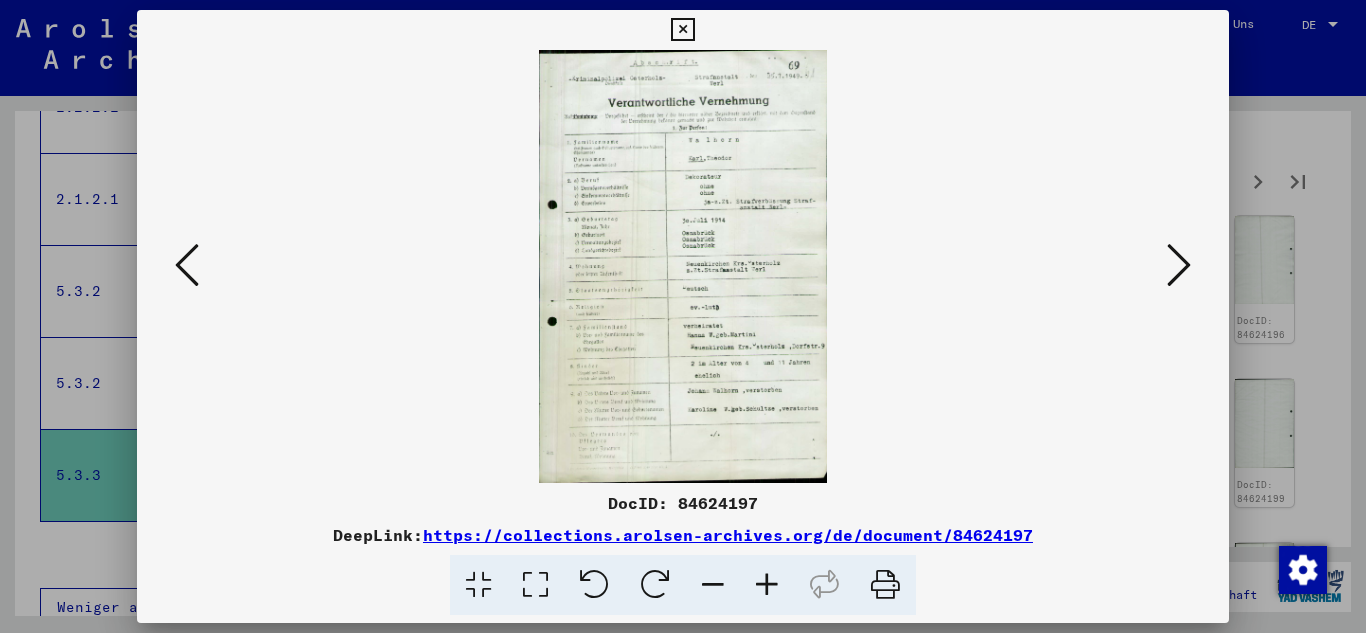 click at bounding box center (1179, 265) 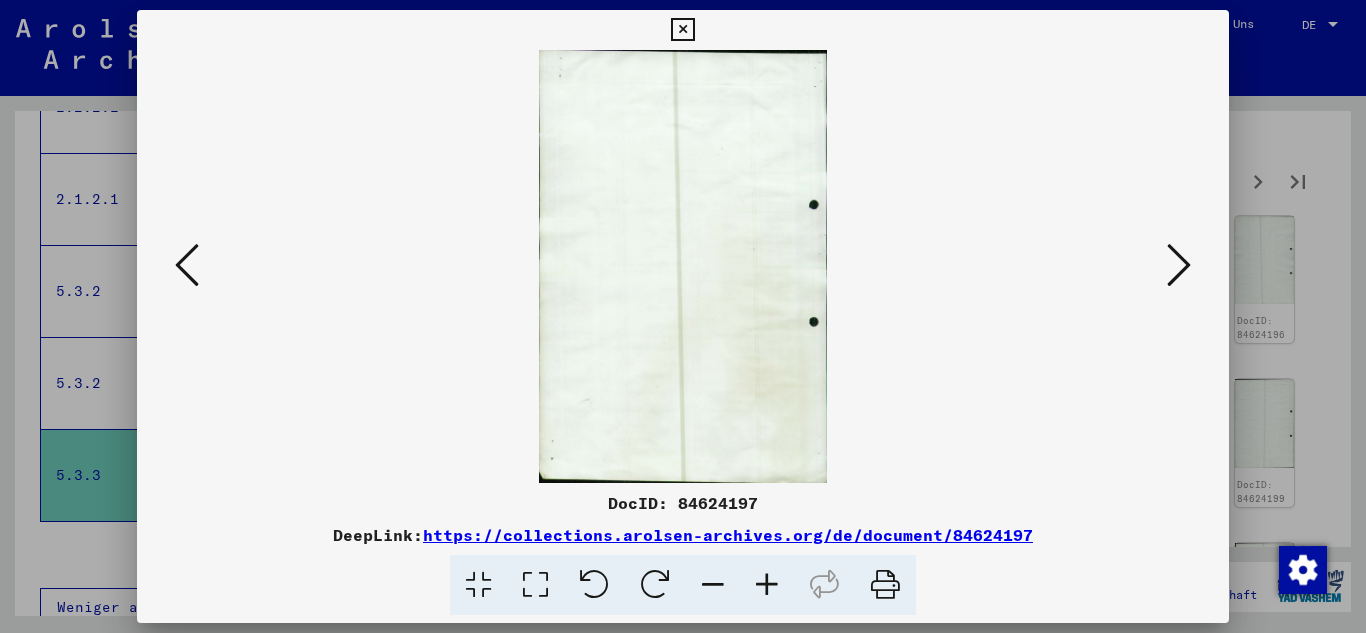 click at bounding box center [1179, 265] 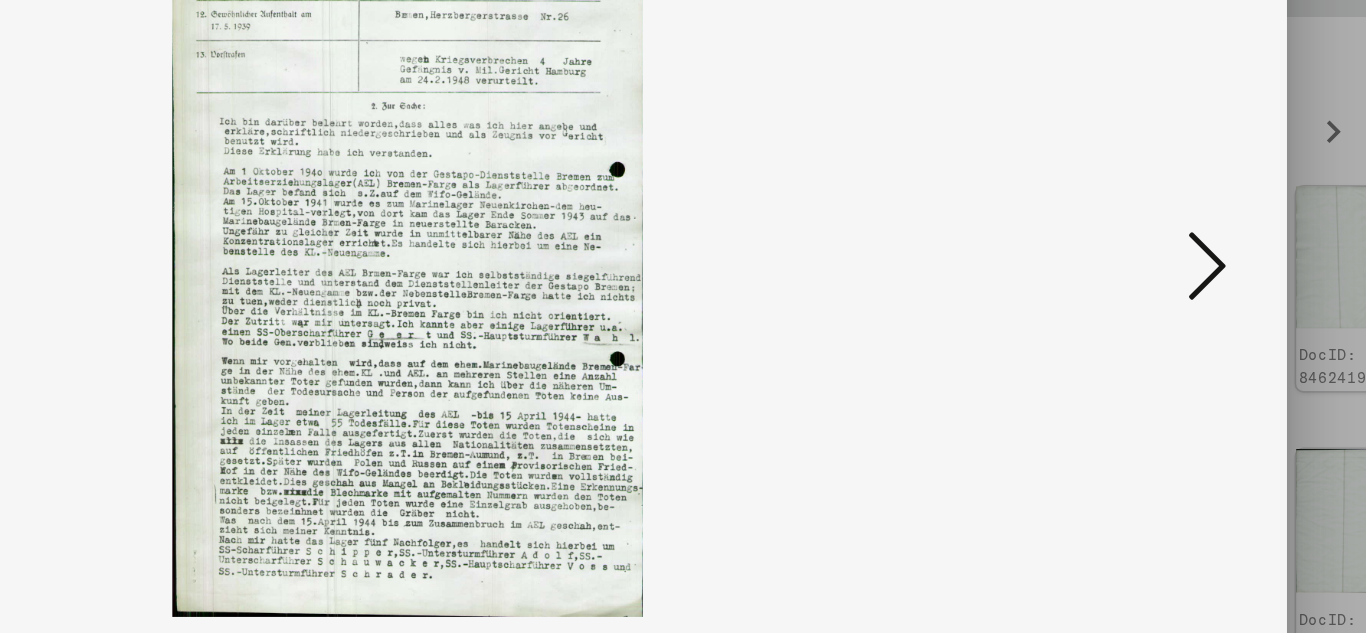 click at bounding box center [1179, 265] 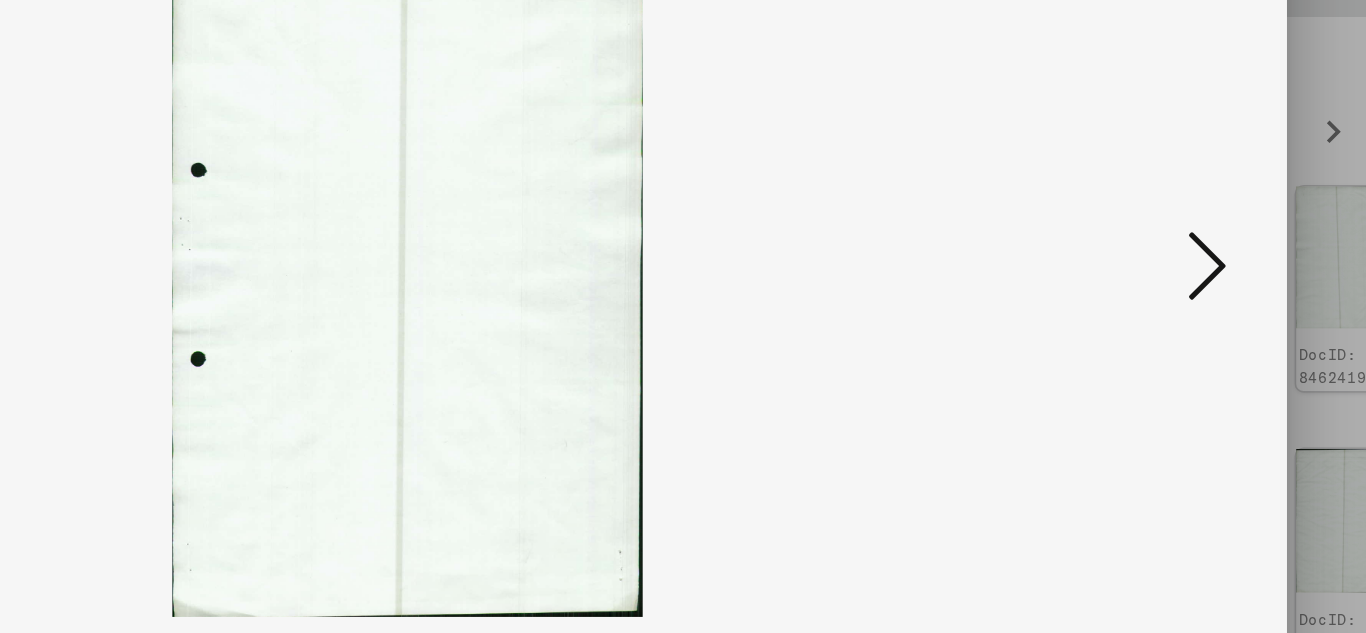 click at bounding box center [1179, 265] 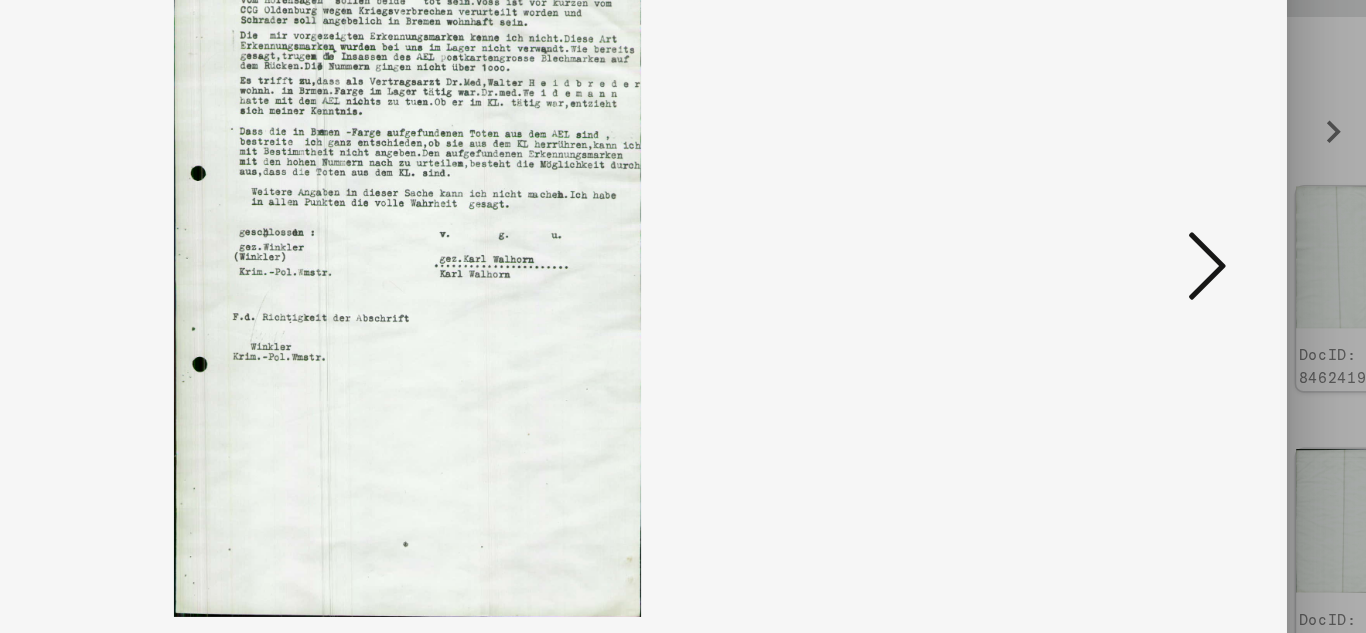 type 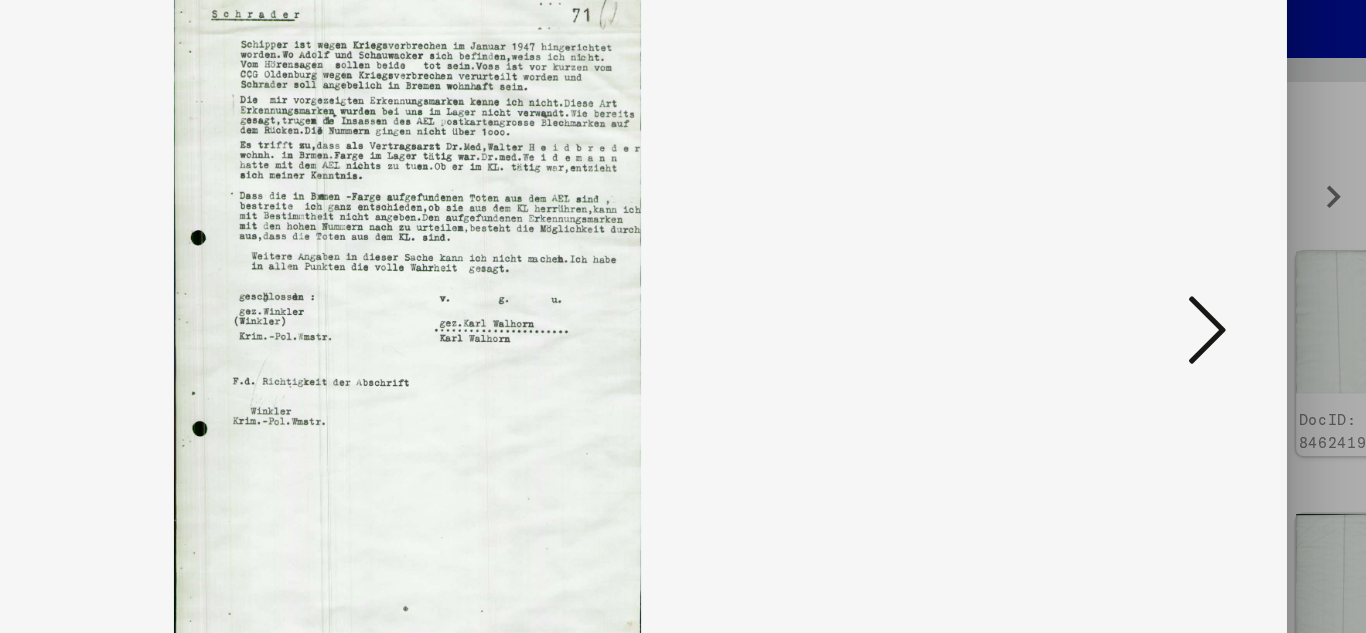 click at bounding box center [1179, 265] 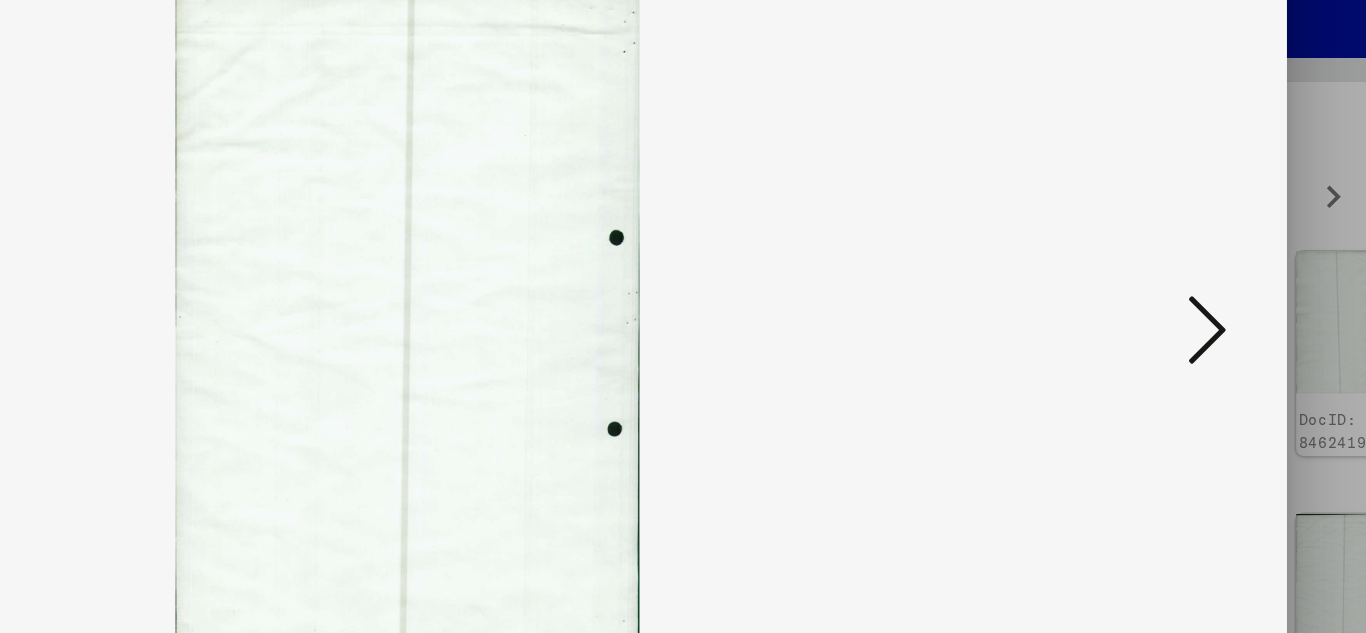 click at bounding box center (1179, 265) 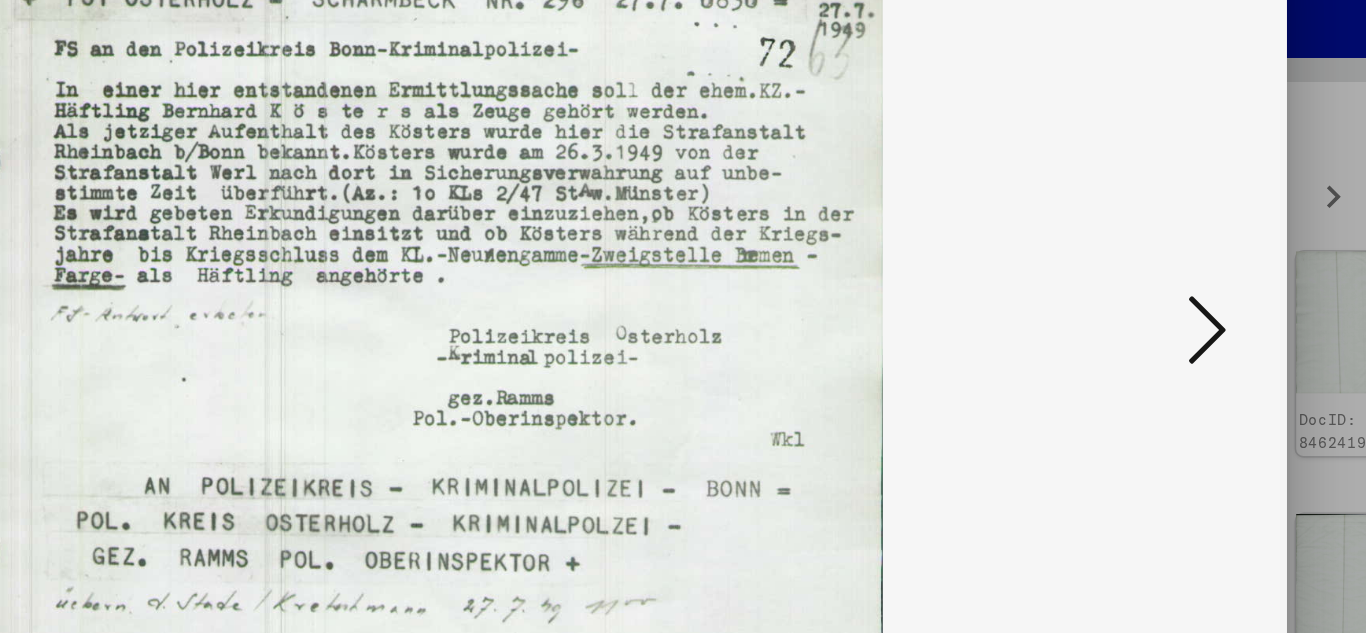 click at bounding box center [1179, 265] 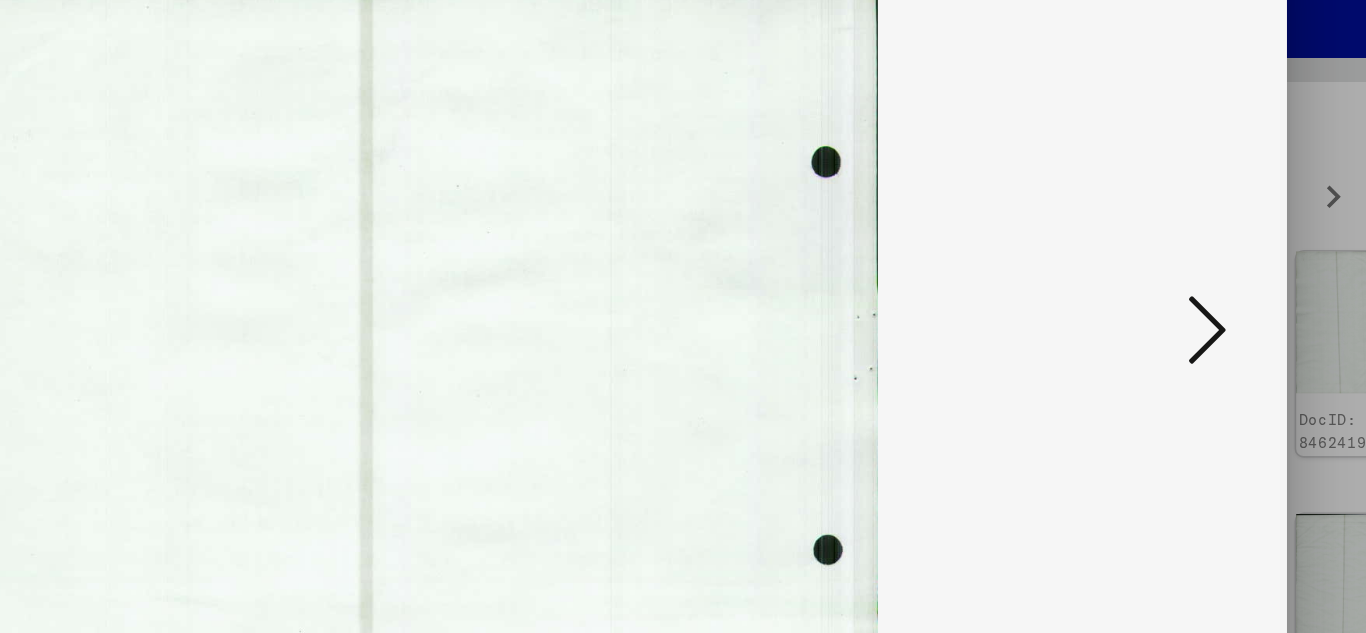 click at bounding box center (1179, 265) 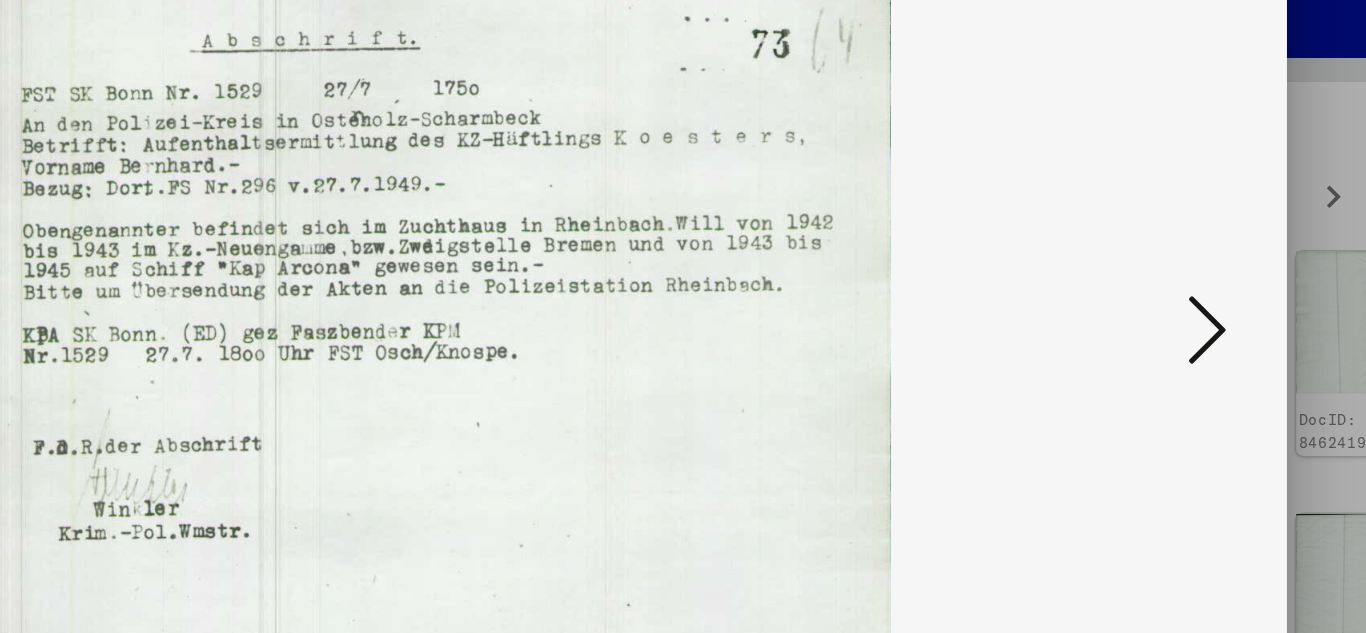 click at bounding box center [1179, 266] 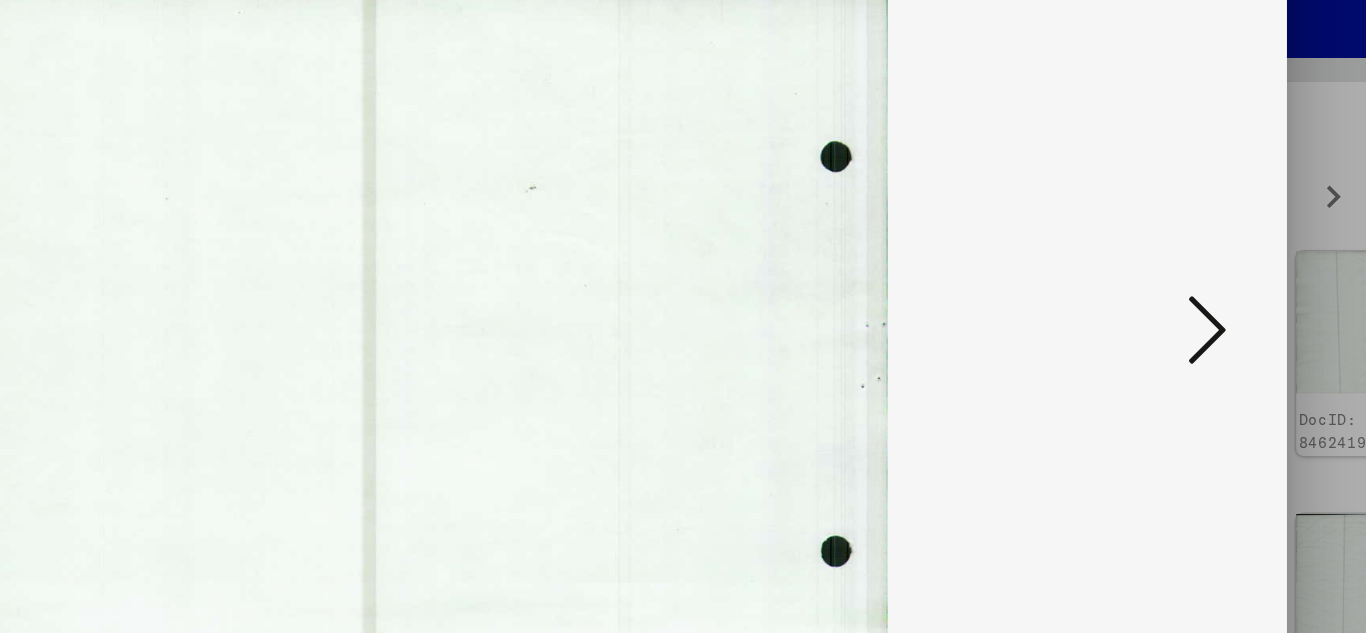 click at bounding box center [1179, 266] 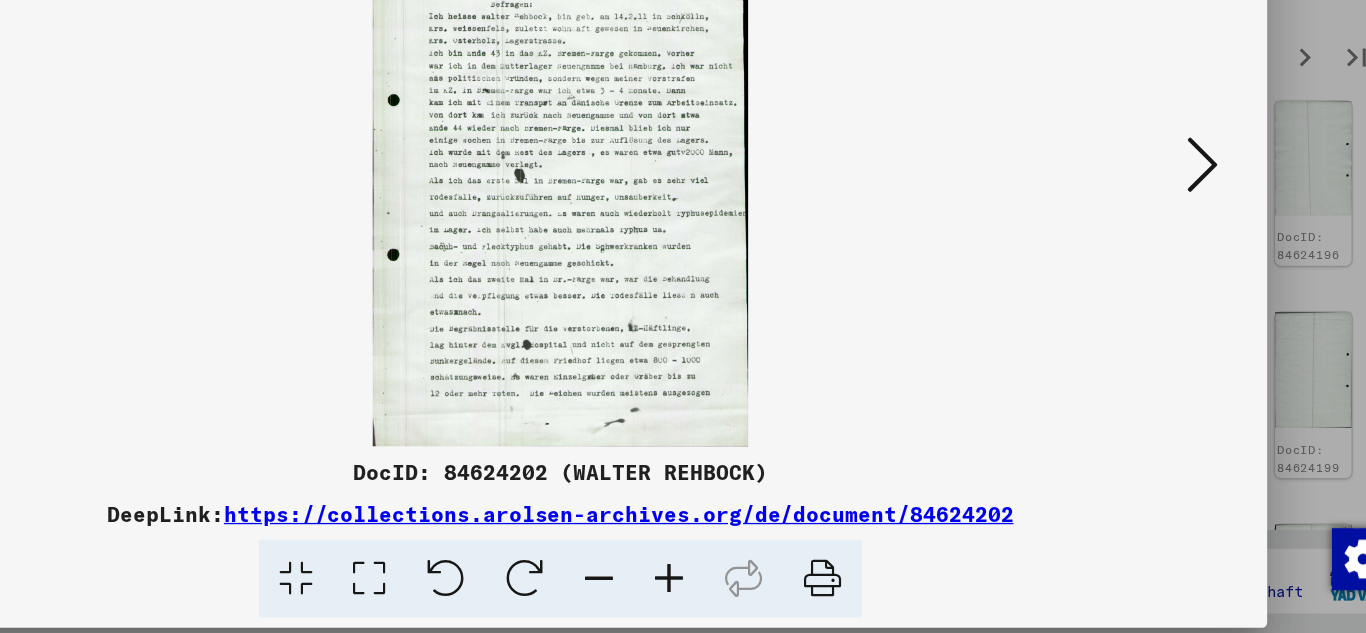click at bounding box center [1179, 266] 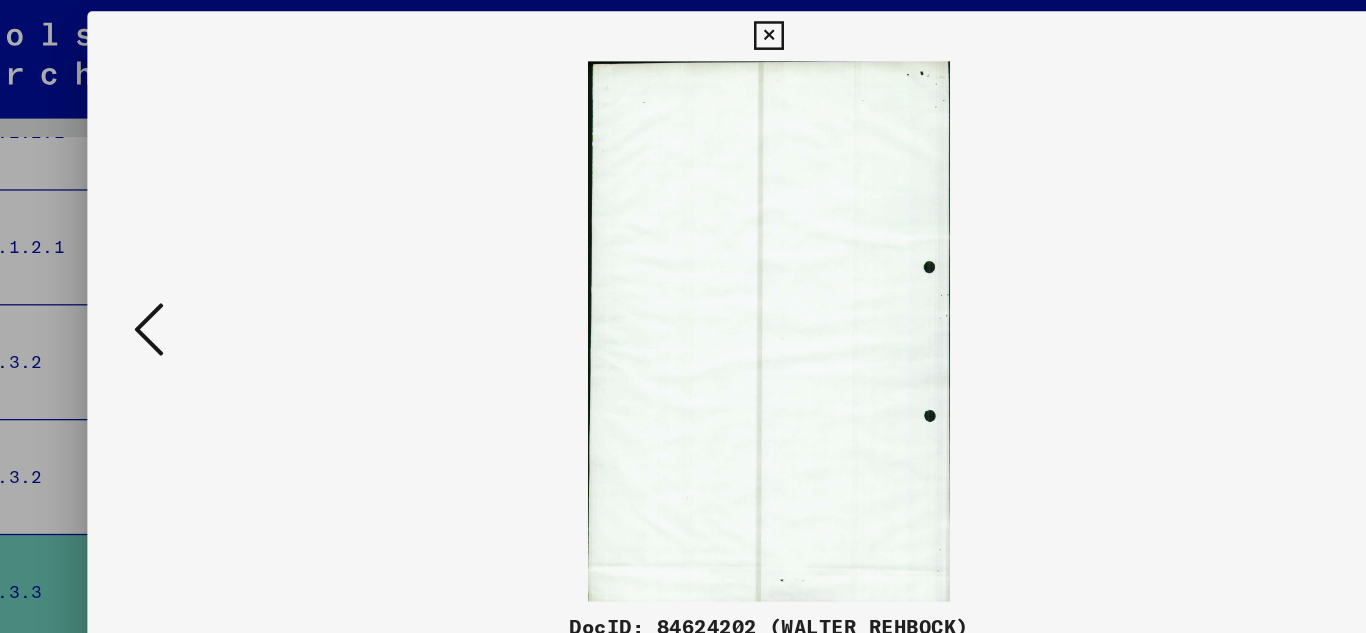 drag, startPoint x: 1035, startPoint y: 249, endPoint x: 706, endPoint y: 204, distance: 332.06323 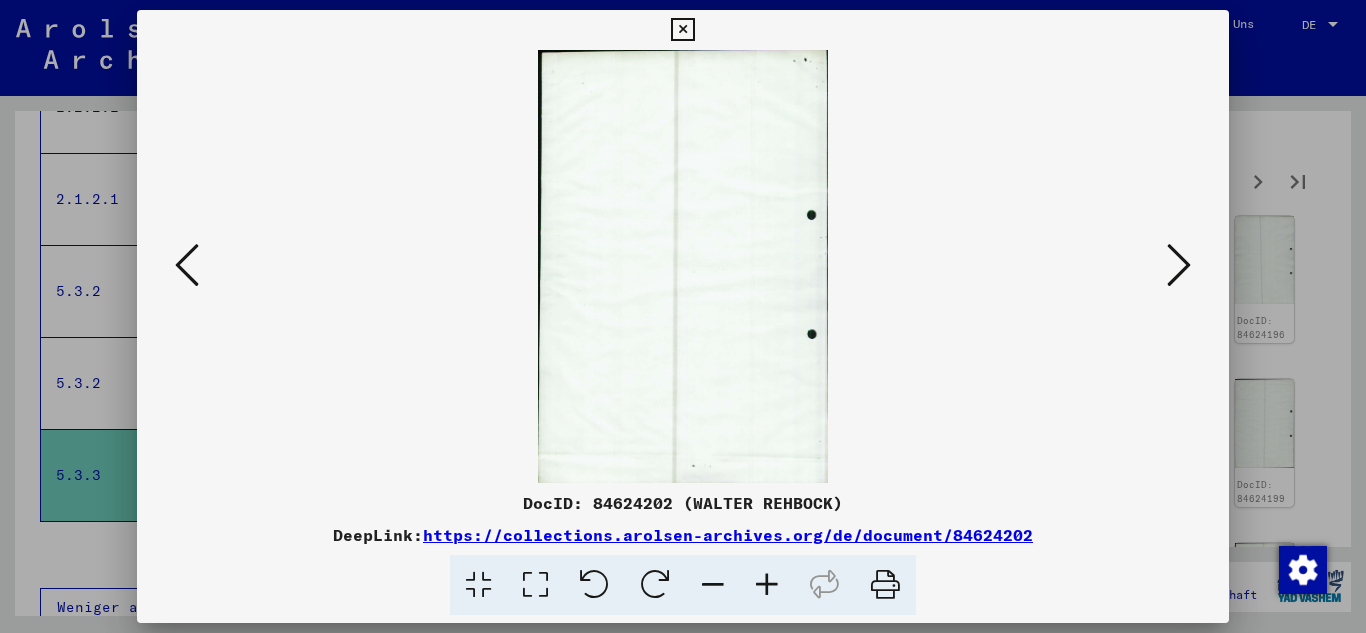 click at bounding box center [1179, 265] 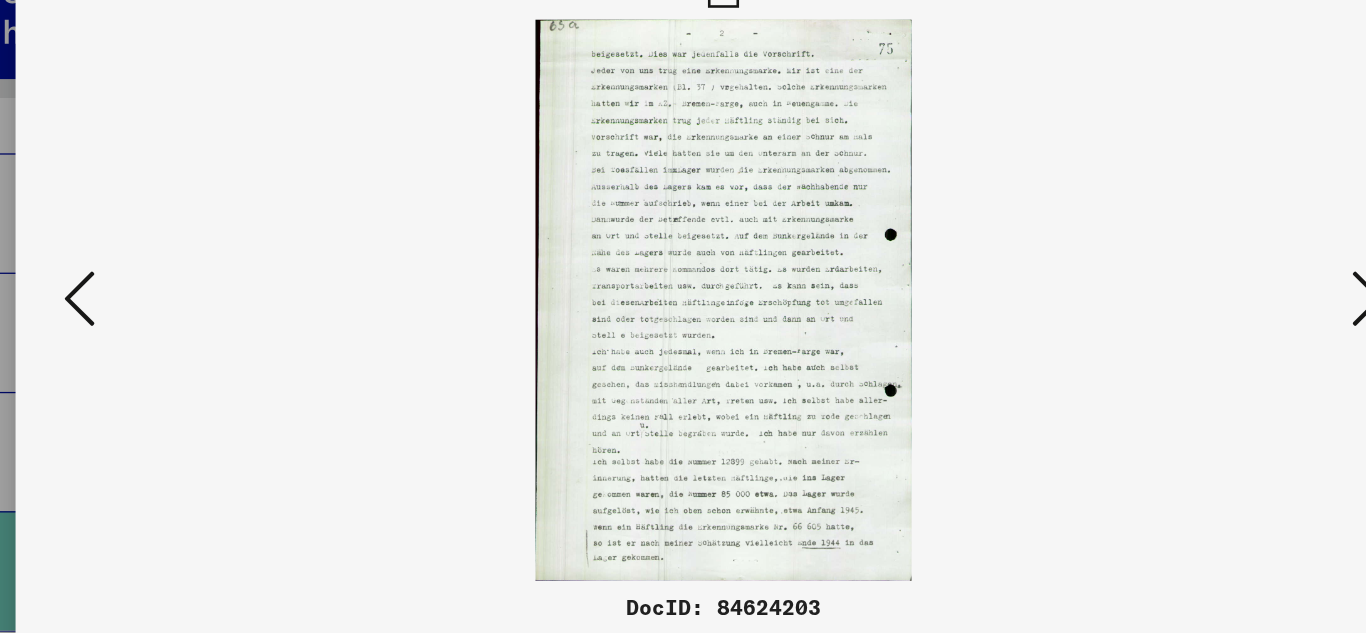 click at bounding box center (1179, 266) 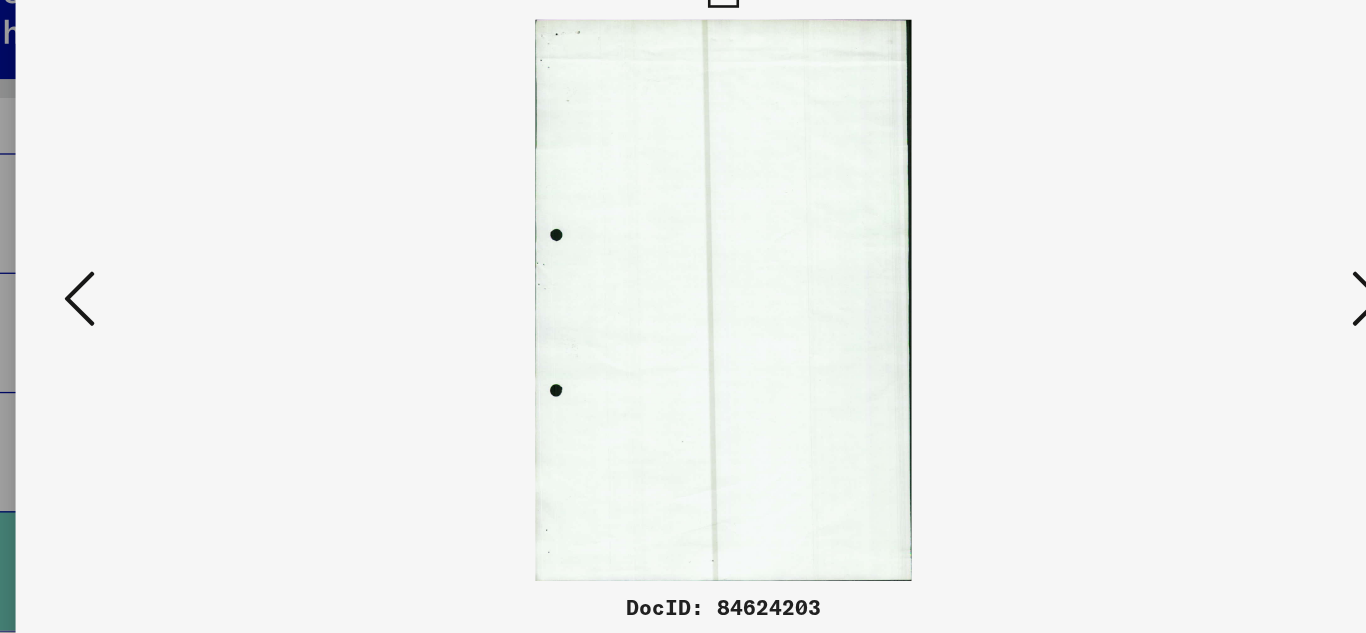 click at bounding box center [1179, 265] 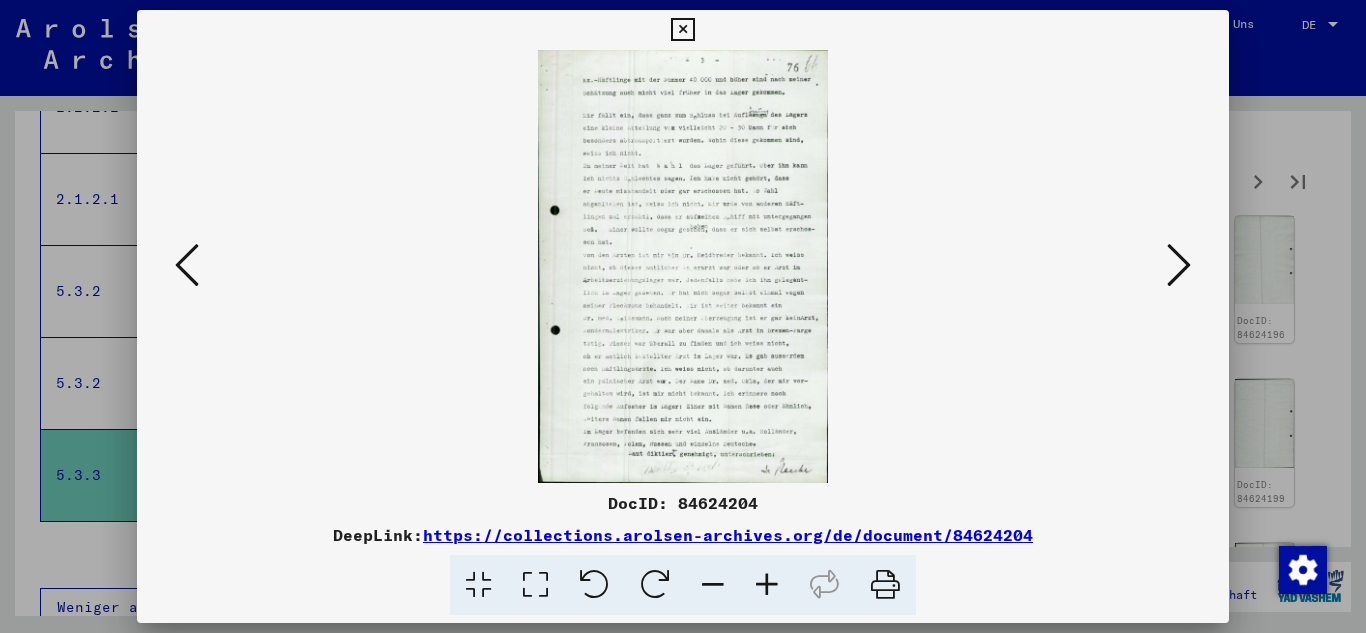 click at bounding box center [1179, 266] 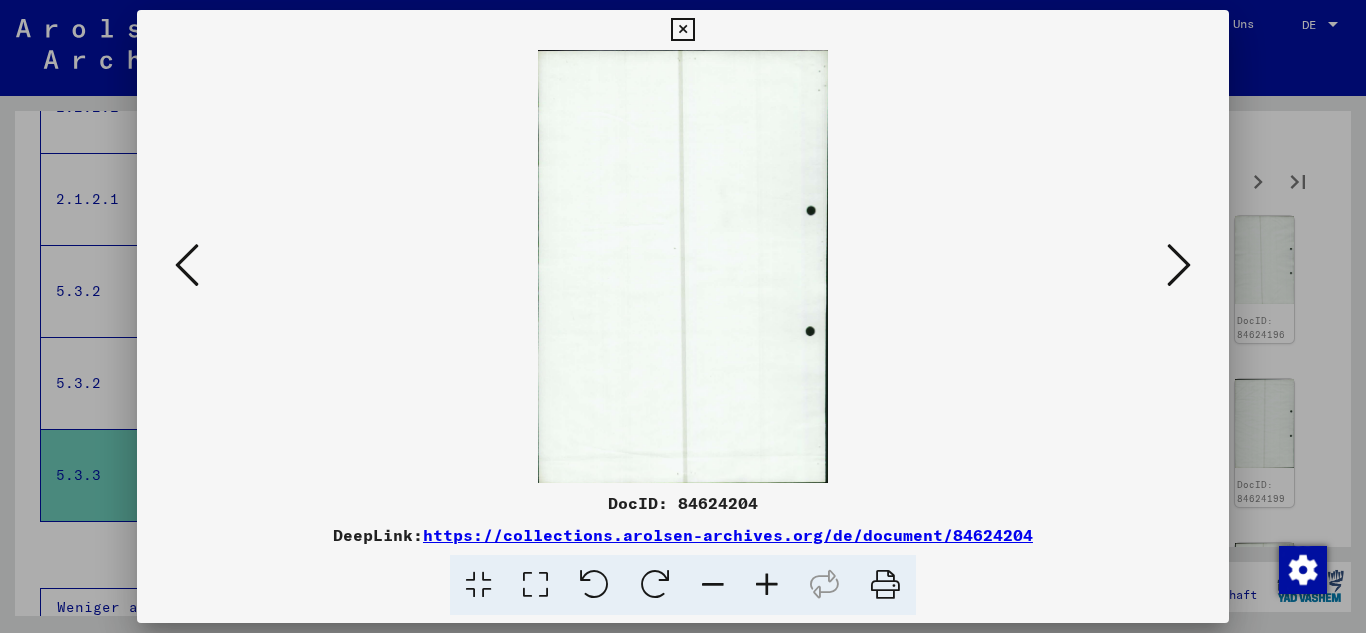 click at bounding box center (1179, 266) 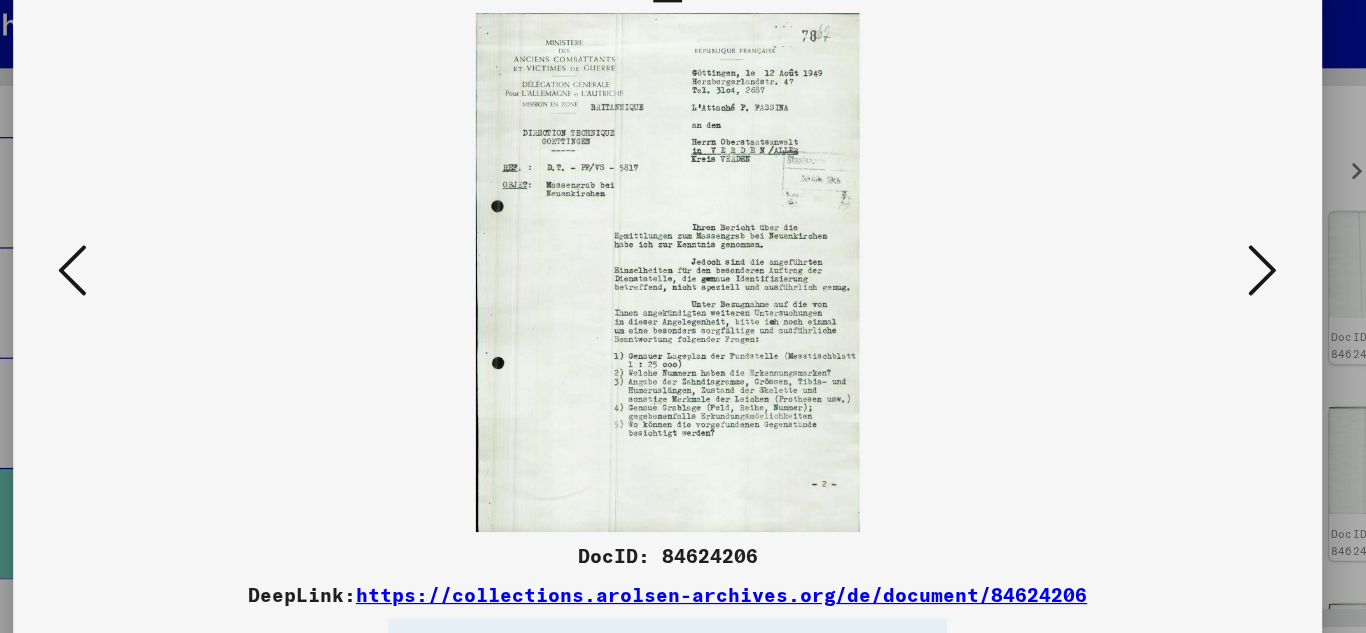 click at bounding box center (683, 266) 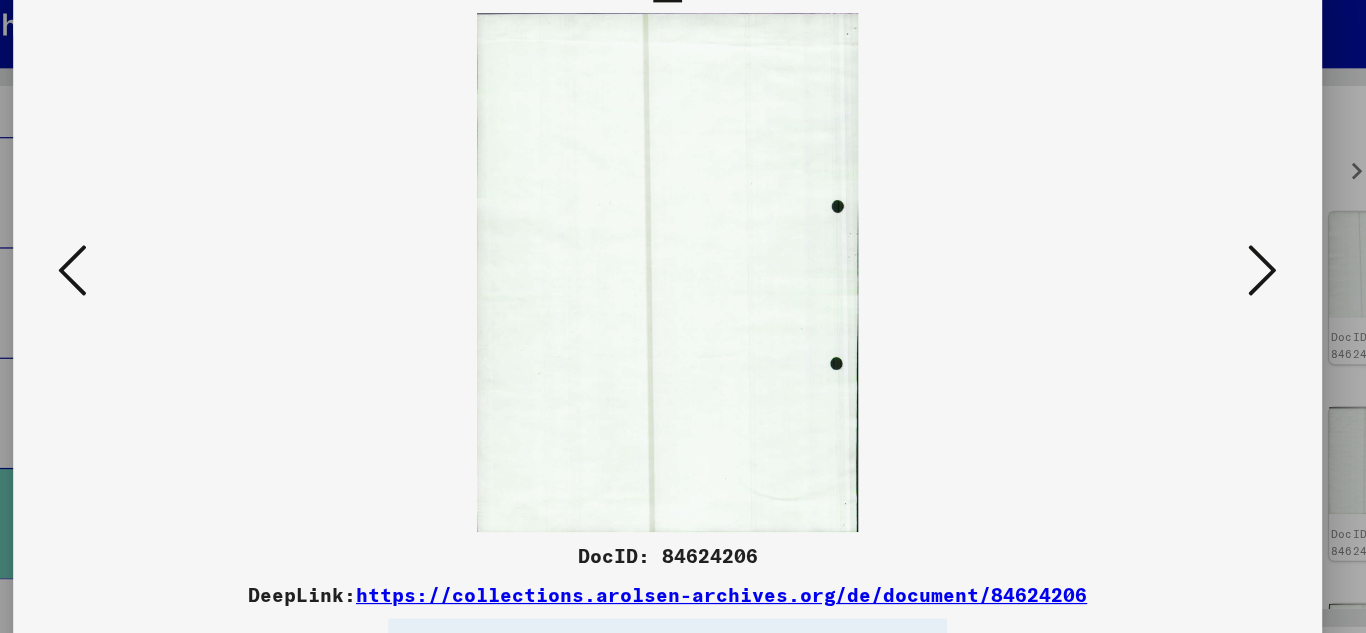 click at bounding box center [1179, 265] 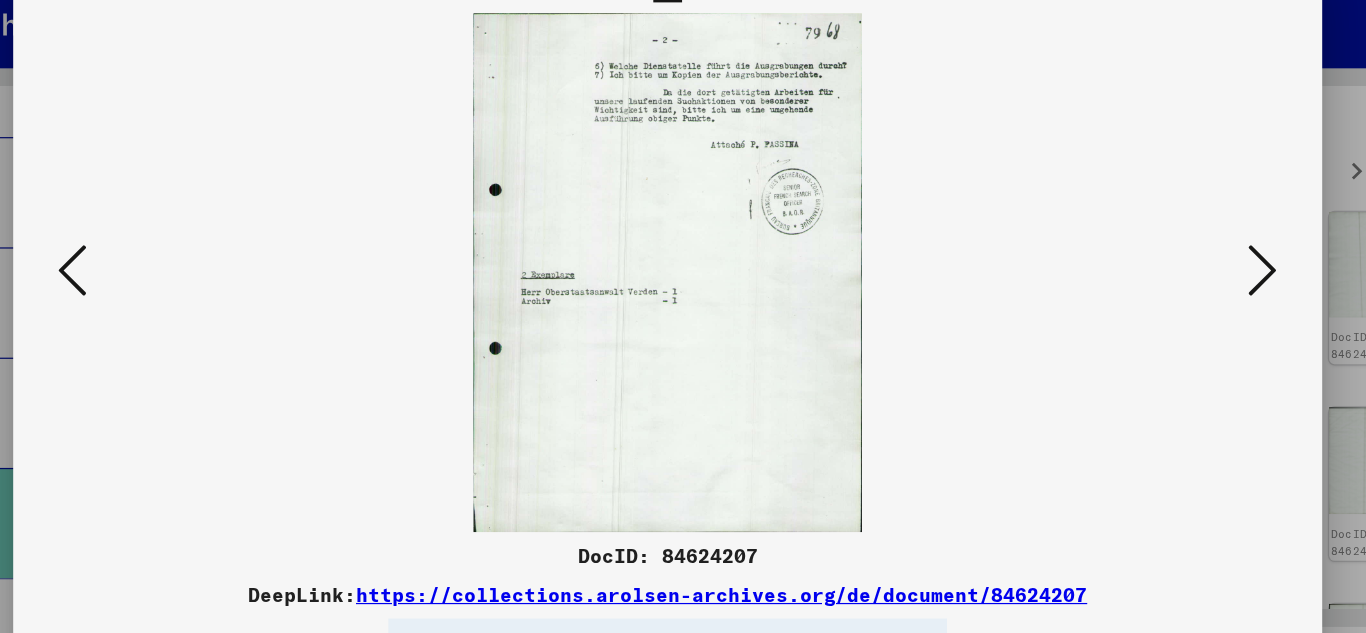 click at bounding box center [1179, 265] 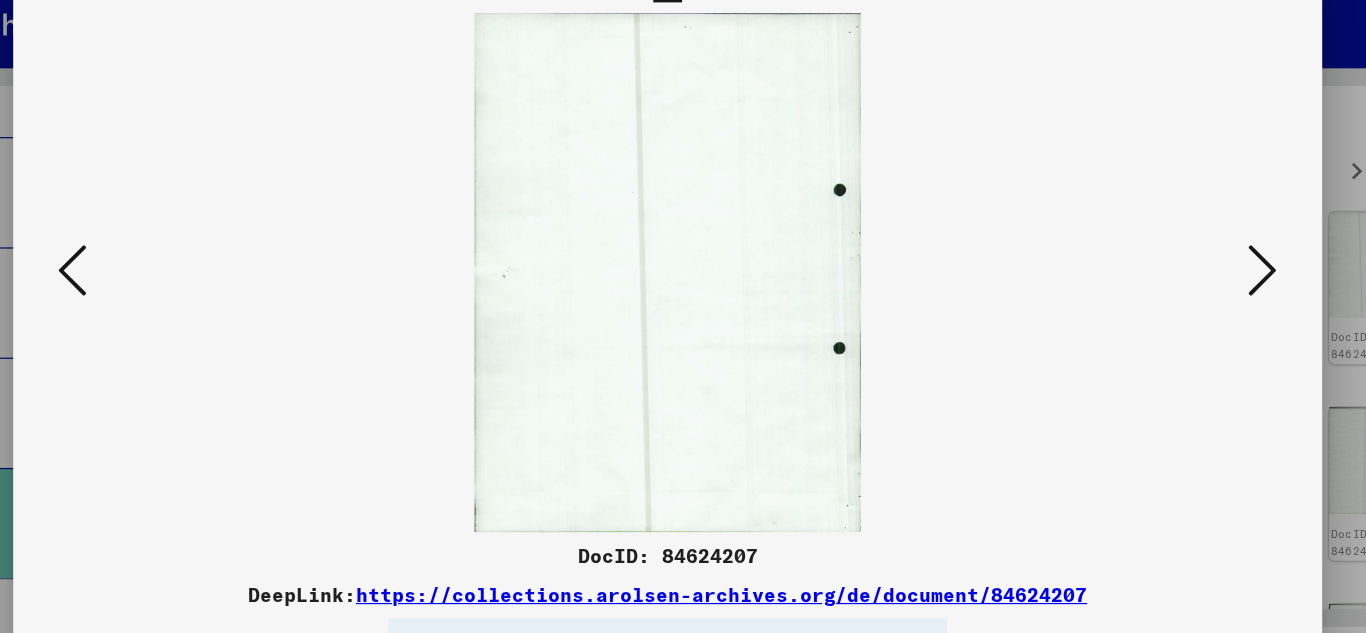 click at bounding box center (1179, 265) 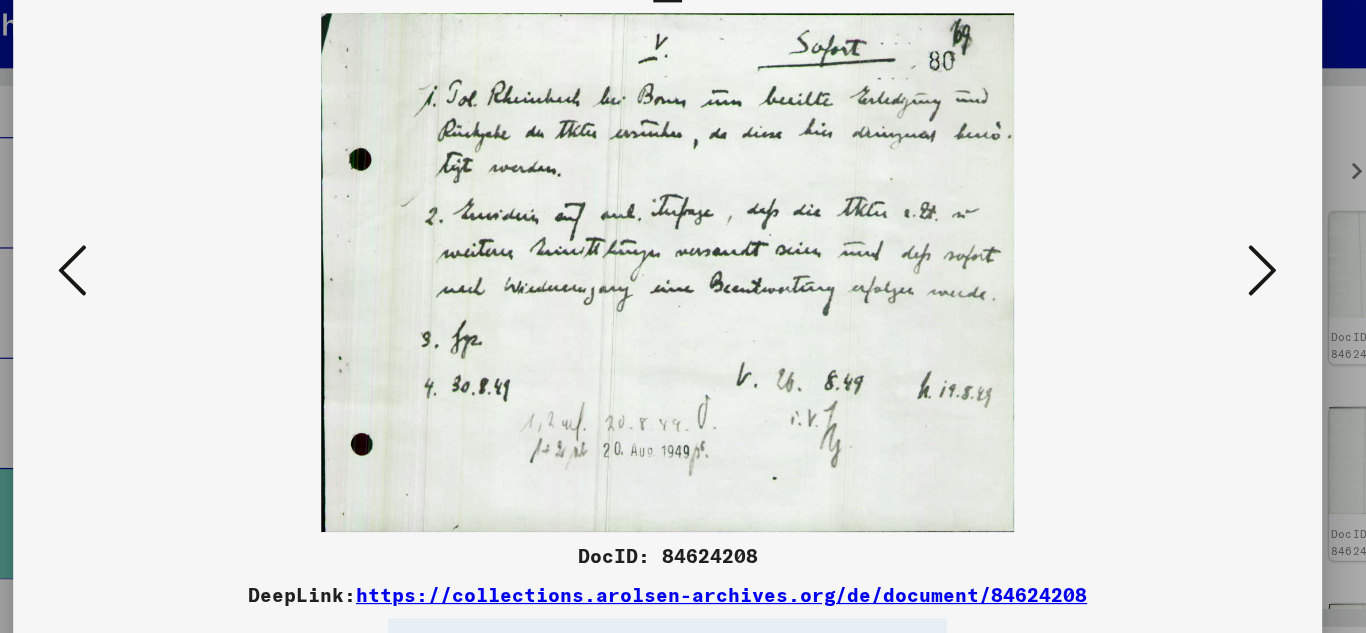 click at bounding box center (1179, 265) 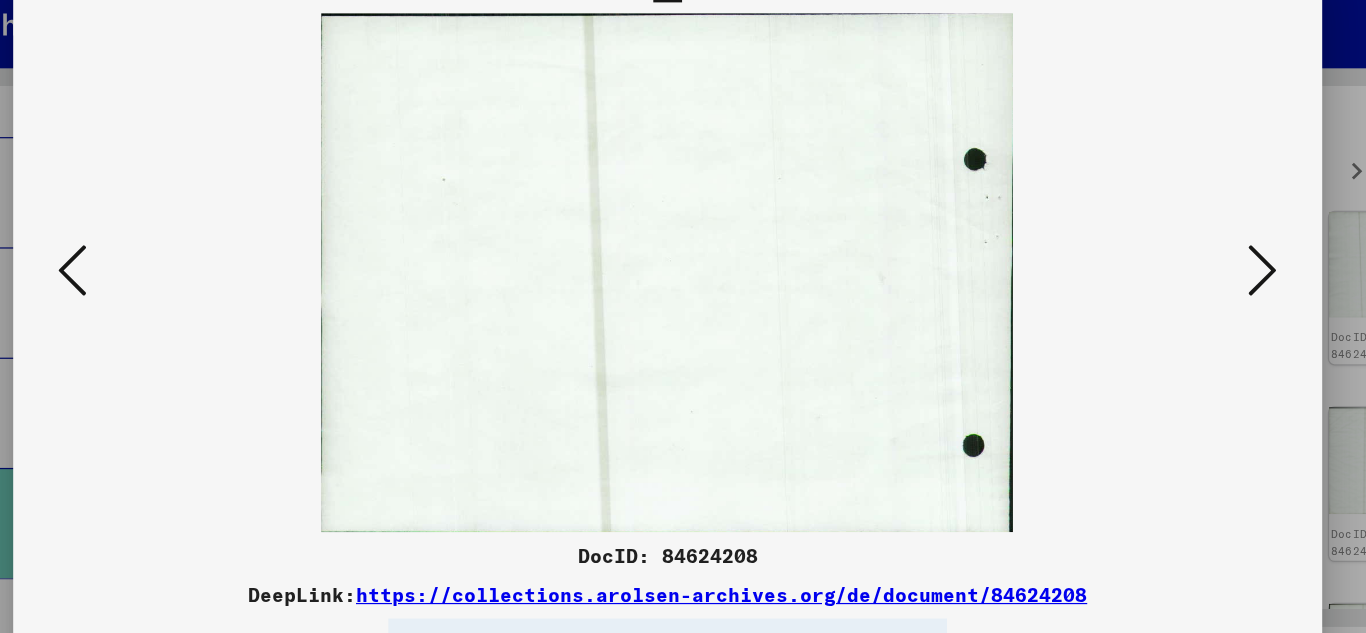 click at bounding box center (1179, 265) 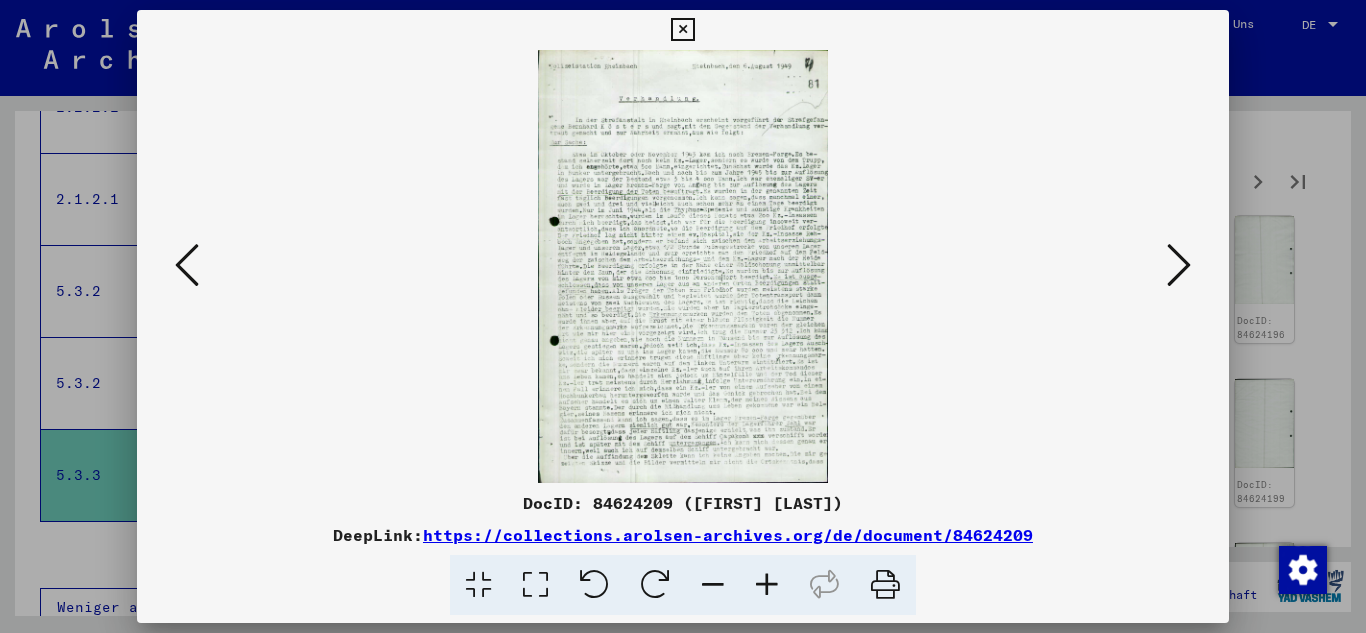 click at bounding box center [1179, 265] 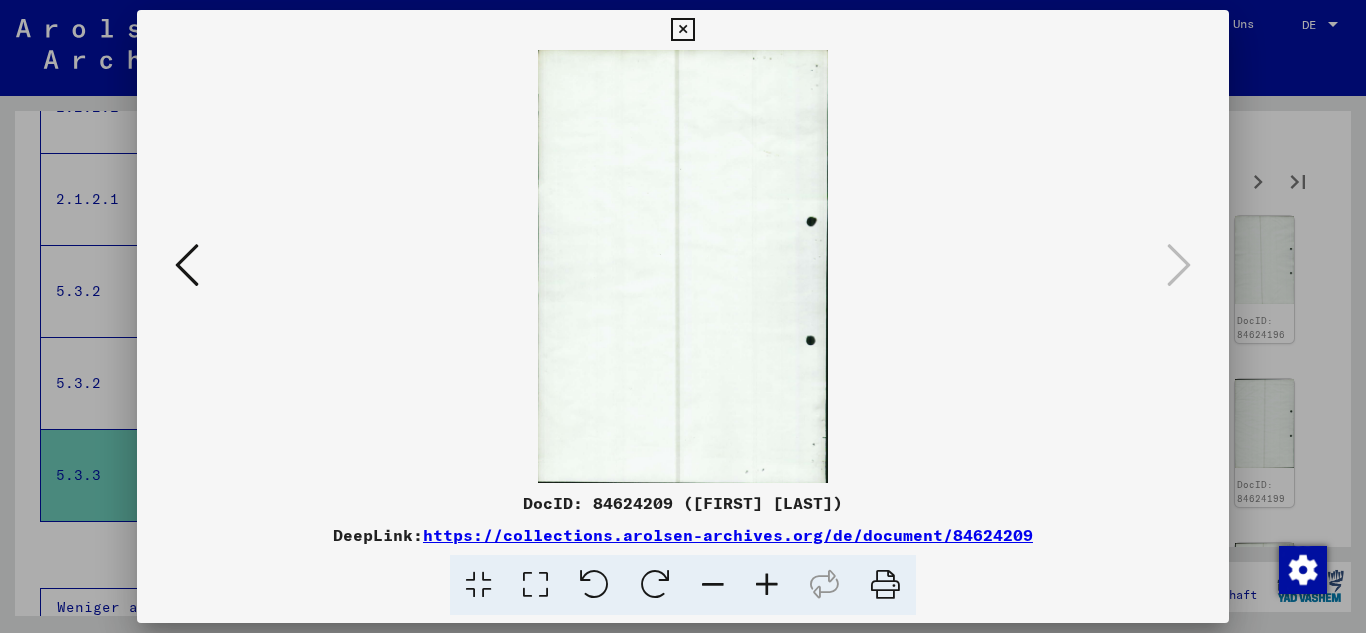 click at bounding box center (682, 30) 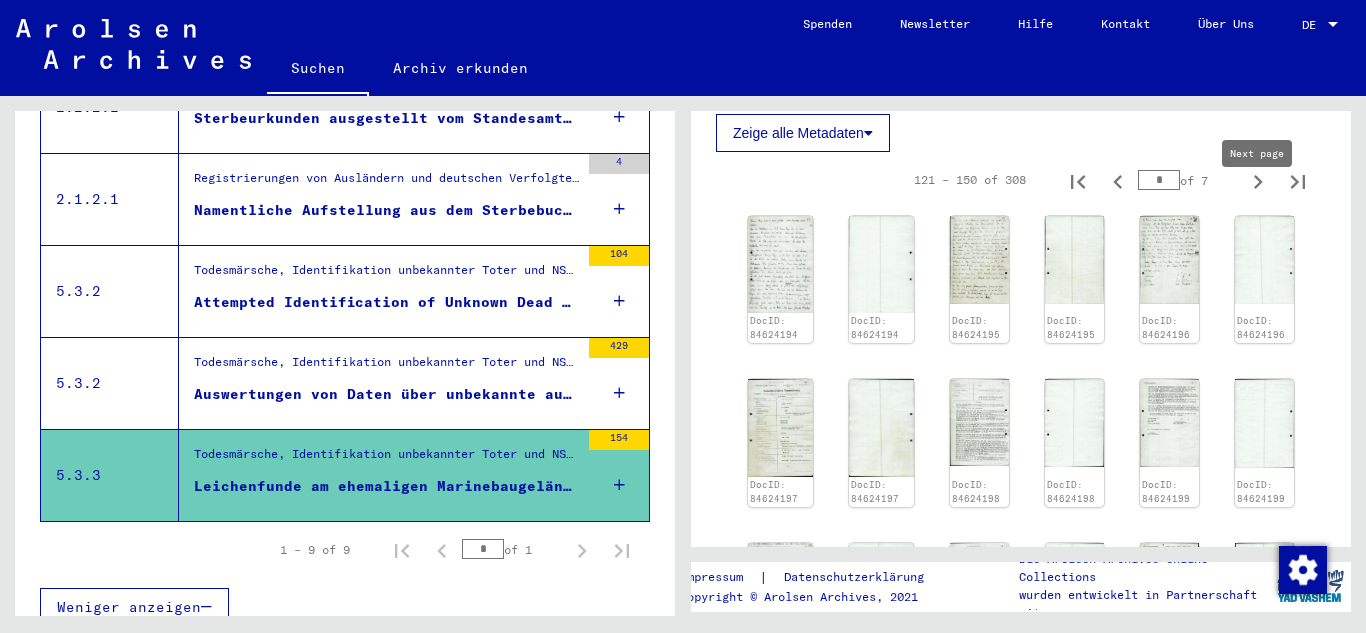 click 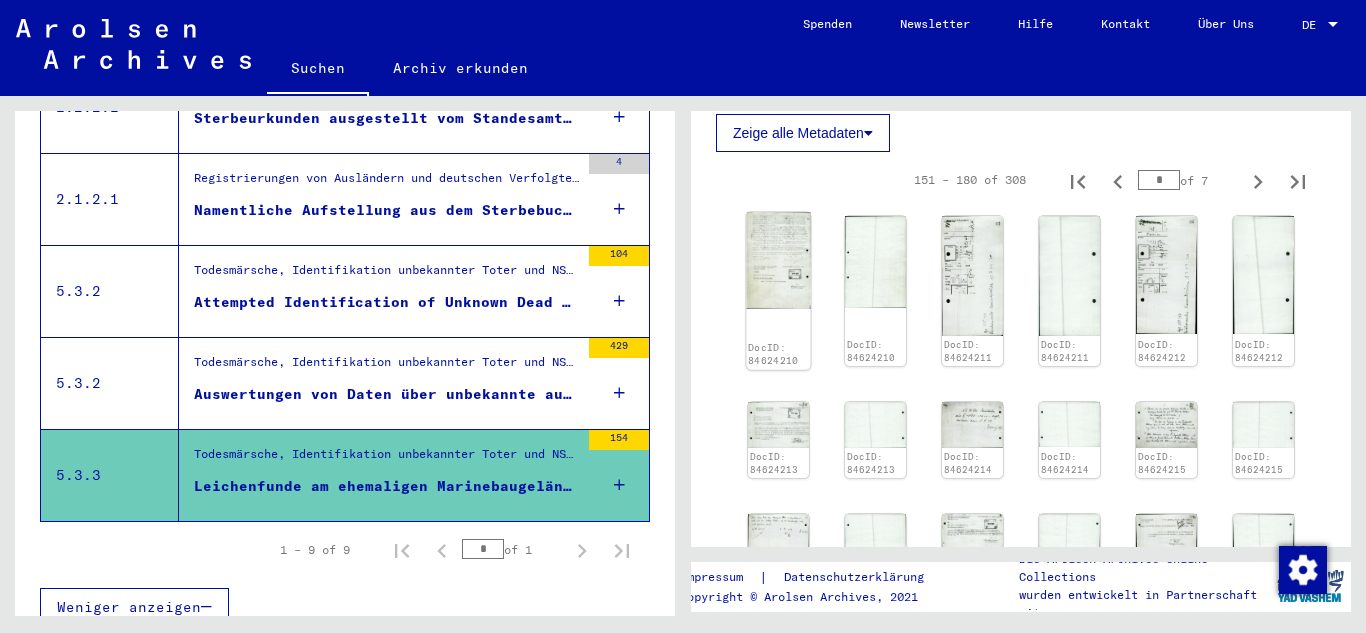 click 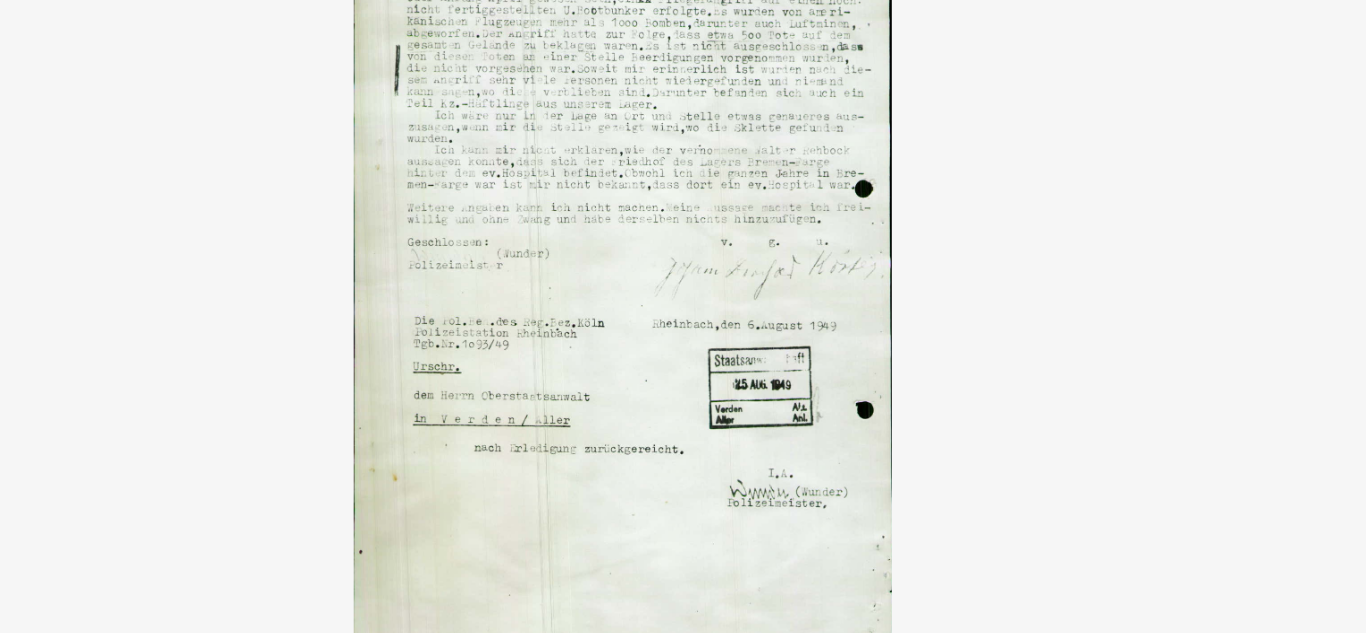 type 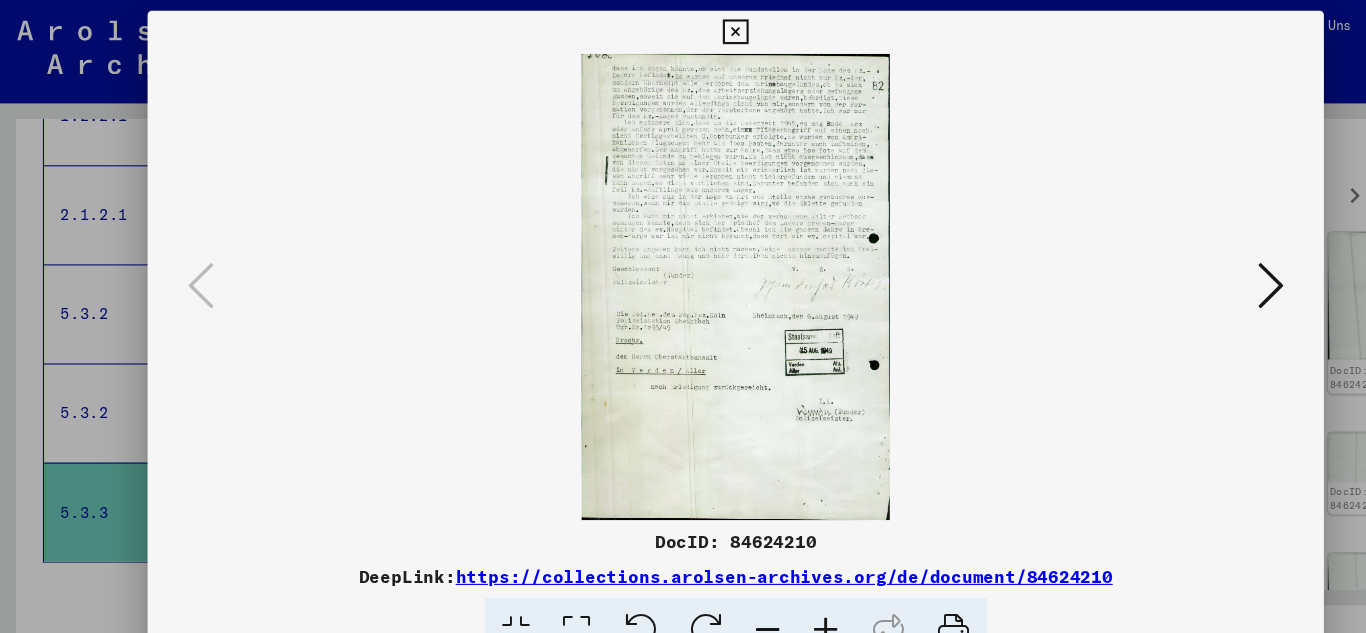 click at bounding box center (1179, 265) 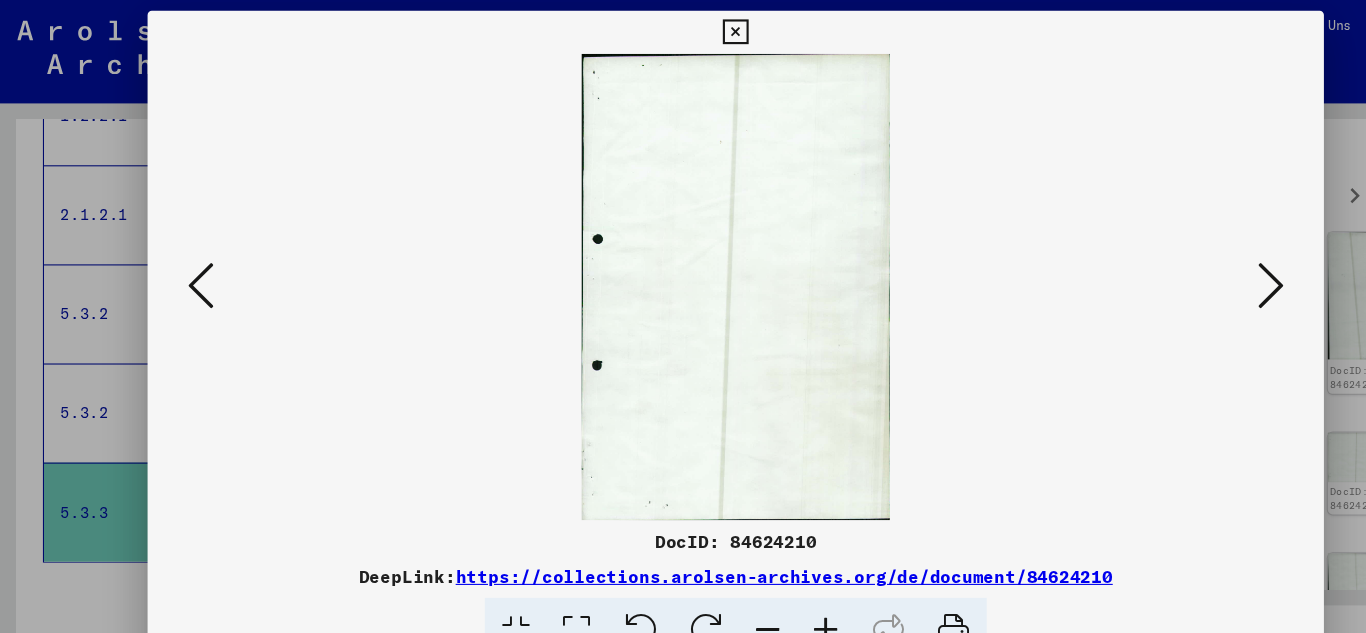 click at bounding box center [1179, 265] 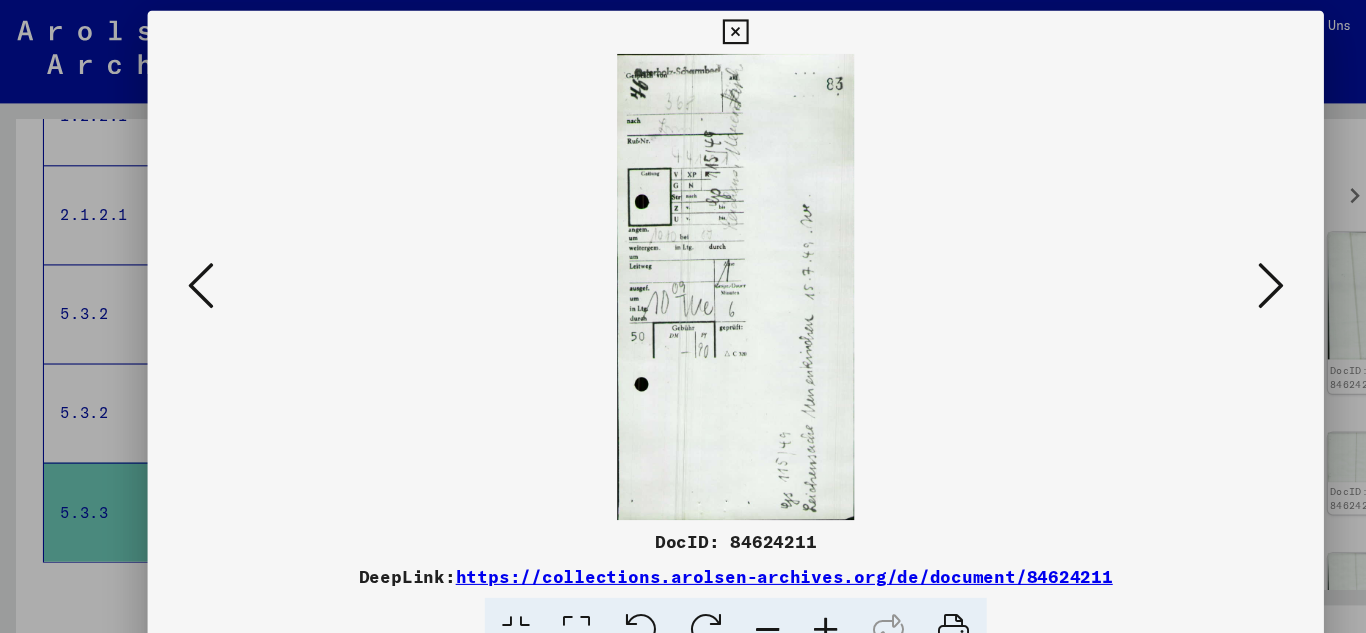 click at bounding box center [1179, 265] 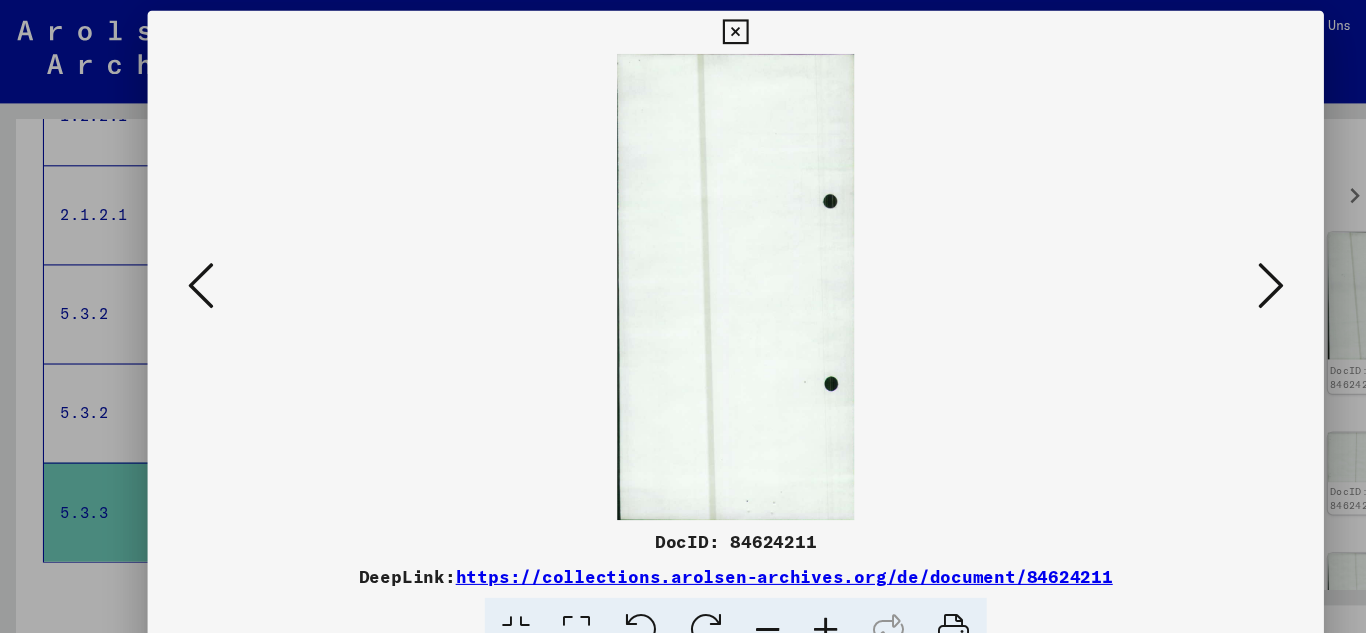 click at bounding box center (1179, 265) 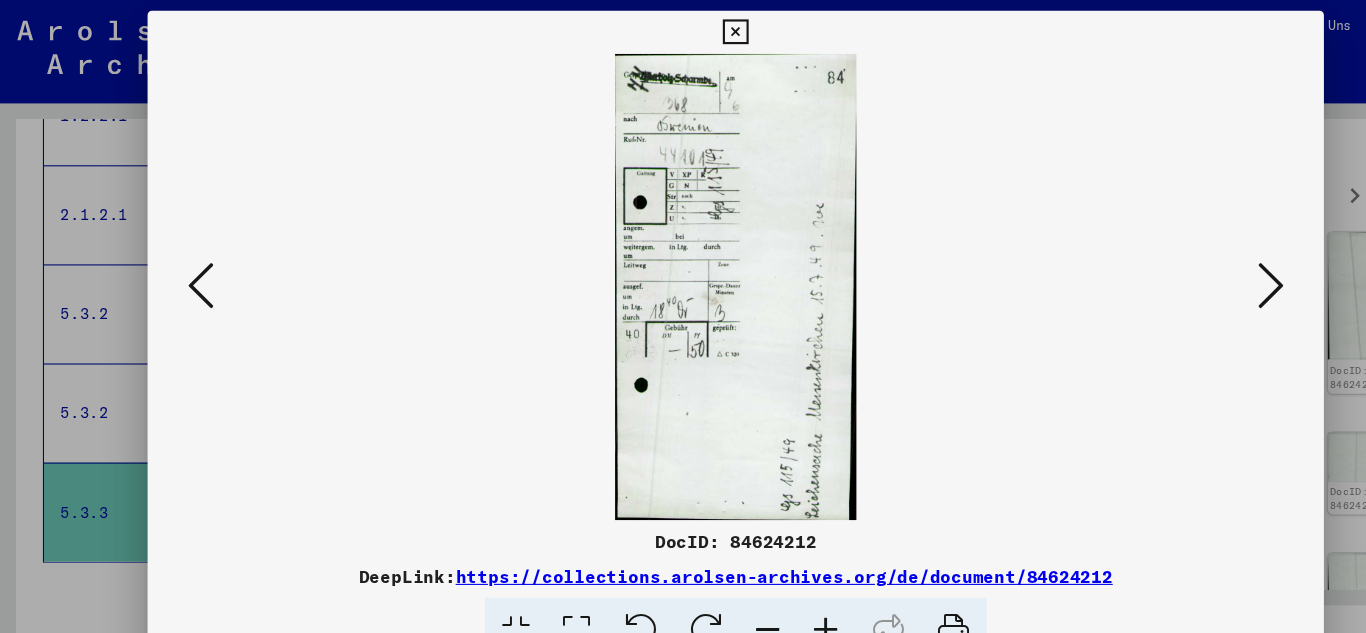 click at bounding box center [1179, 265] 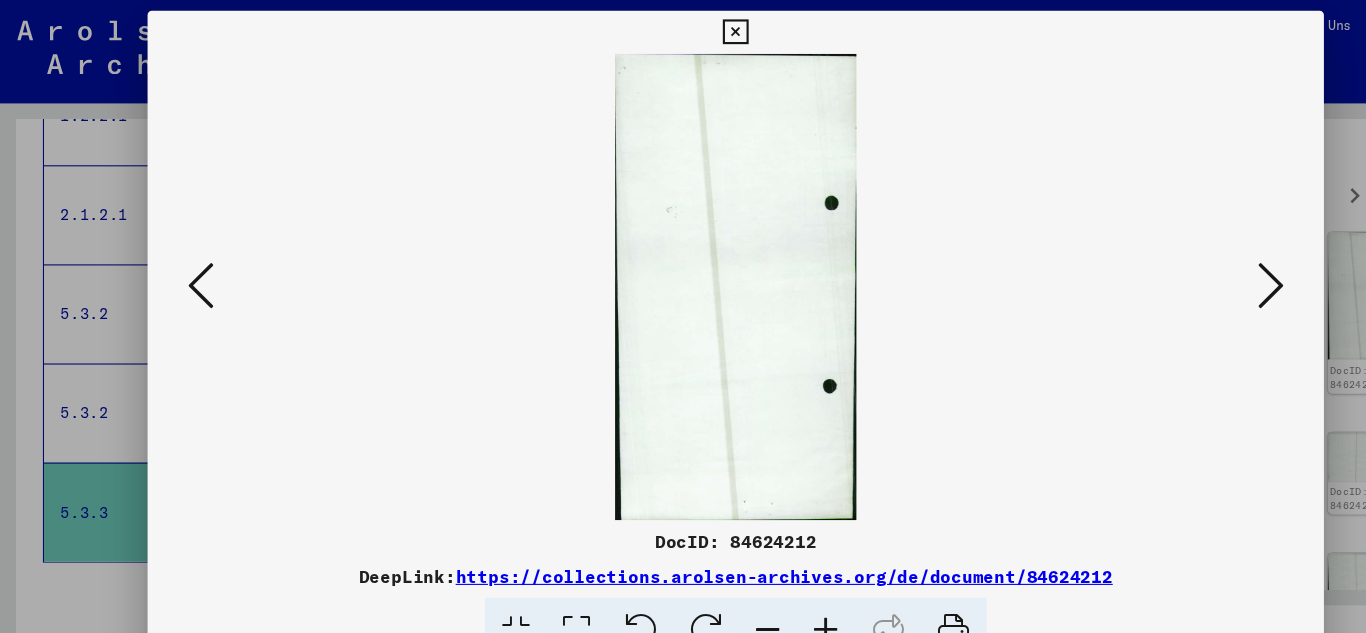 click at bounding box center (1179, 265) 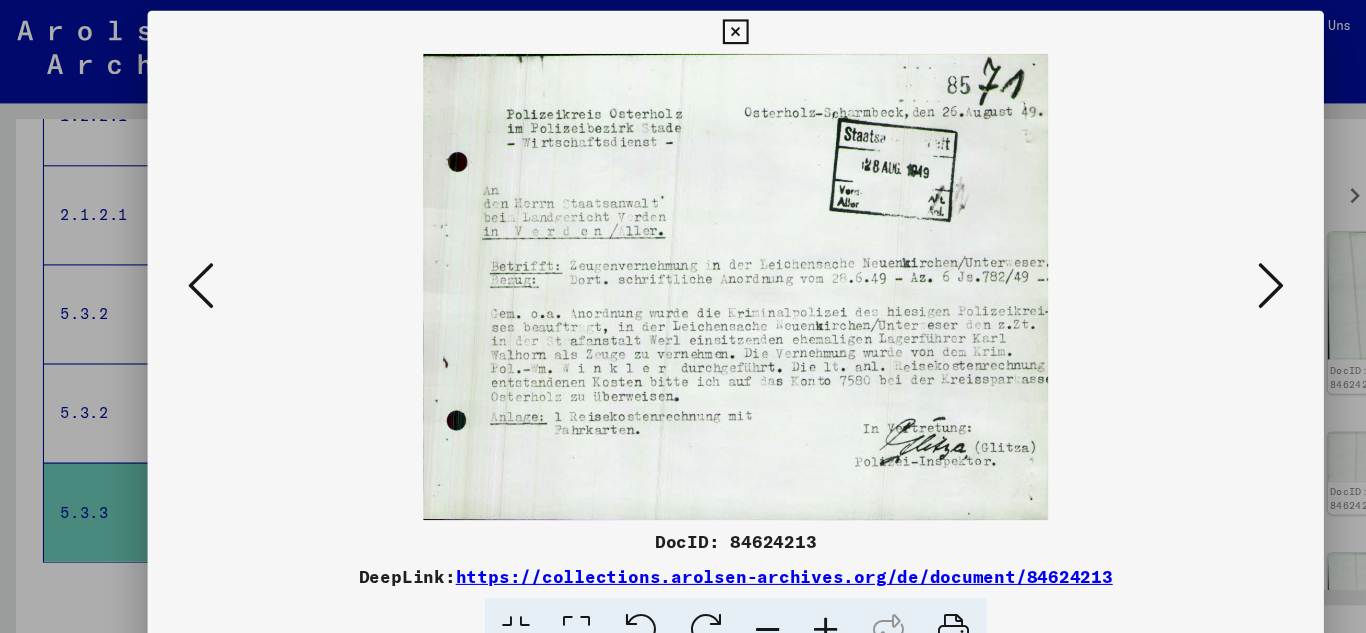 click at bounding box center [1179, 265] 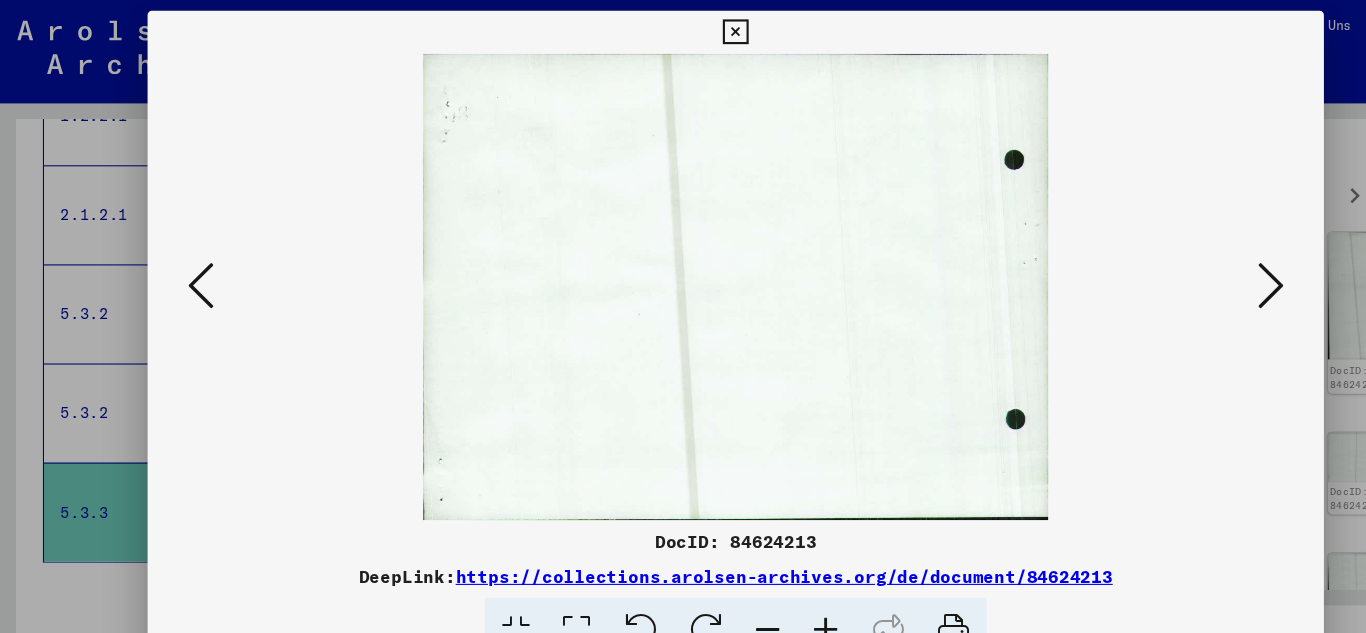 click at bounding box center (1179, 265) 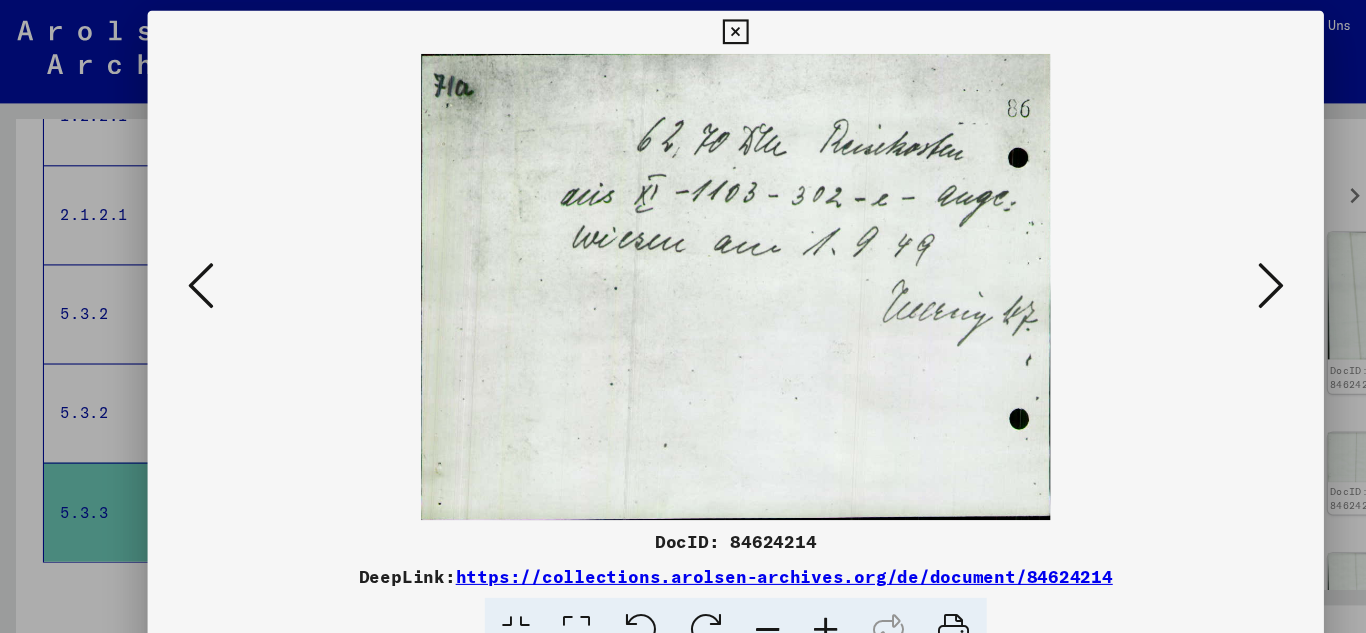 click at bounding box center (1179, 265) 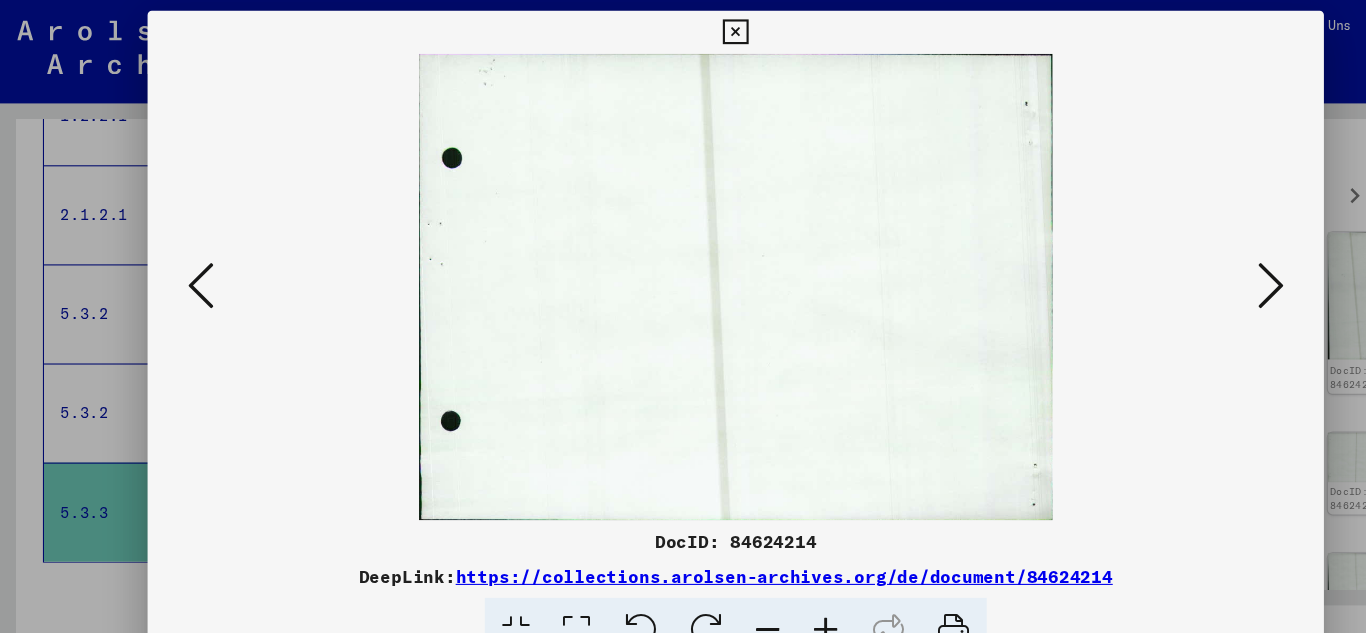 click at bounding box center [1179, 265] 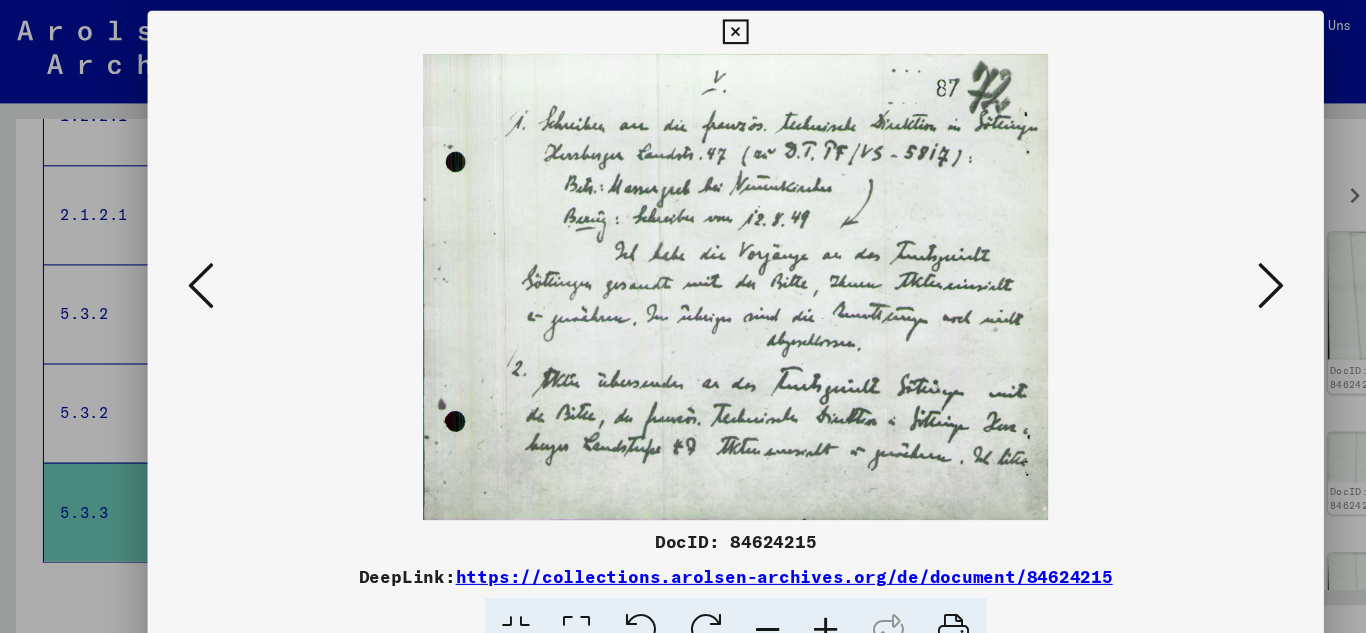 click at bounding box center [1179, 265] 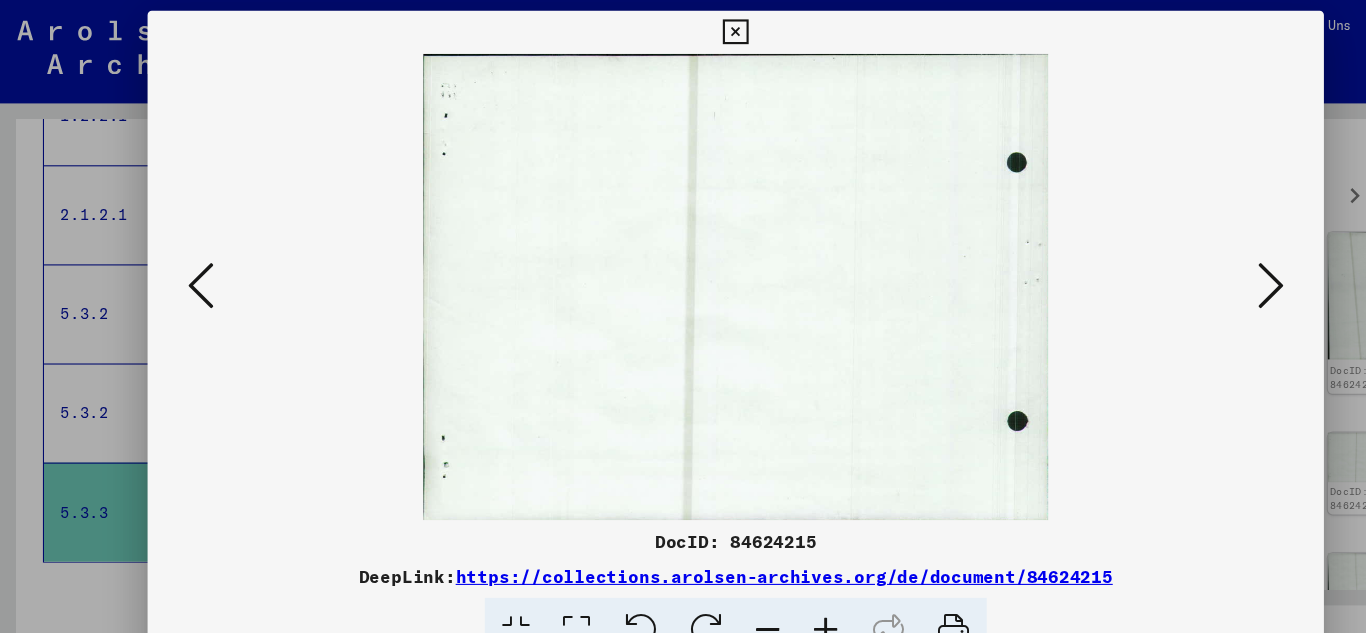 click at bounding box center [1179, 265] 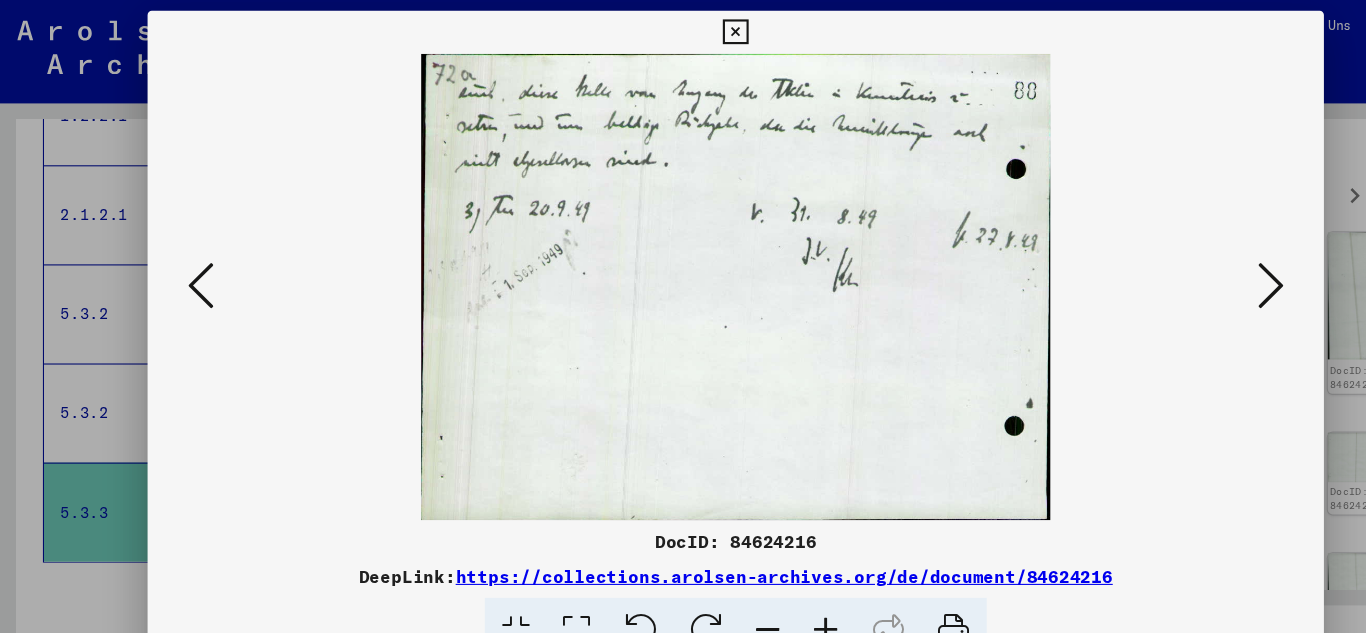click at bounding box center [1179, 265] 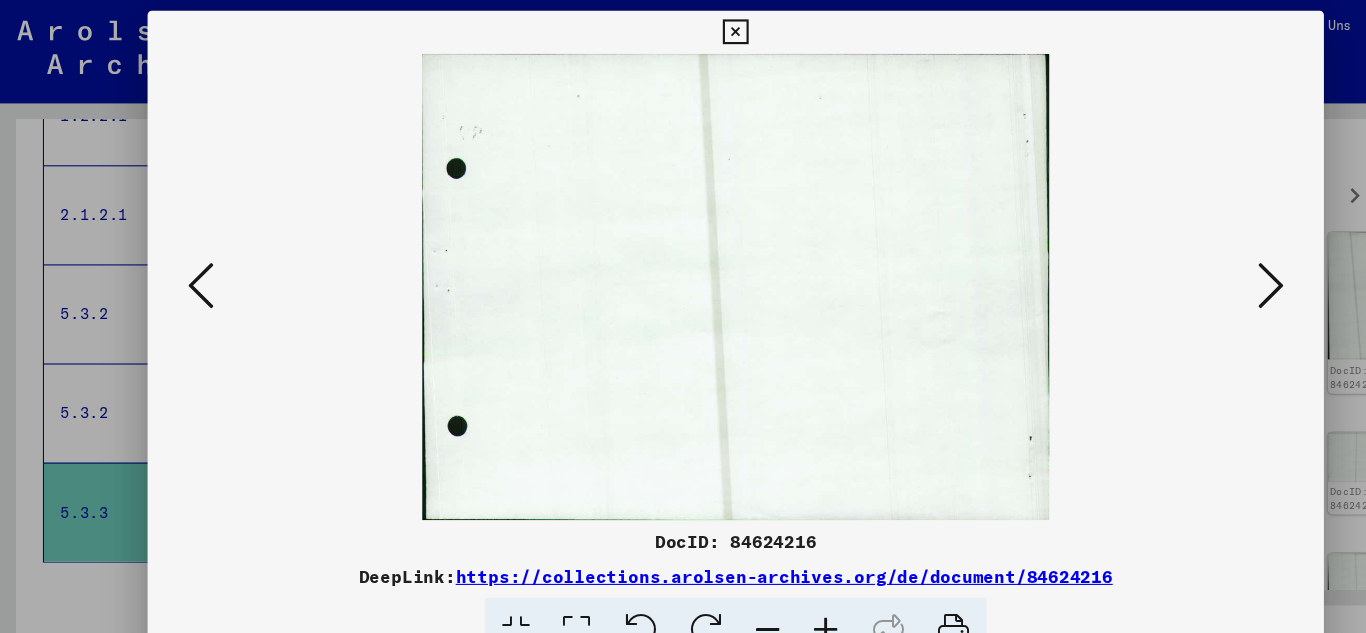click at bounding box center [1179, 265] 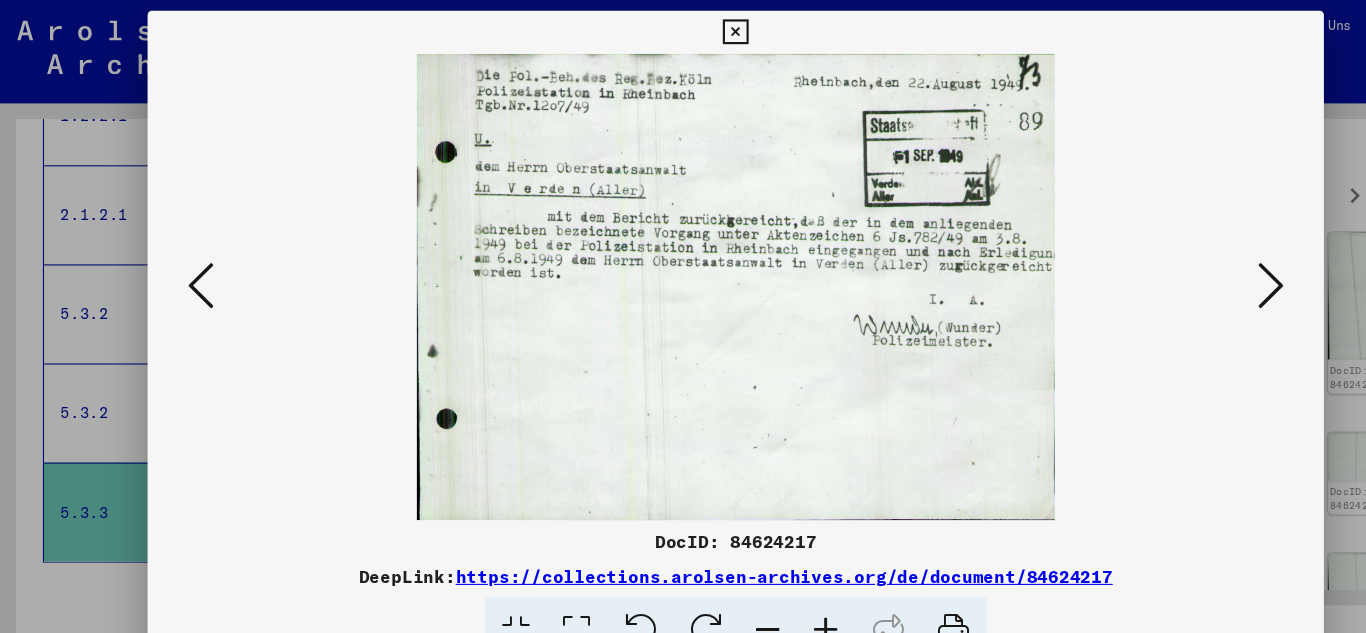 click at bounding box center [1179, 265] 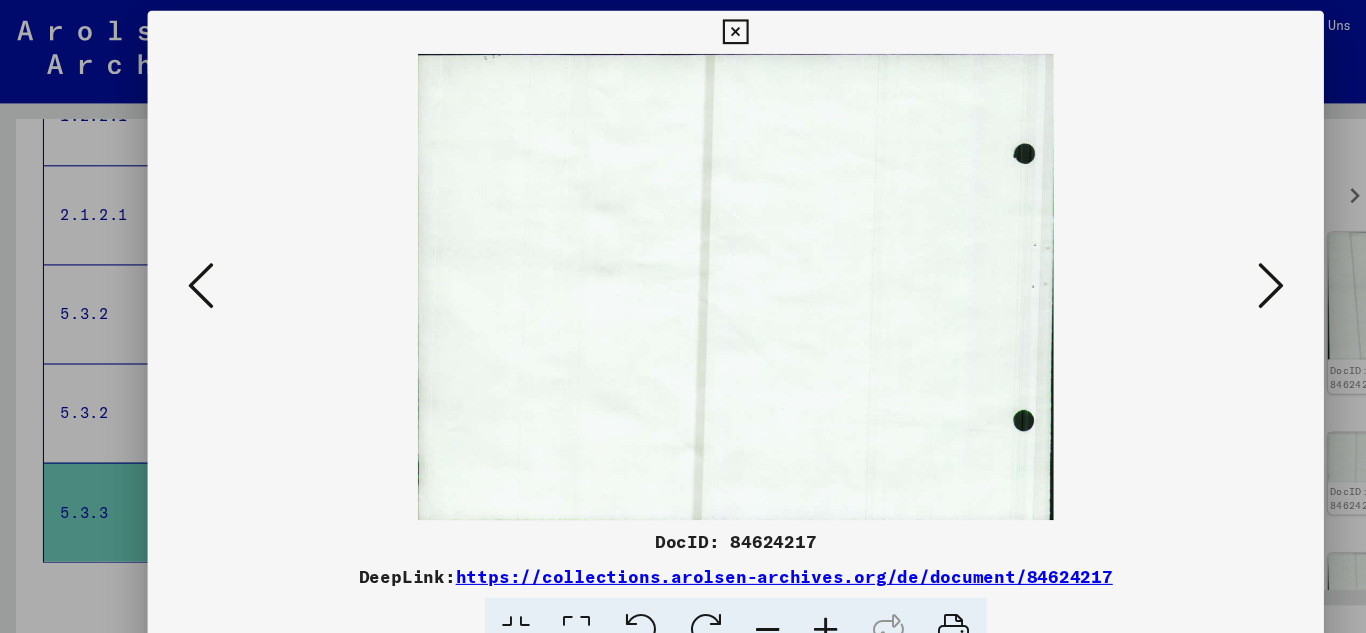 click at bounding box center (1179, 265) 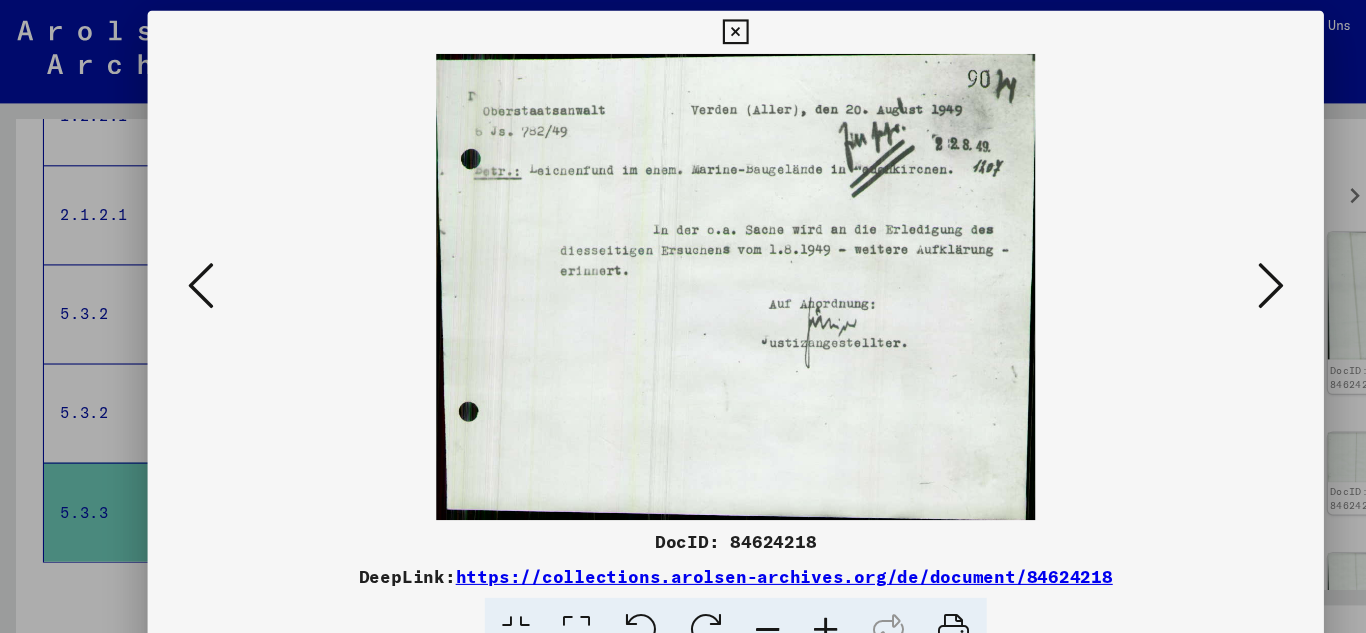 click at bounding box center [1179, 265] 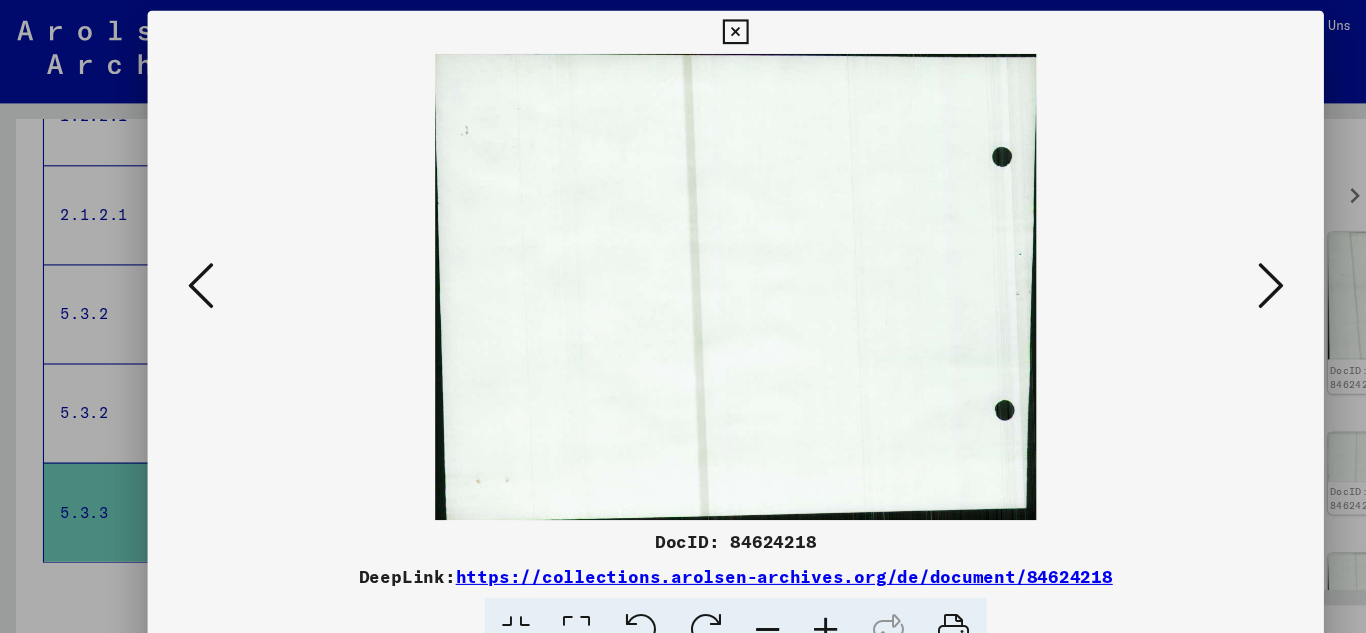 click at bounding box center [1179, 265] 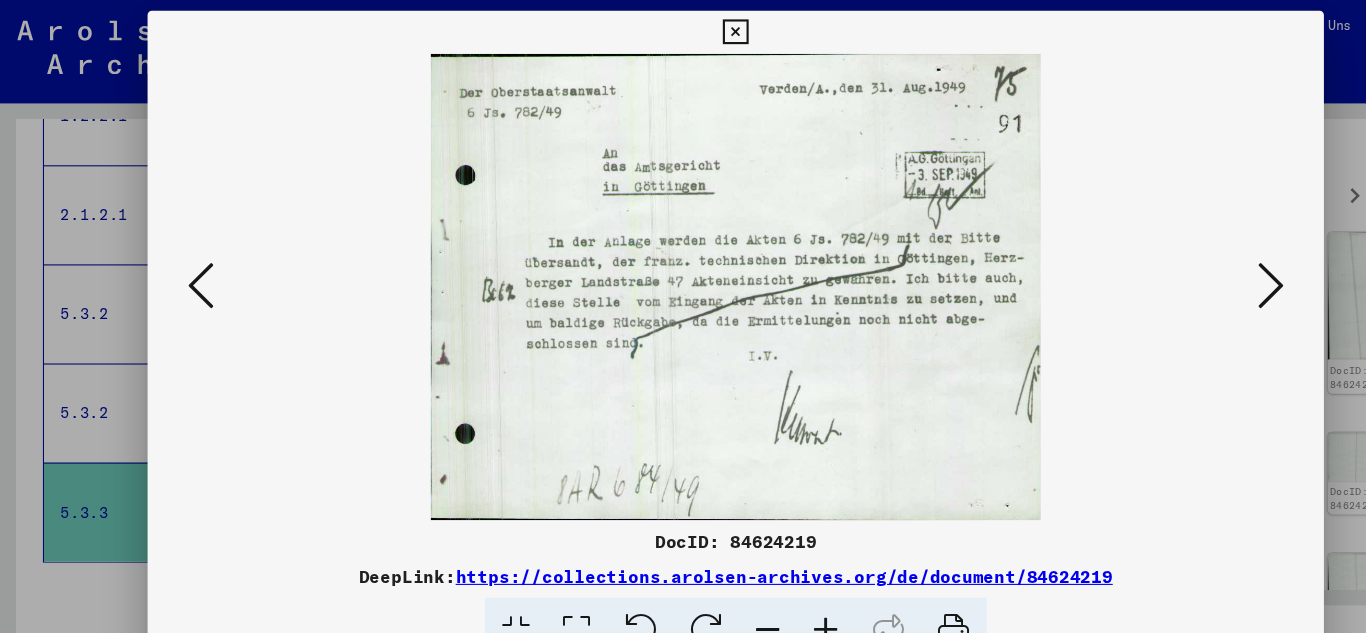 click at bounding box center [1179, 265] 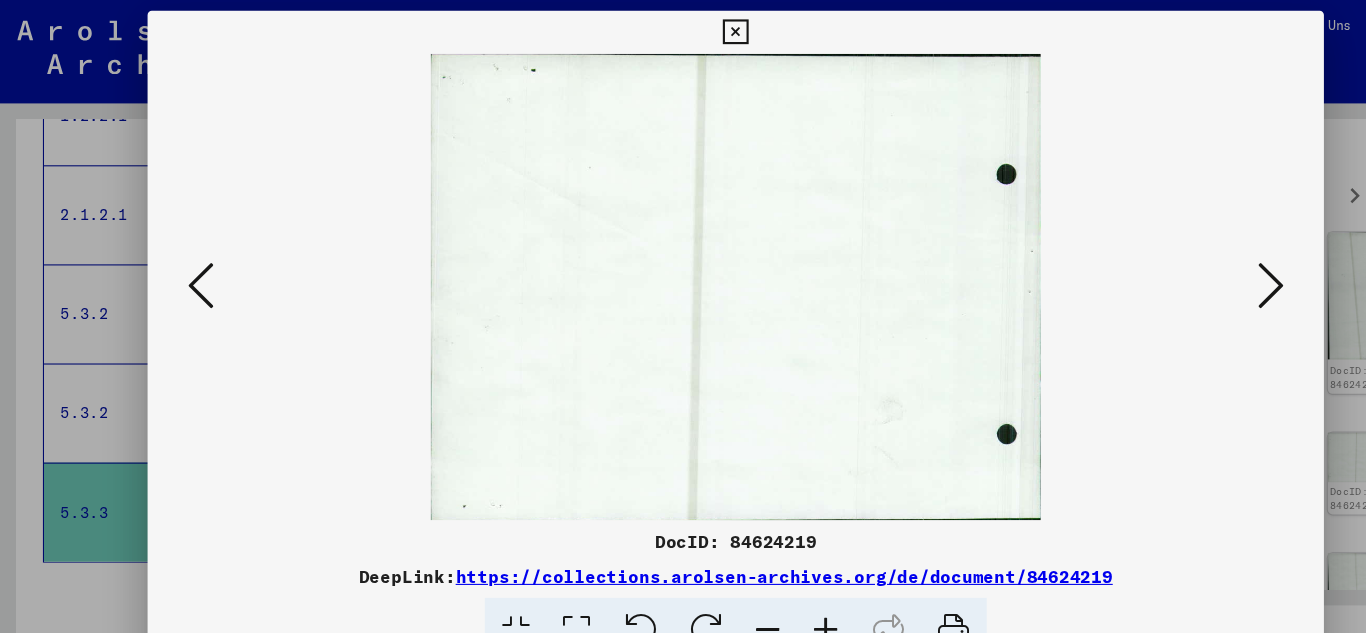 click at bounding box center [1179, 265] 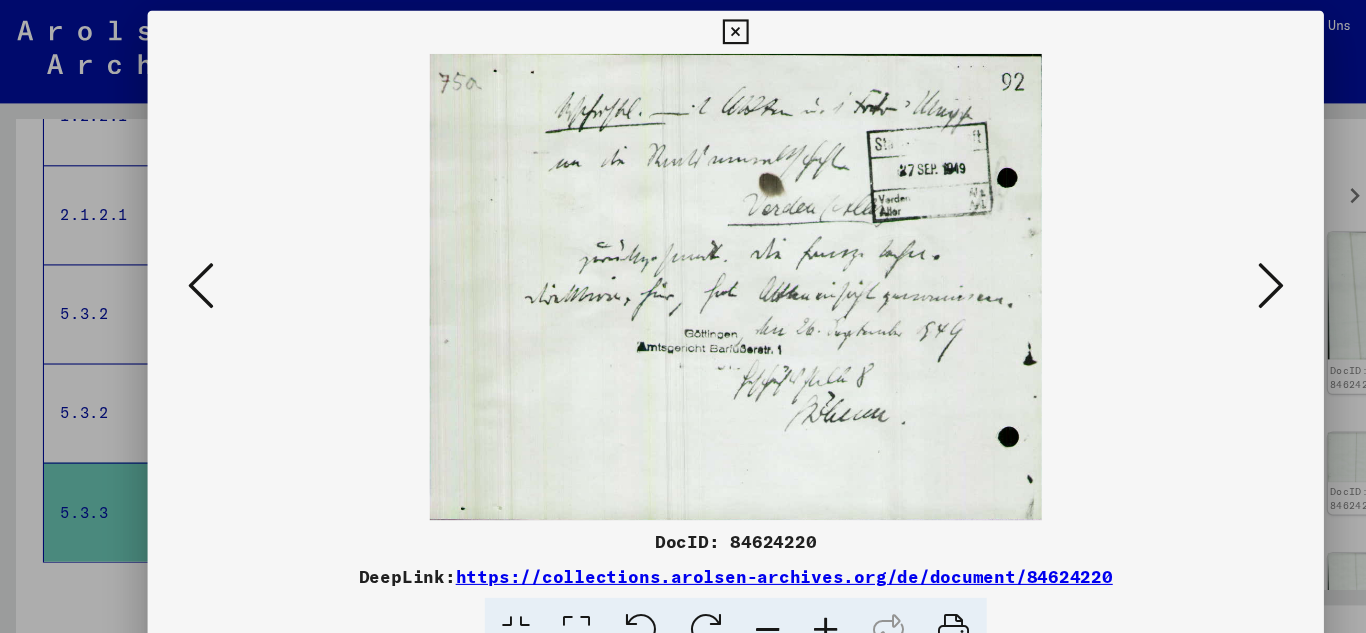 click at bounding box center [1179, 265] 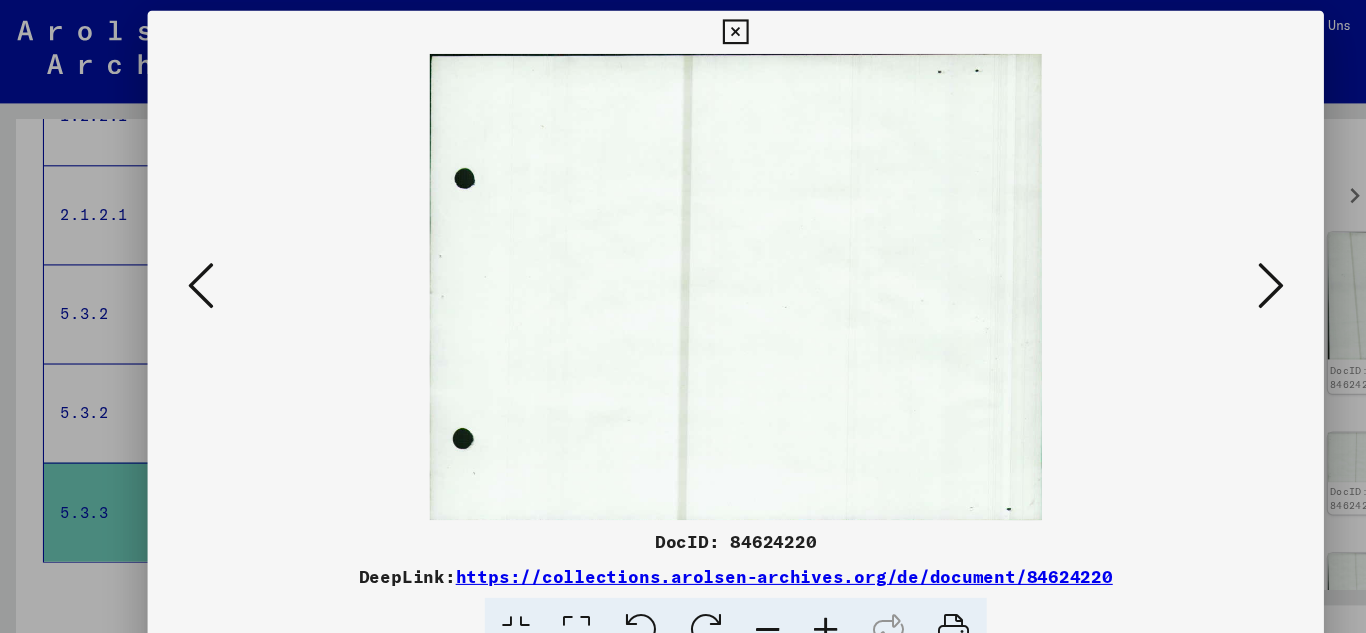 click at bounding box center [1179, 265] 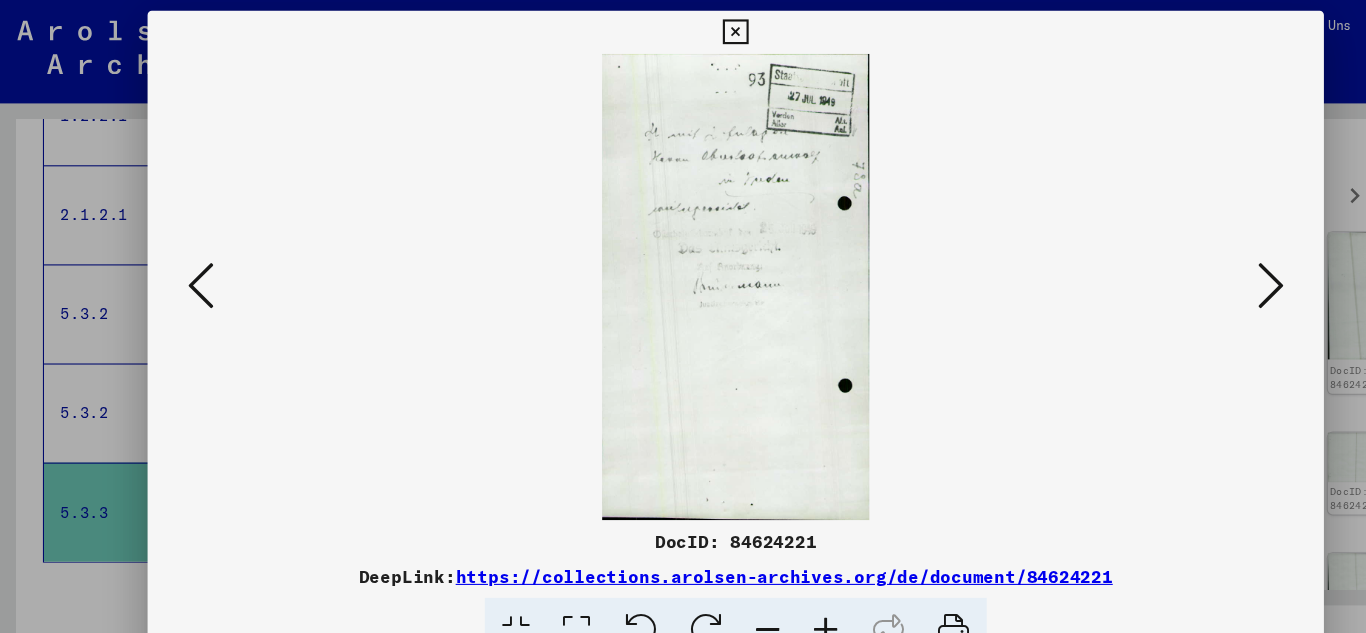 click at bounding box center (1179, 265) 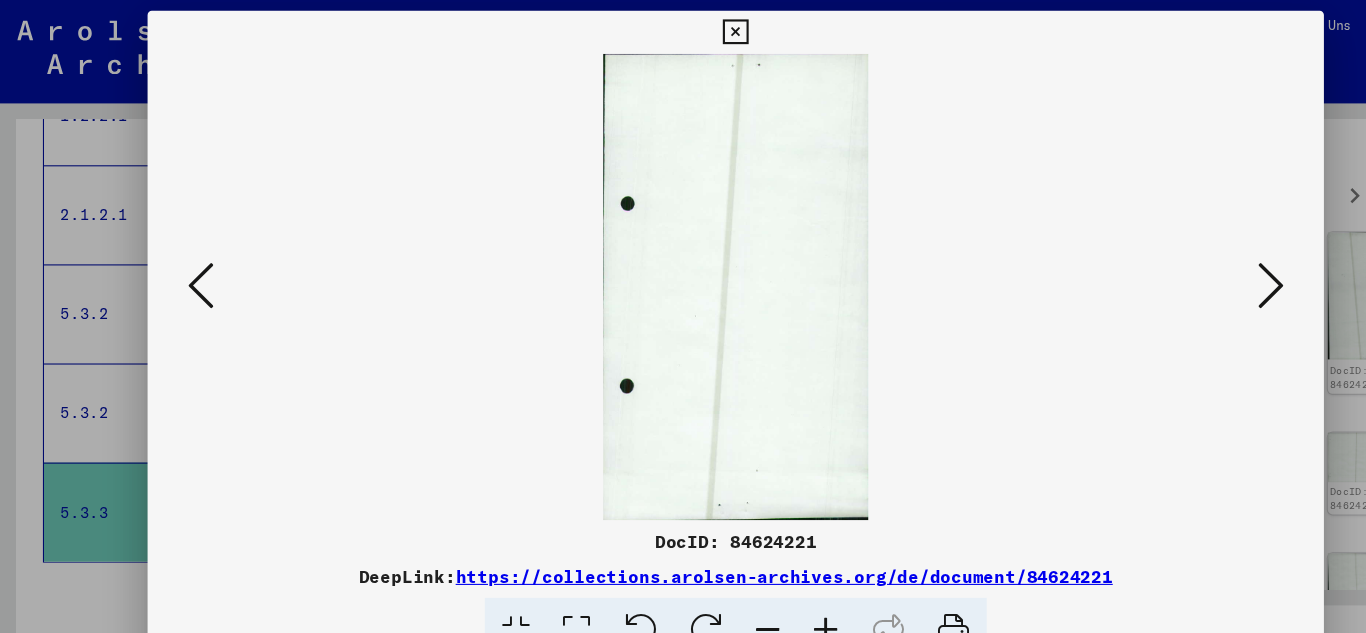 click at bounding box center (1179, 265) 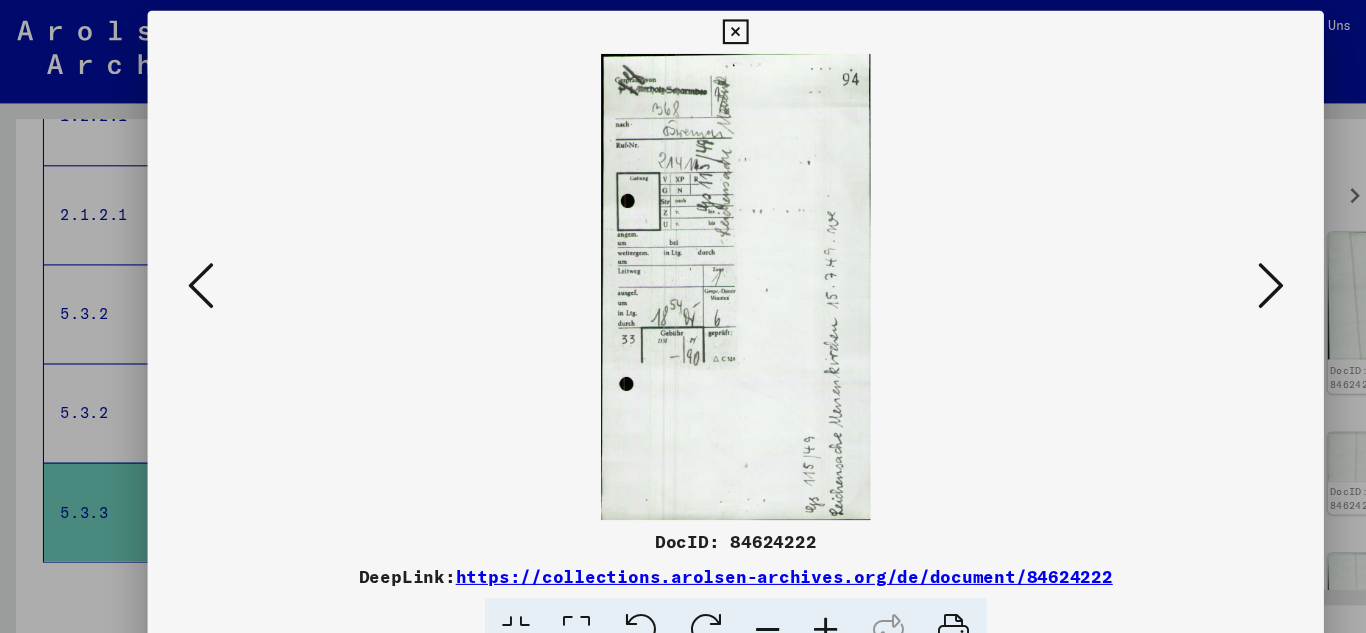 click at bounding box center [1179, 265] 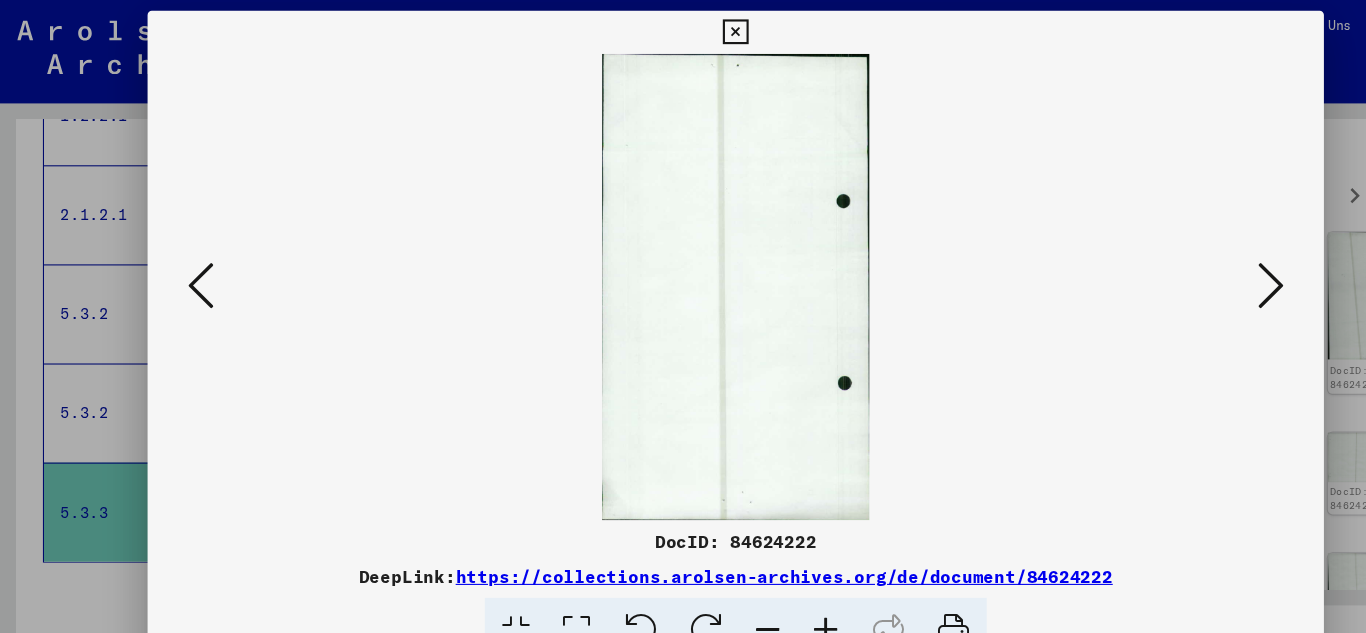 click at bounding box center [1179, 265] 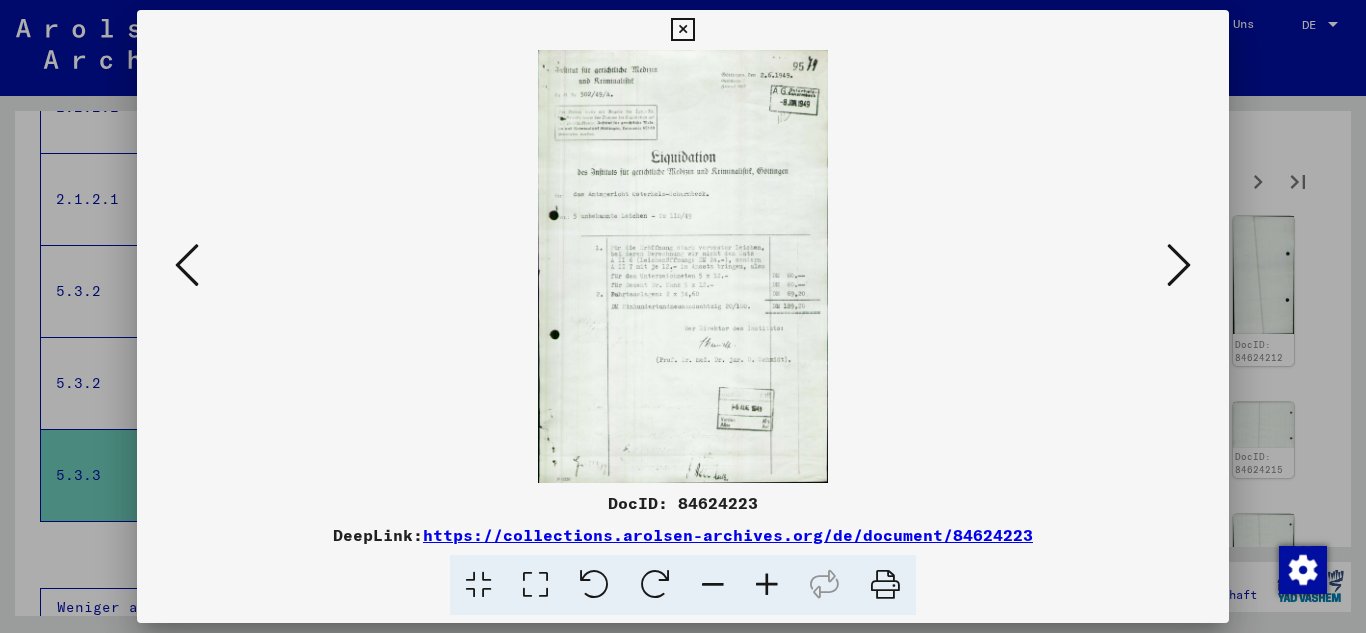 click at bounding box center (1179, 265) 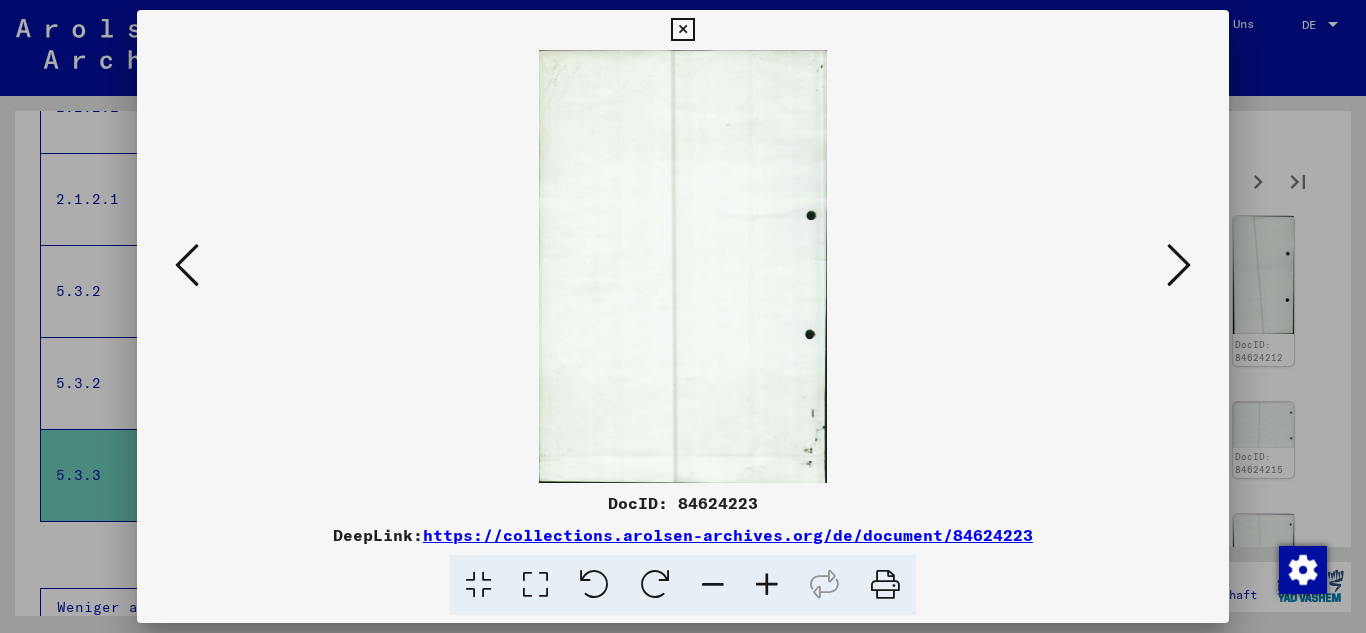 click at bounding box center [1179, 265] 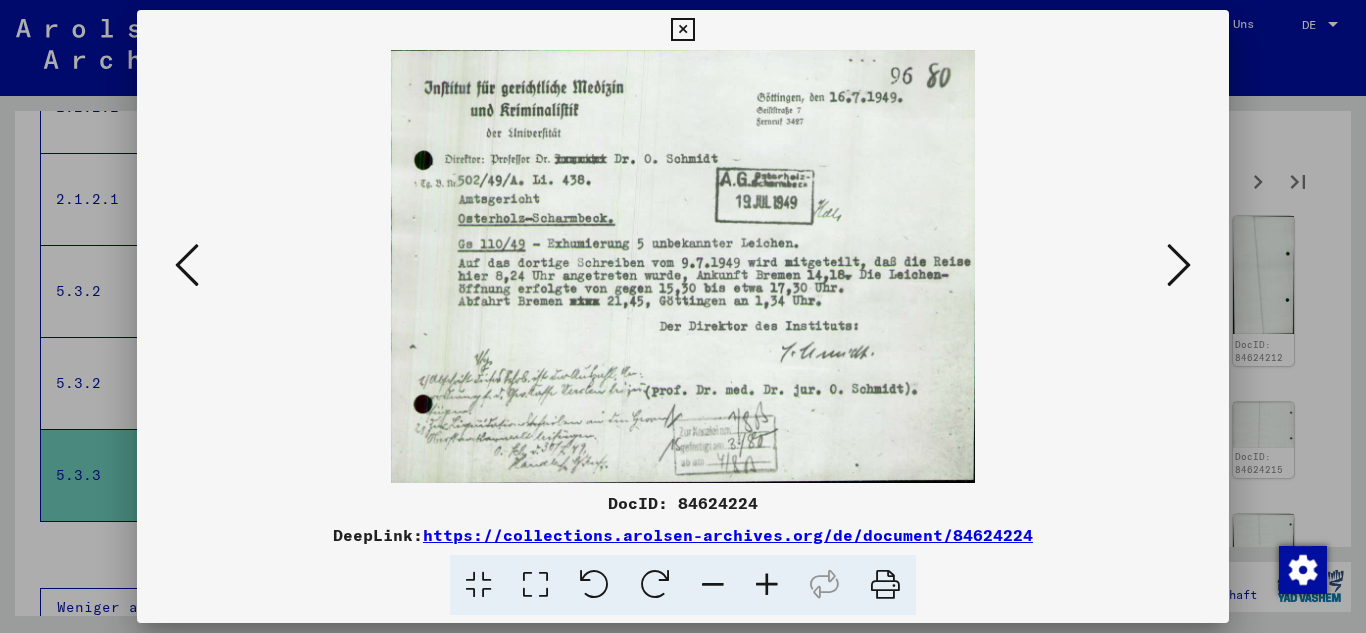 click at bounding box center (1179, 265) 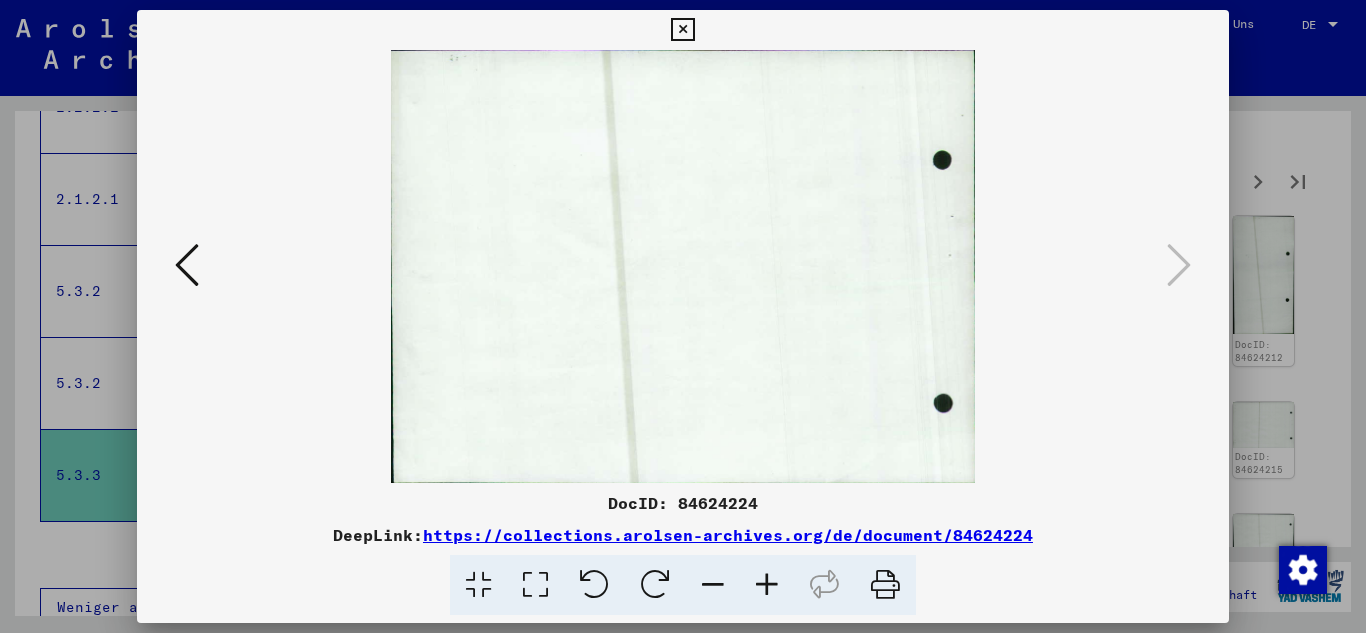 click at bounding box center (682, 30) 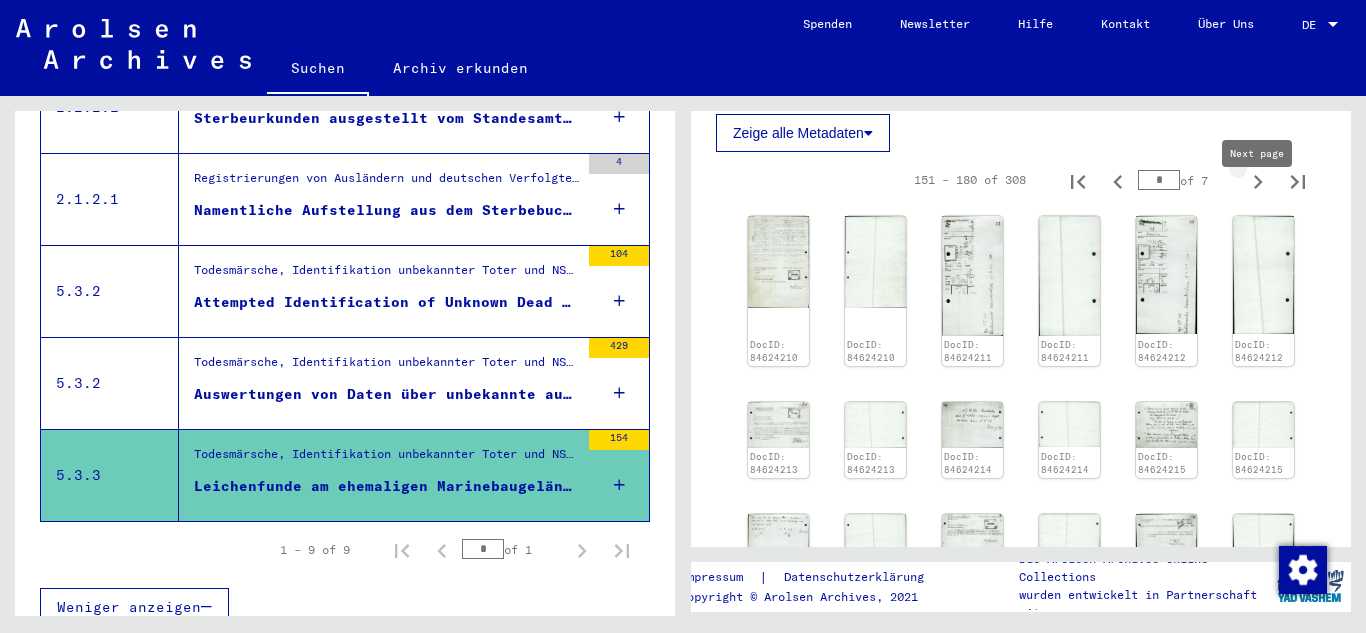 click 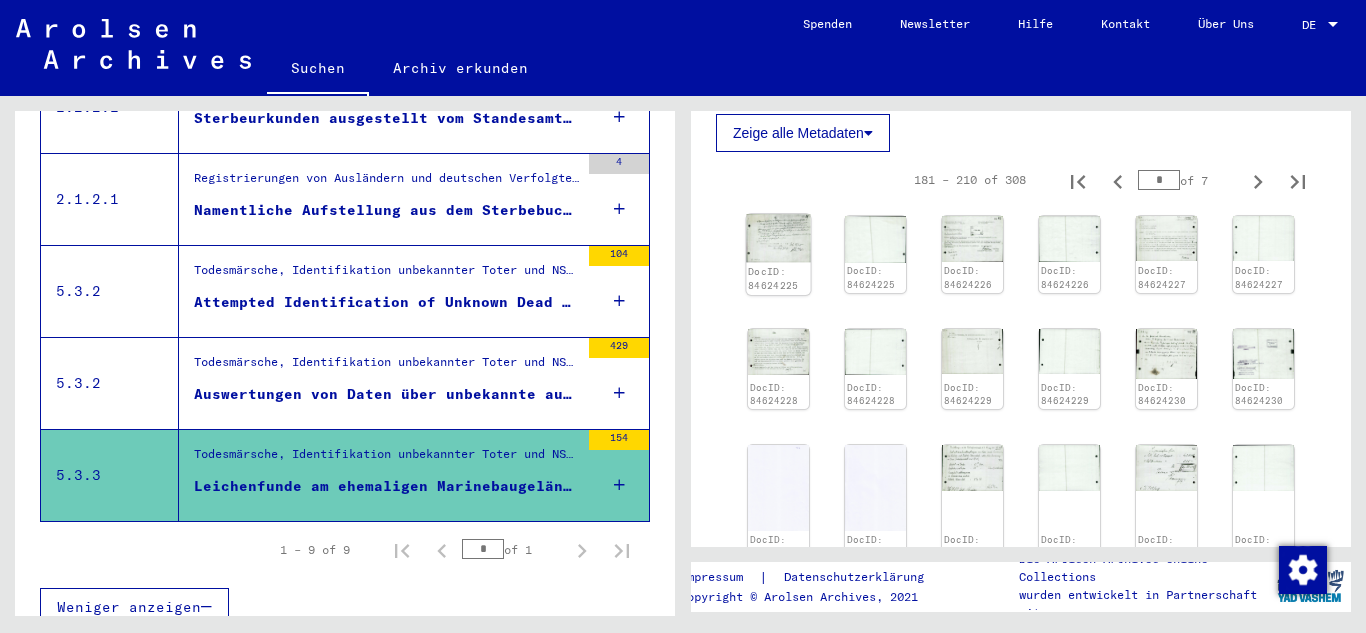 click on "DocID: 84624225" 